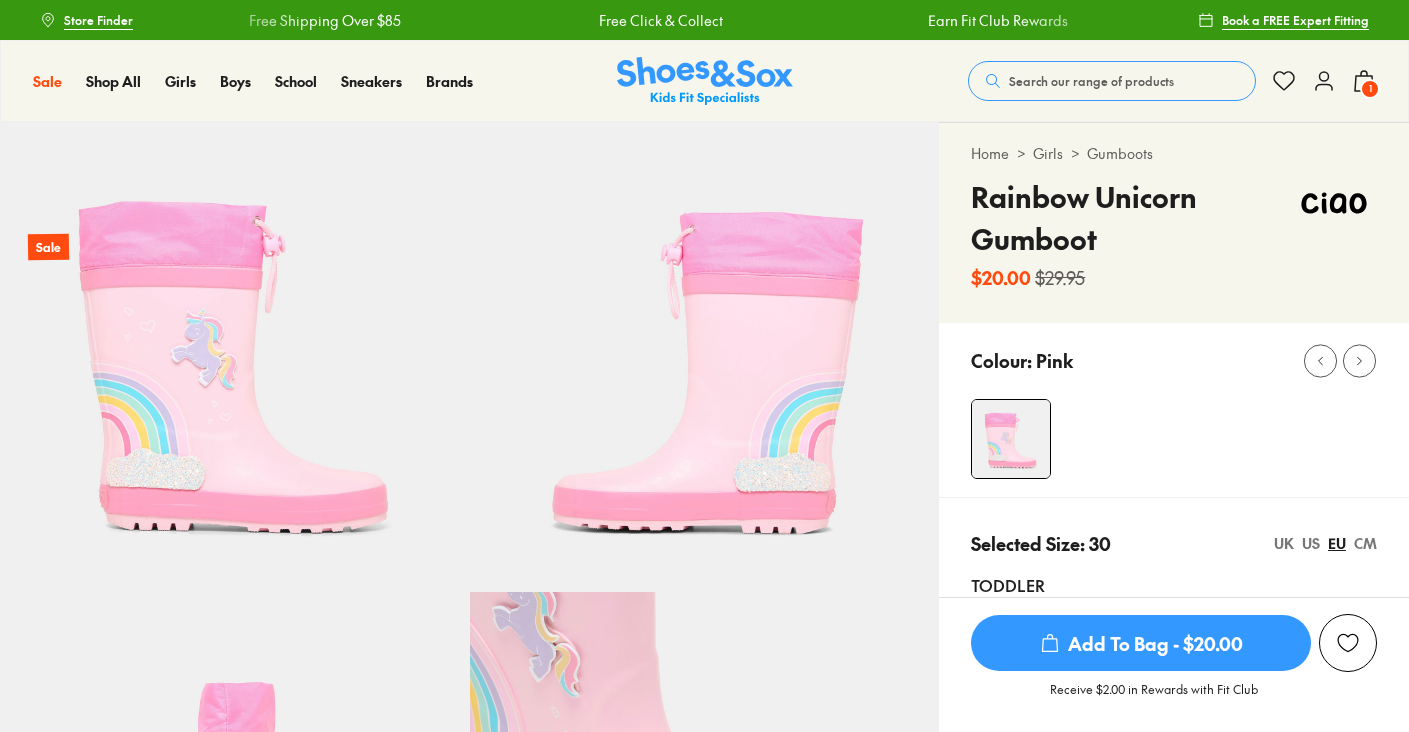 drag, startPoint x: 1121, startPoint y: 647, endPoint x: 1300, endPoint y: 179, distance: 501.06387 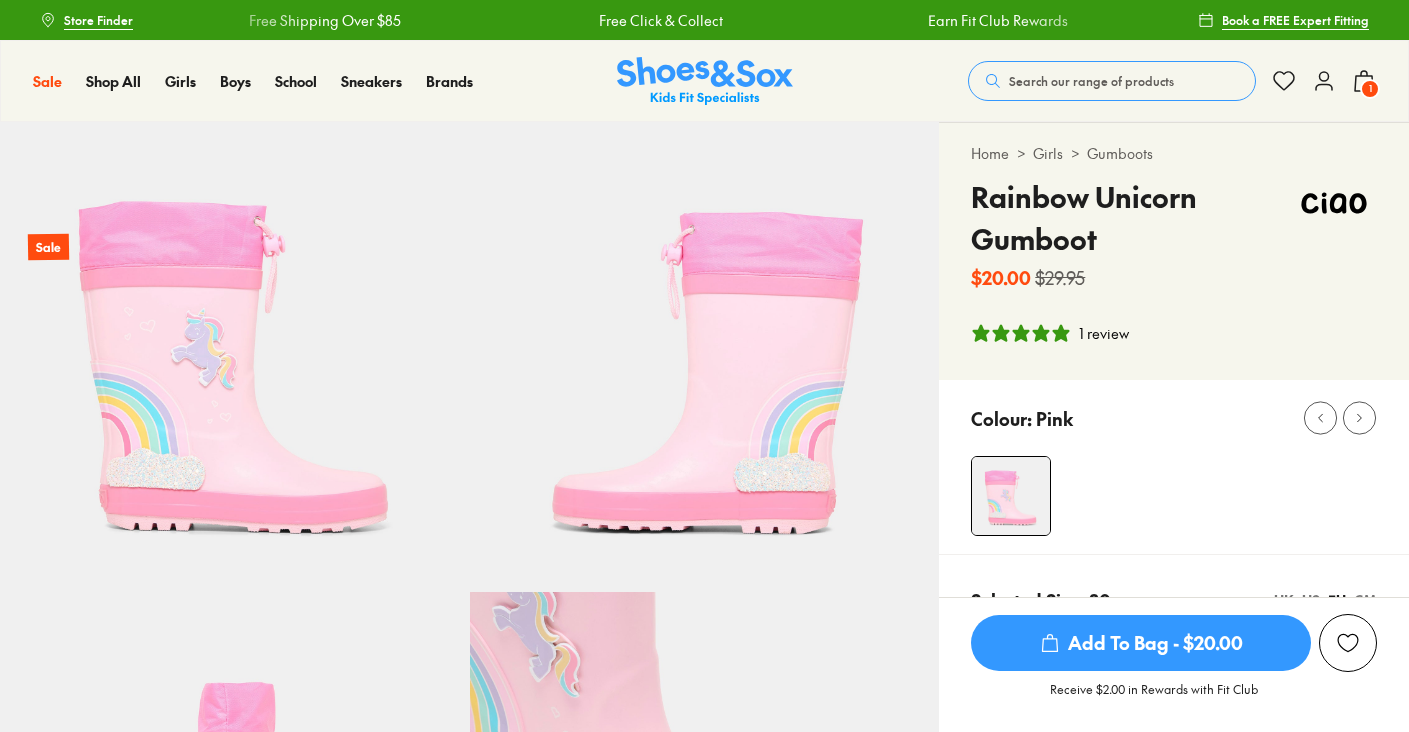 scroll, scrollTop: 405, scrollLeft: 0, axis: vertical 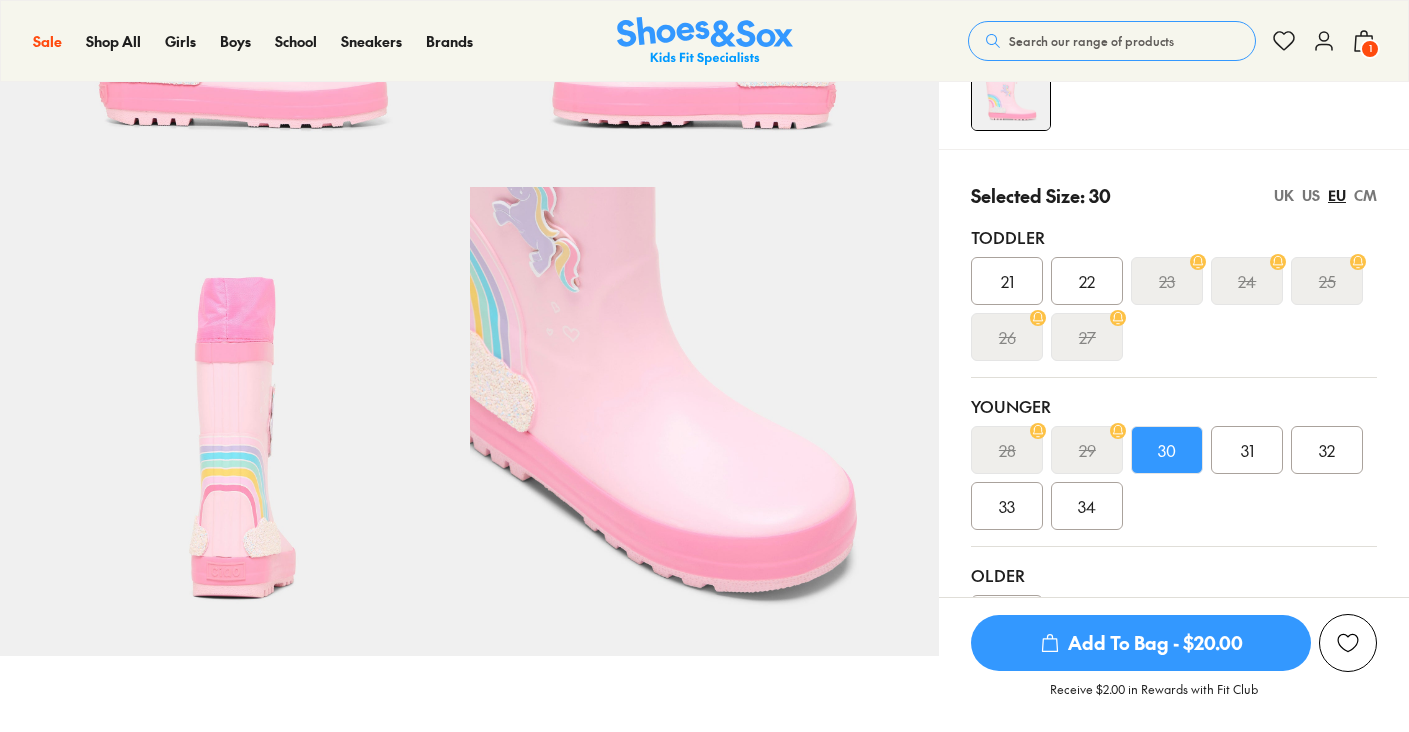 select on "*" 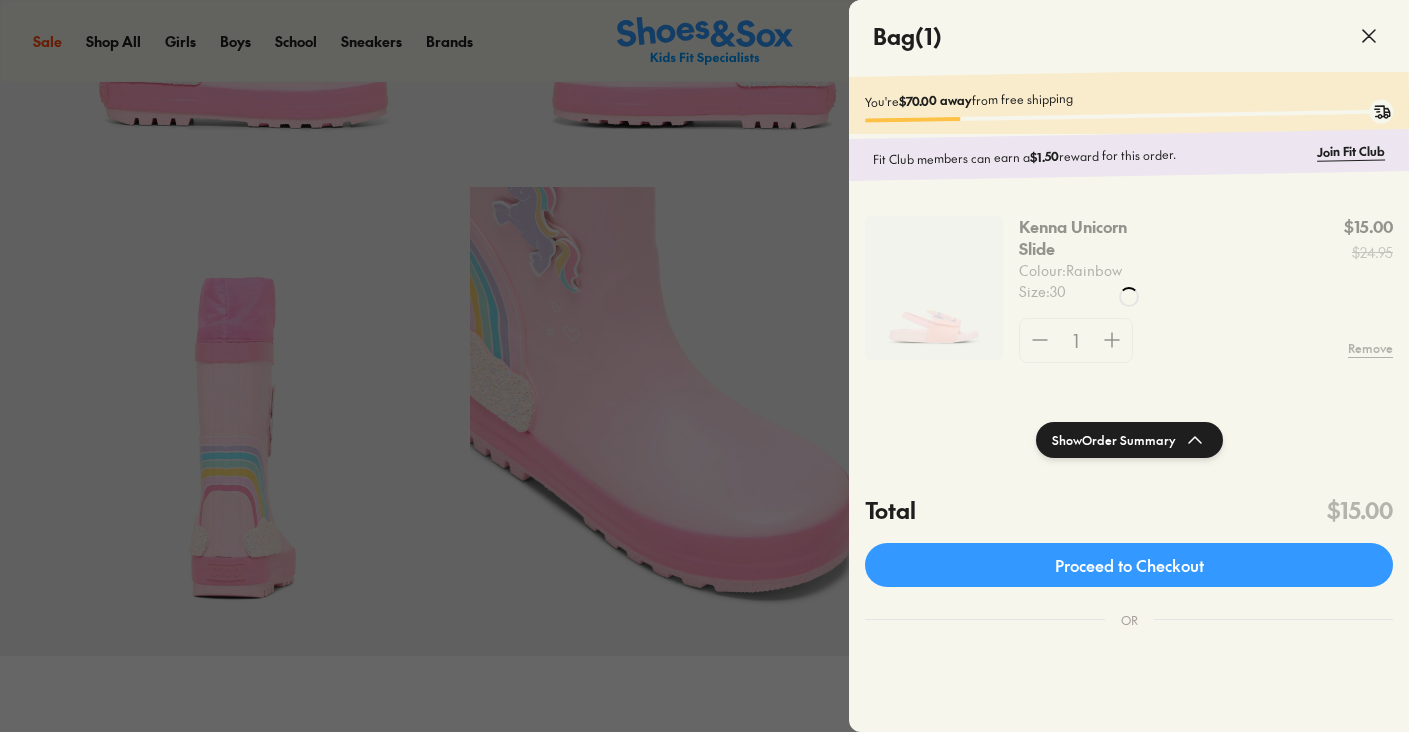 scroll, scrollTop: 0, scrollLeft: 0, axis: both 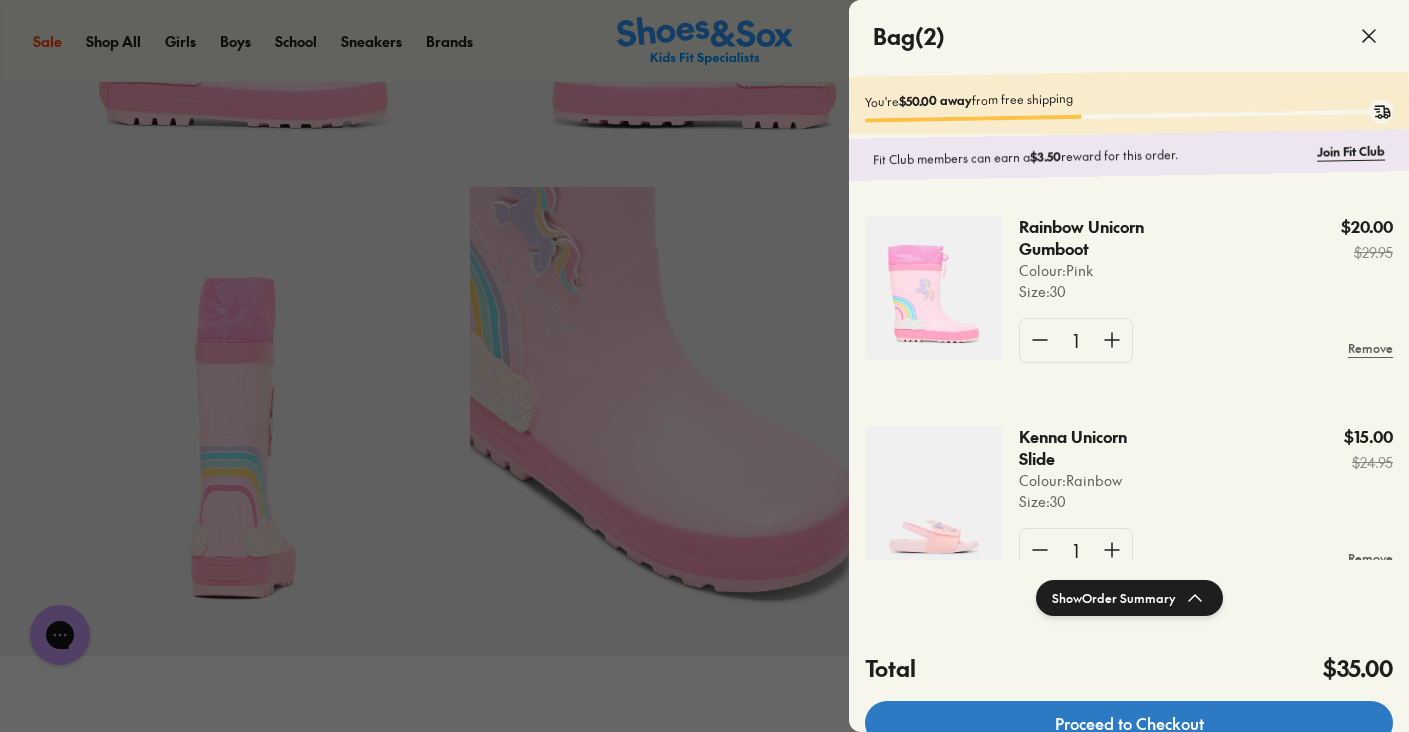 click on "Proceed to Checkout" 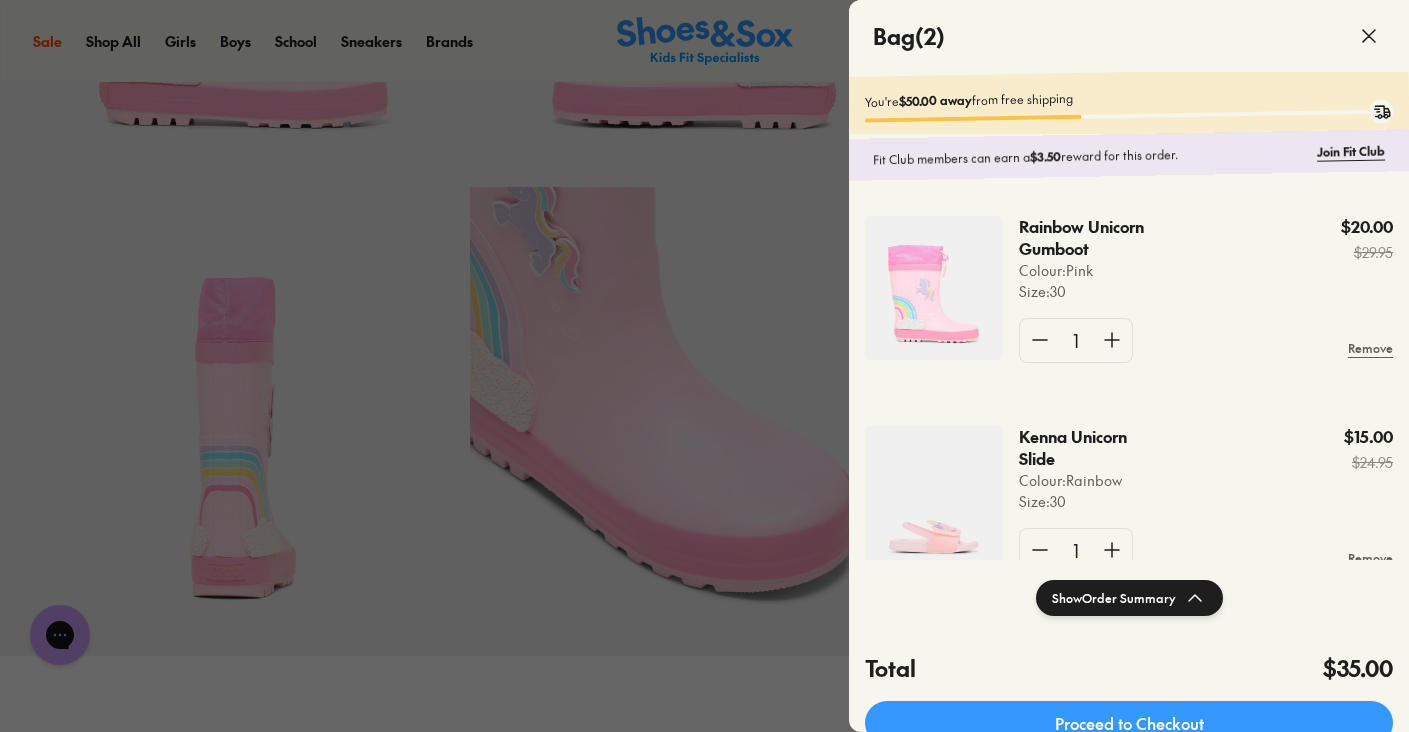 scroll, scrollTop: 0, scrollLeft: 0, axis: both 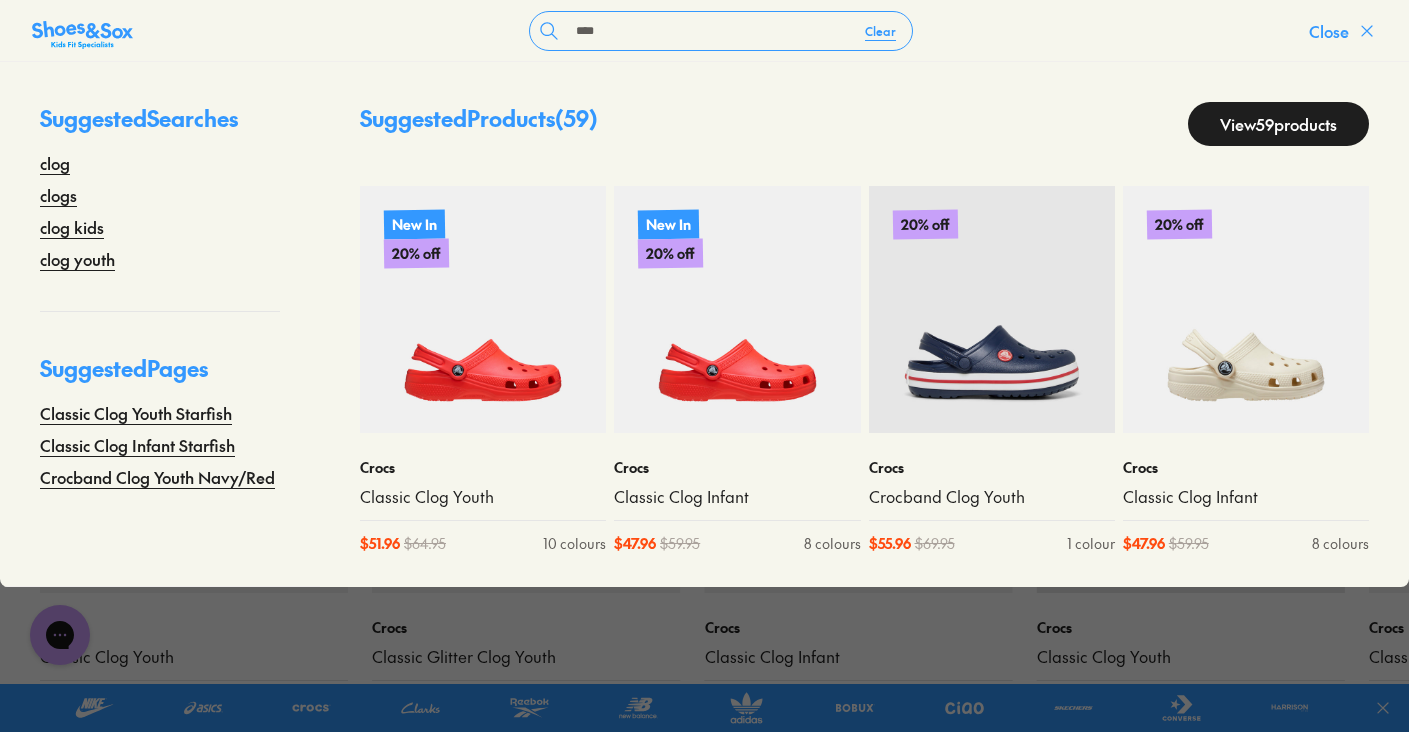 click 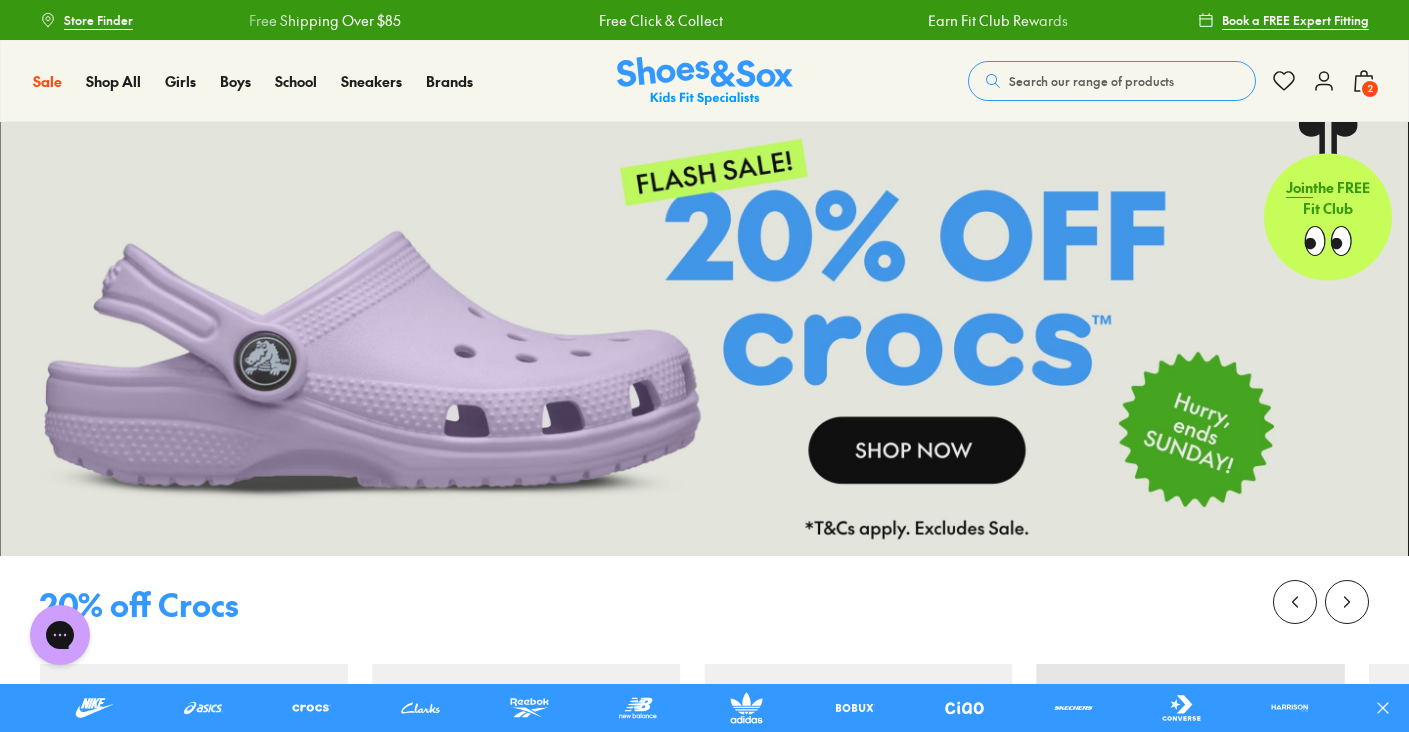 scroll, scrollTop: 0, scrollLeft: 0, axis: both 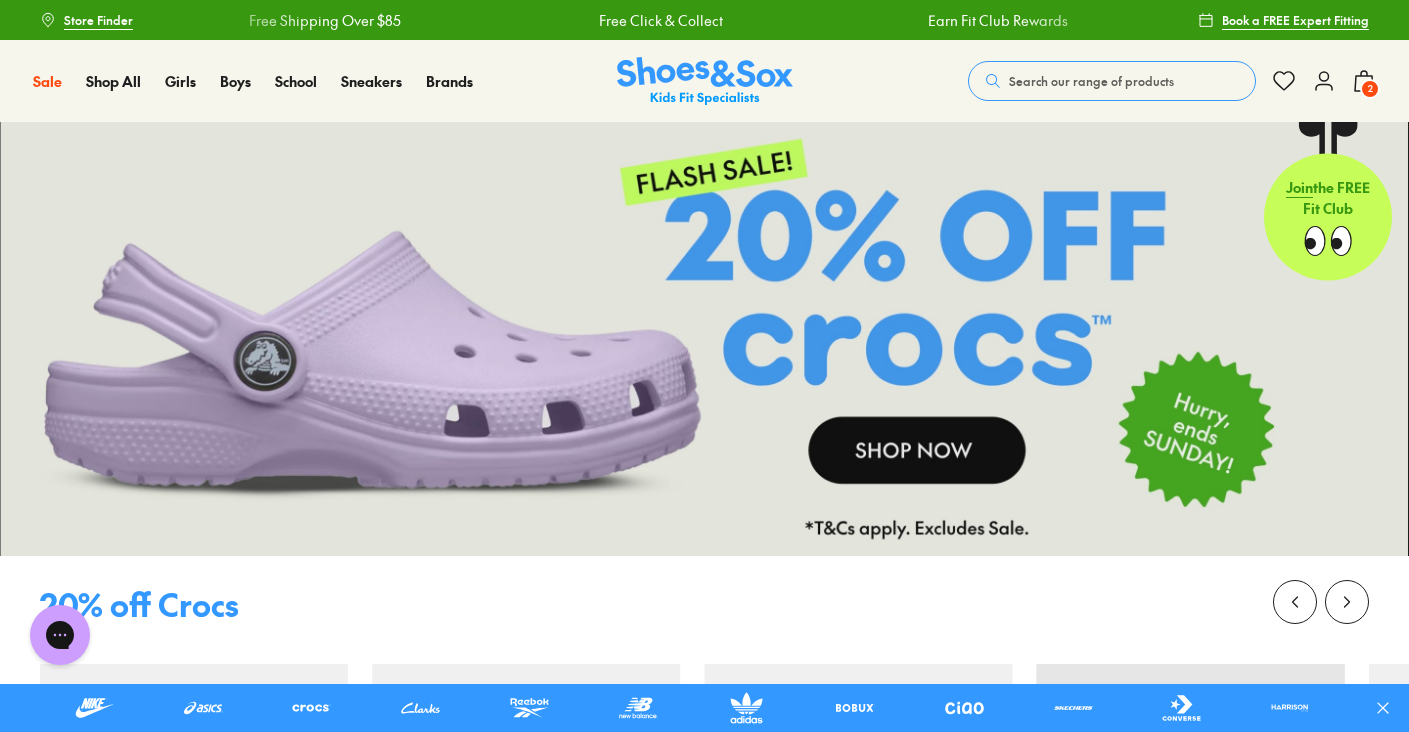 click on "Search our range of products" at bounding box center [1091, 81] 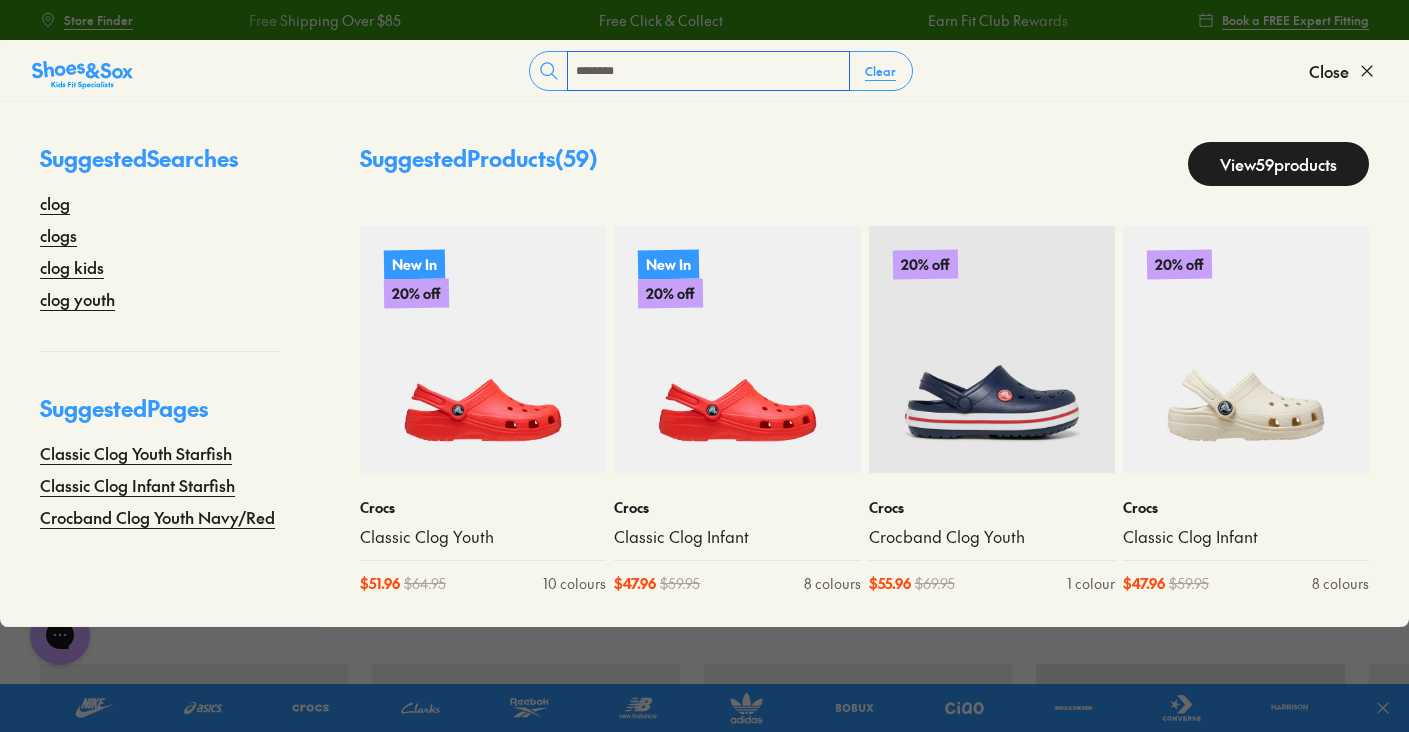 type on "********" 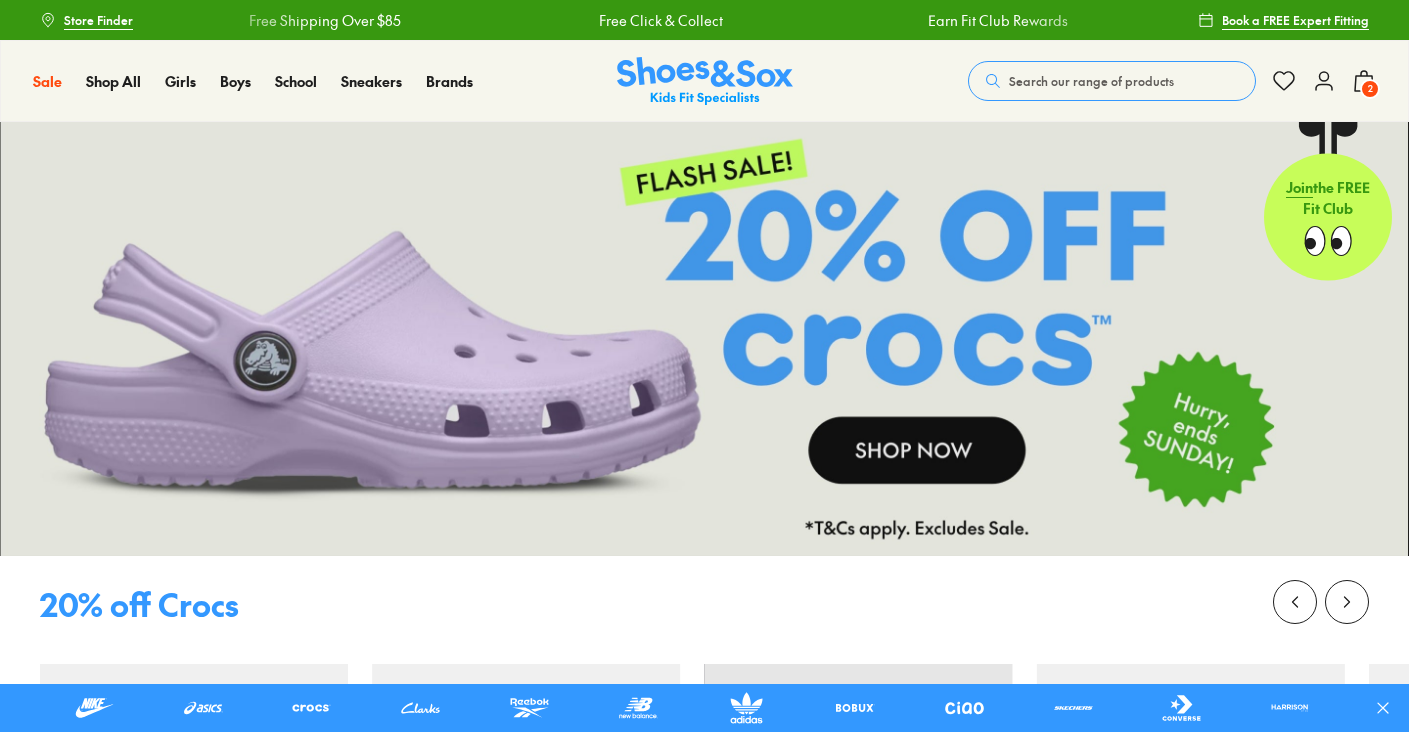 scroll, scrollTop: 0, scrollLeft: 0, axis: both 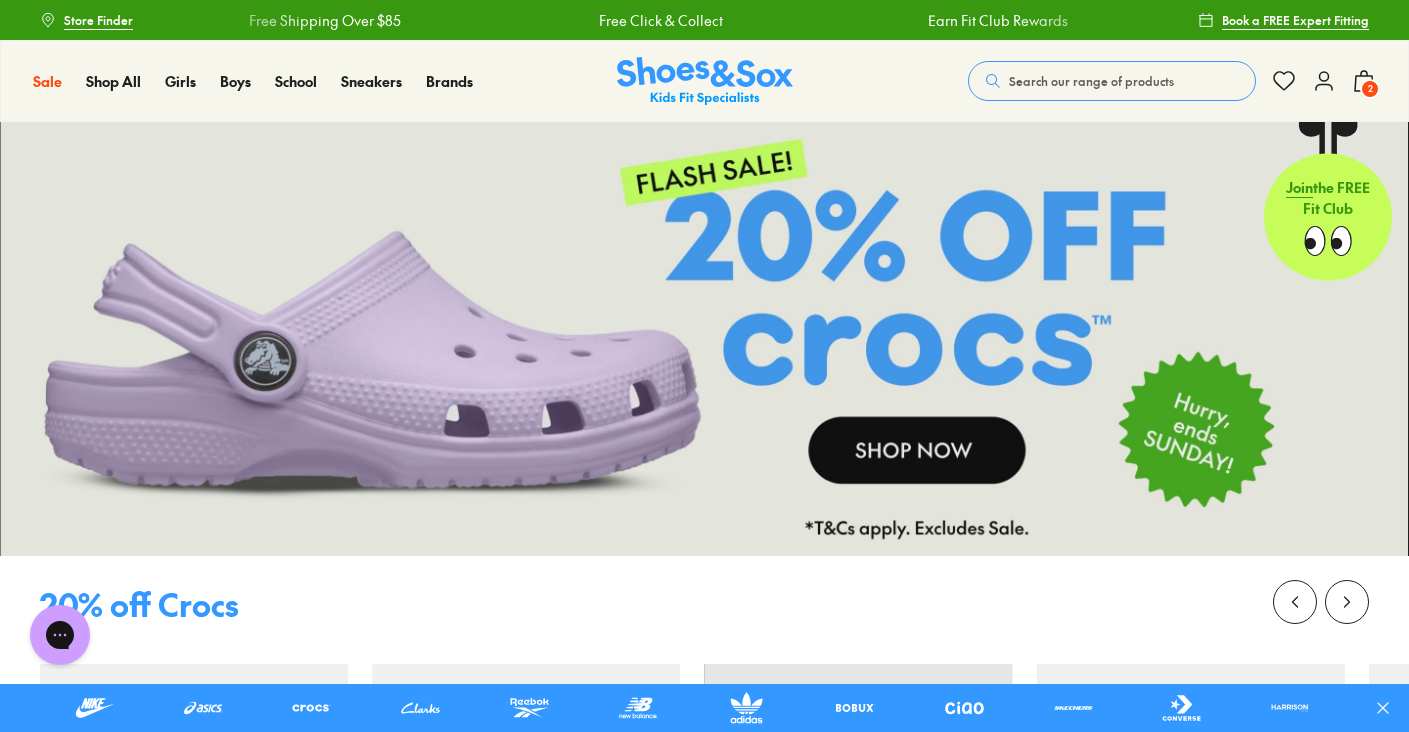 click 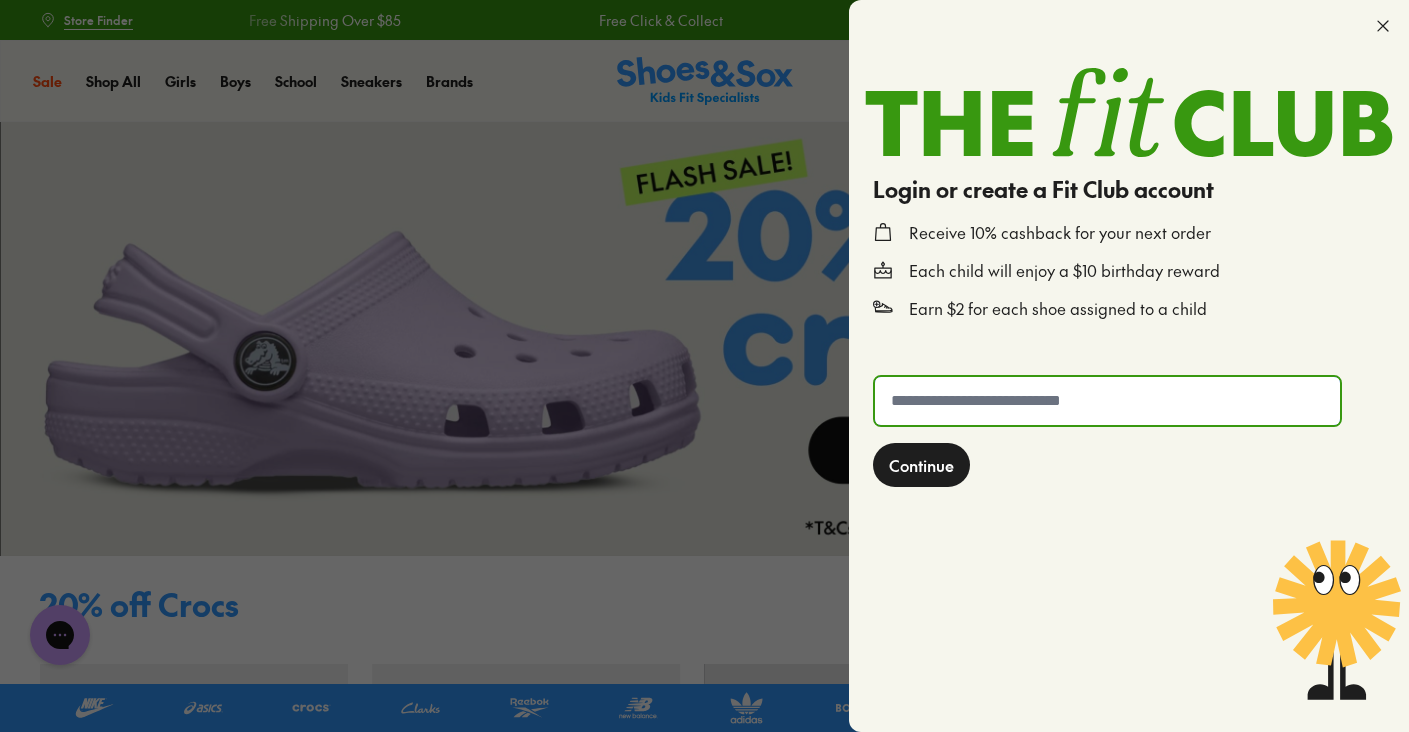 click 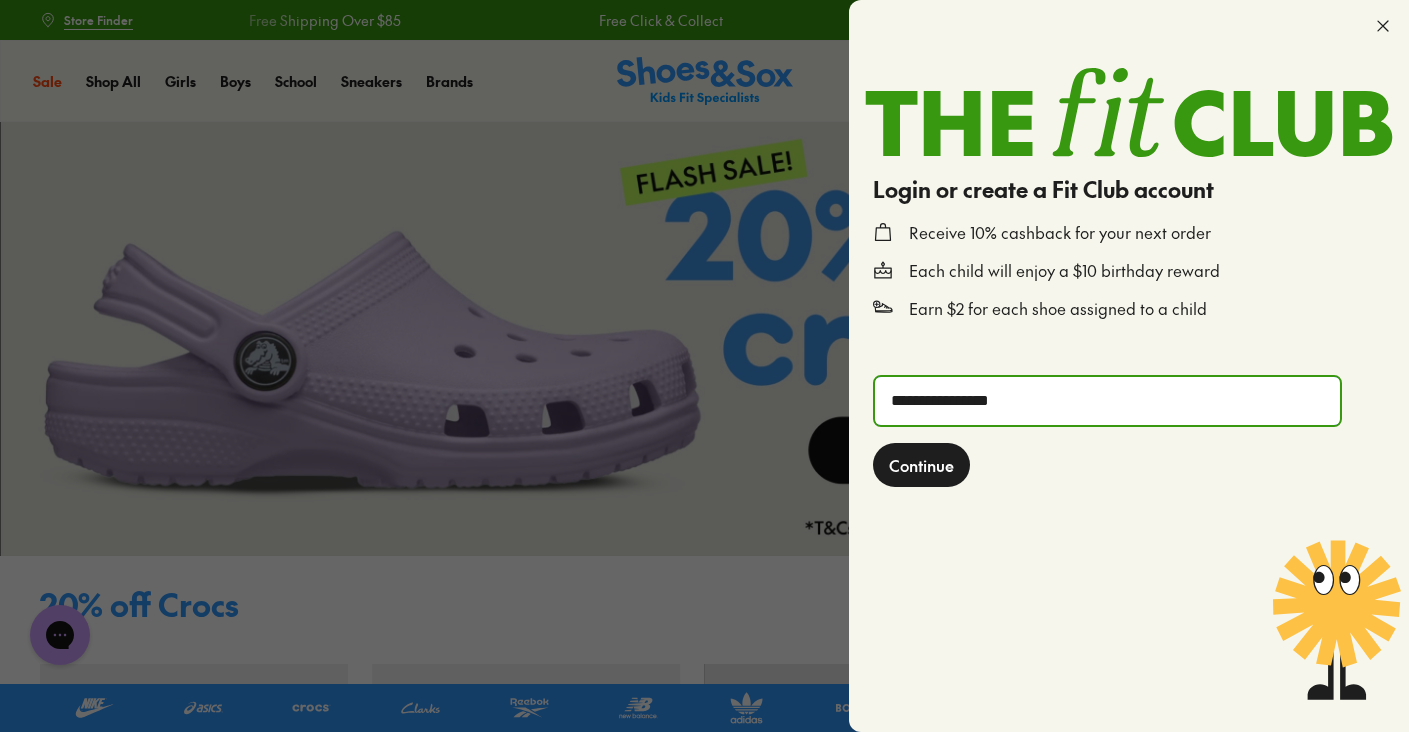 type on "**********" 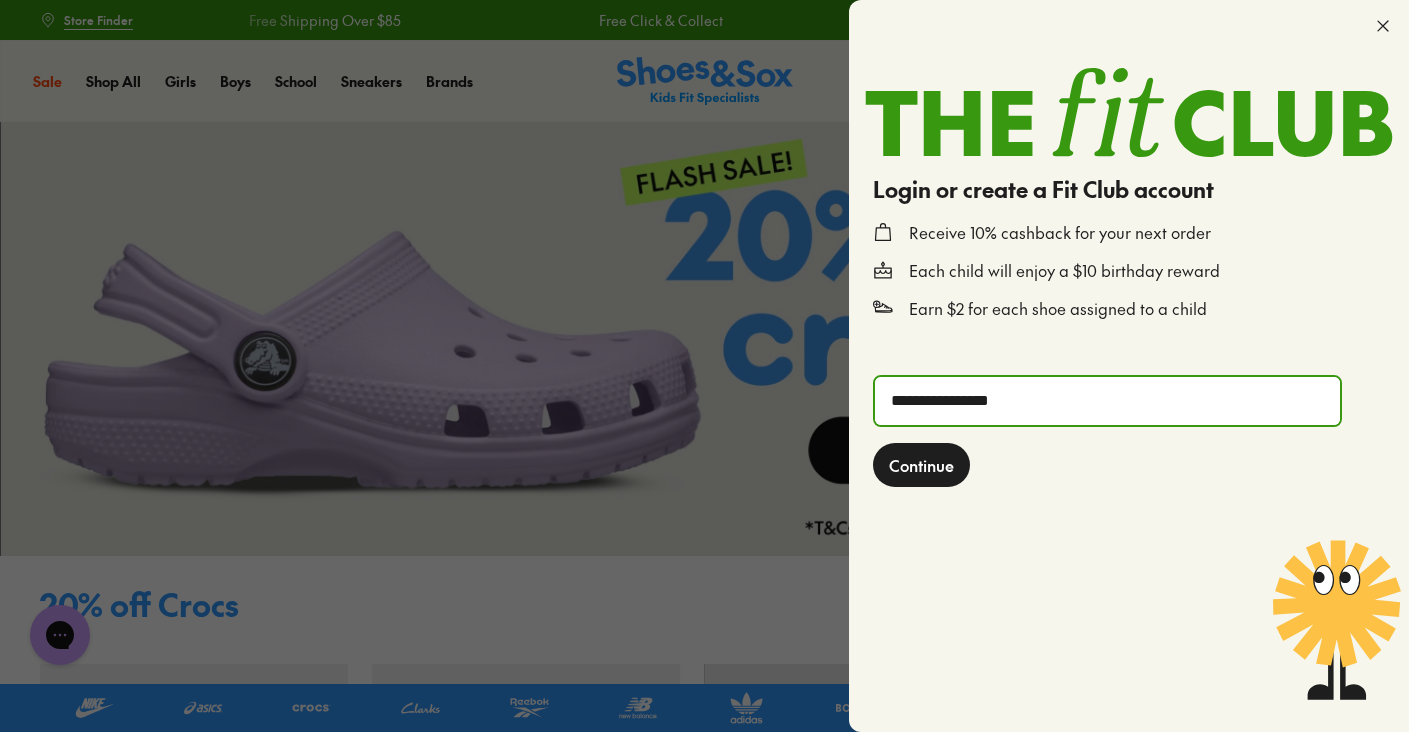 click on "Continue" 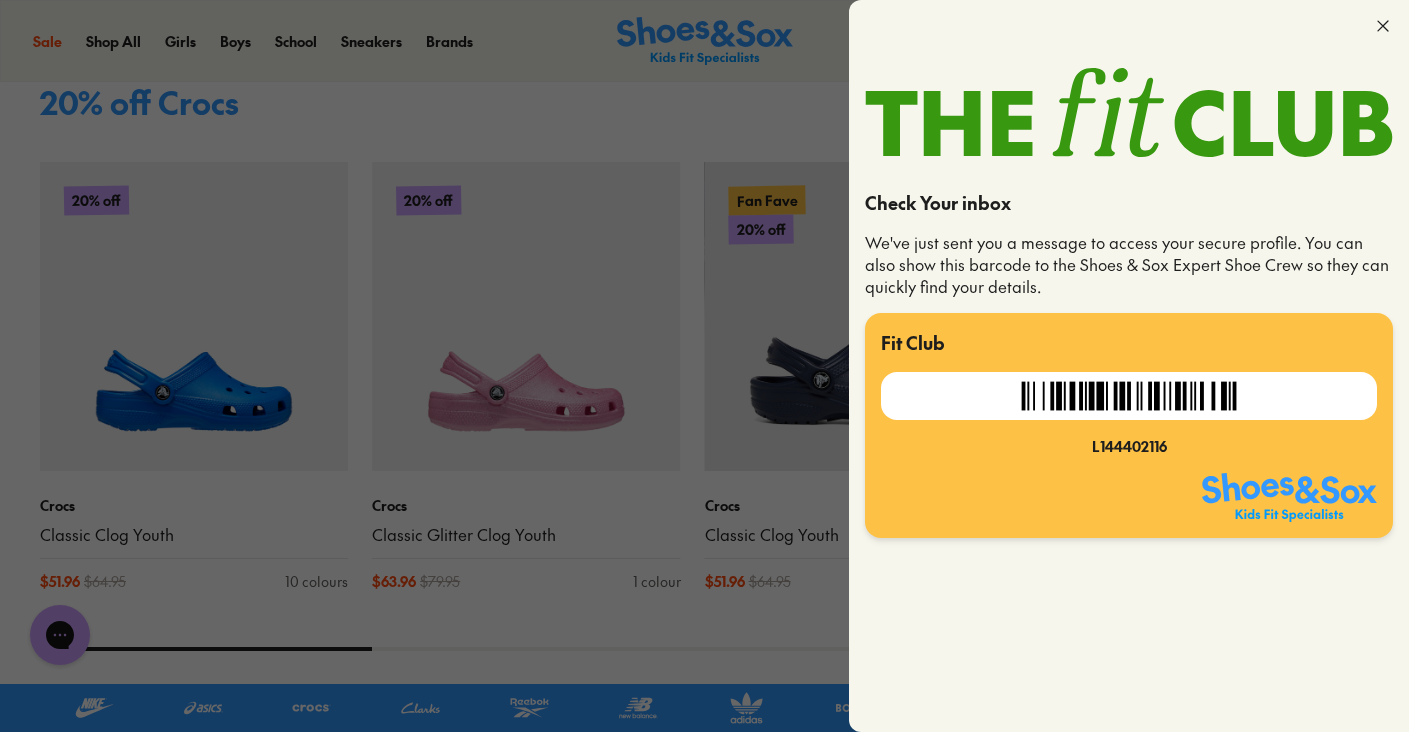 scroll, scrollTop: 717, scrollLeft: 0, axis: vertical 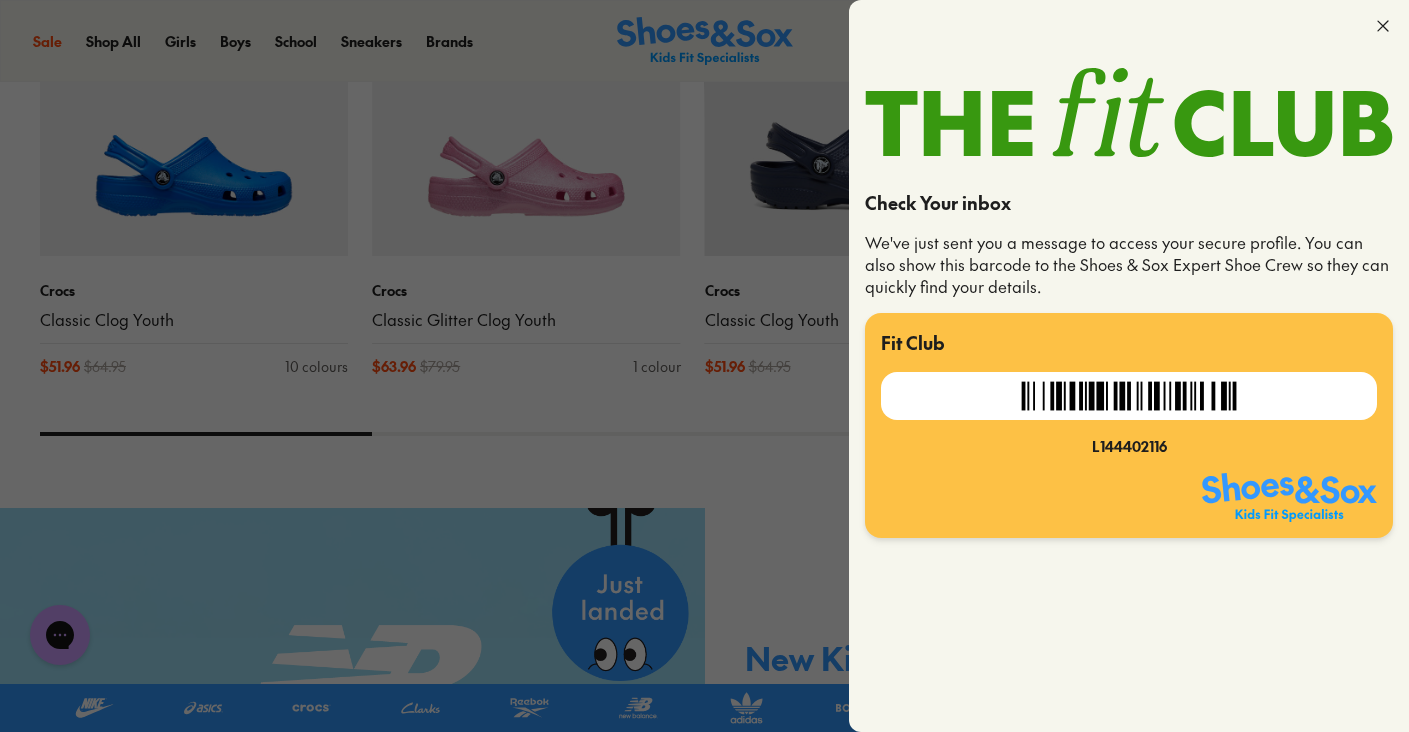 click 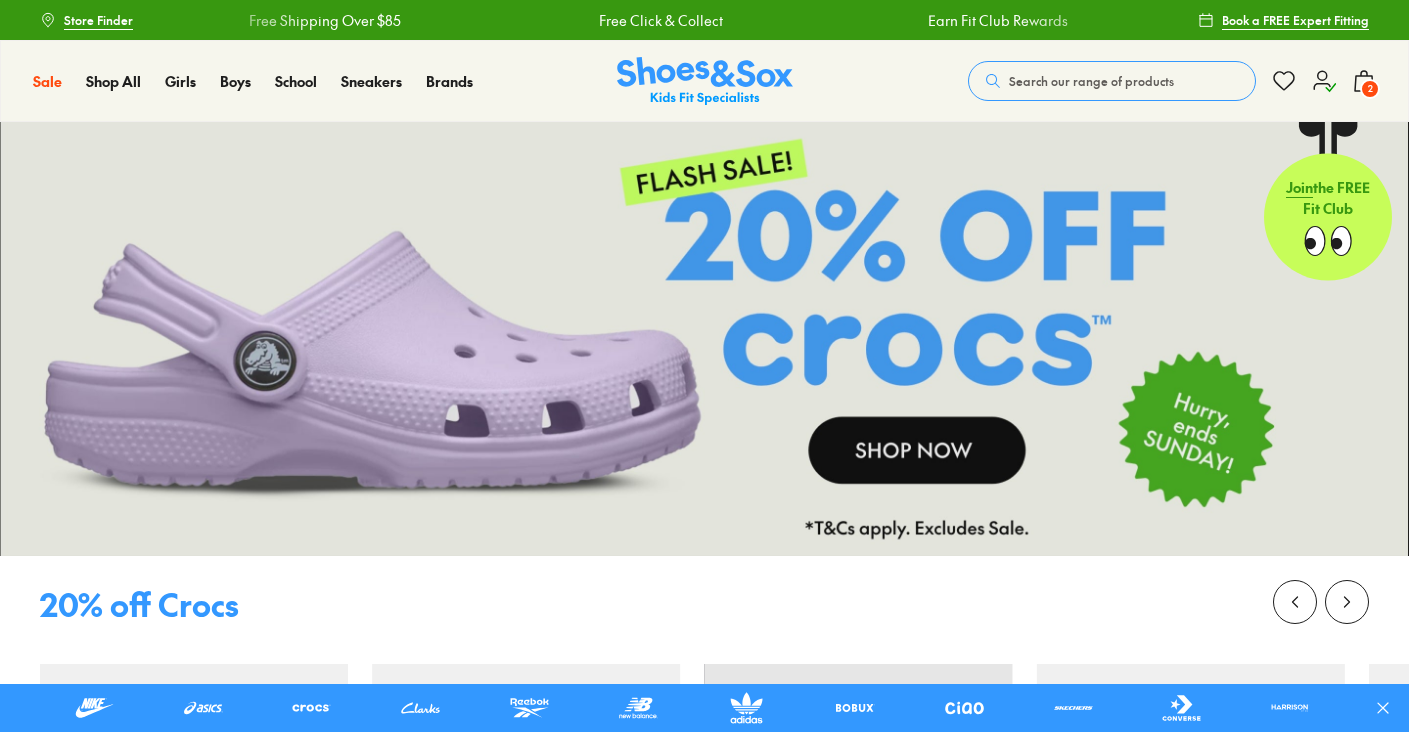 scroll, scrollTop: 0, scrollLeft: 0, axis: both 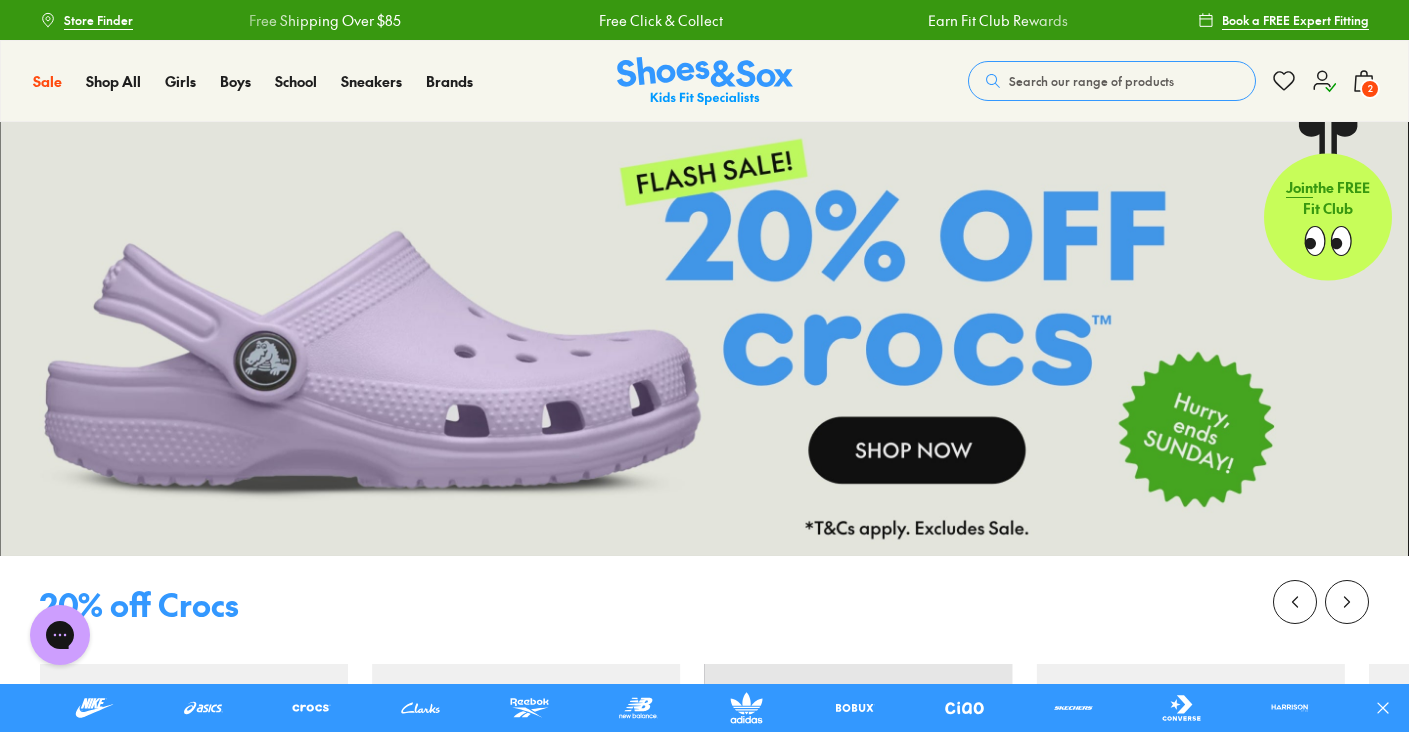 click 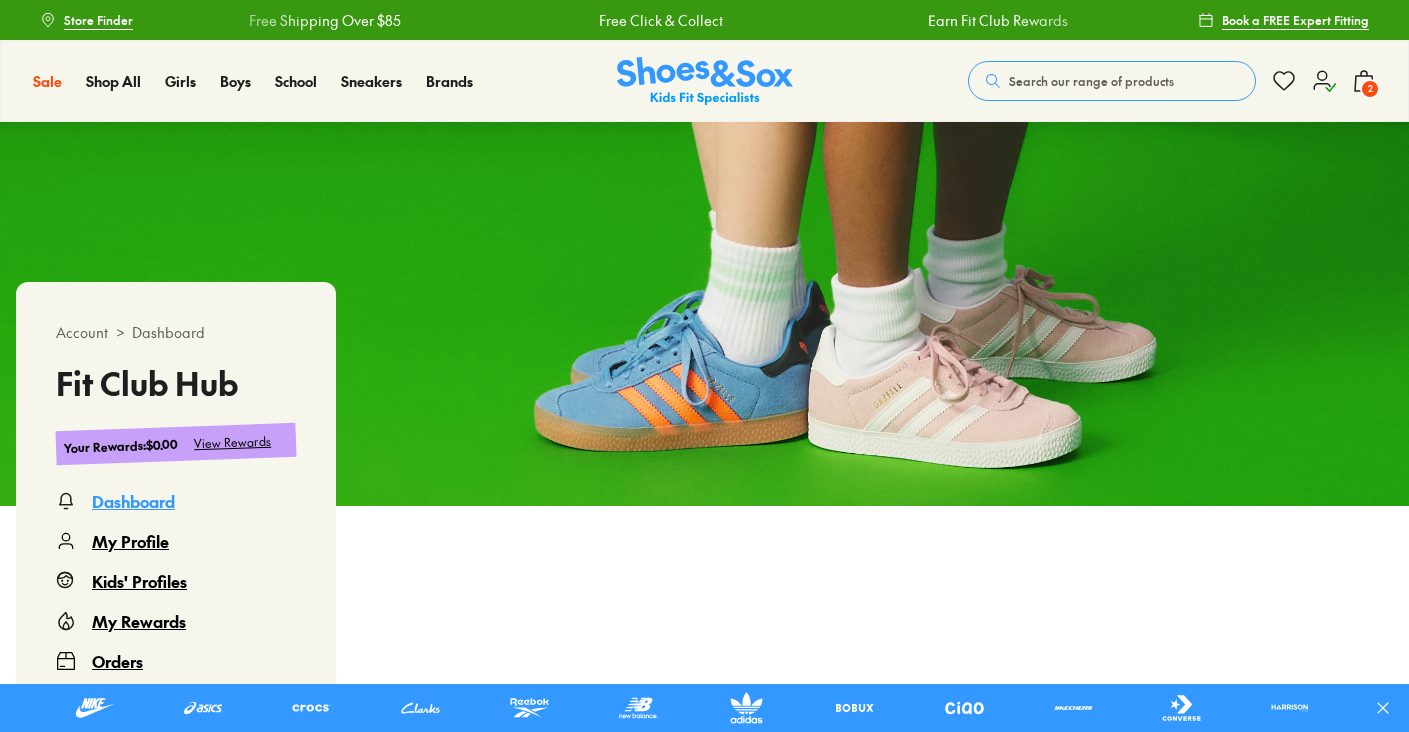 scroll, scrollTop: 327, scrollLeft: 0, axis: vertical 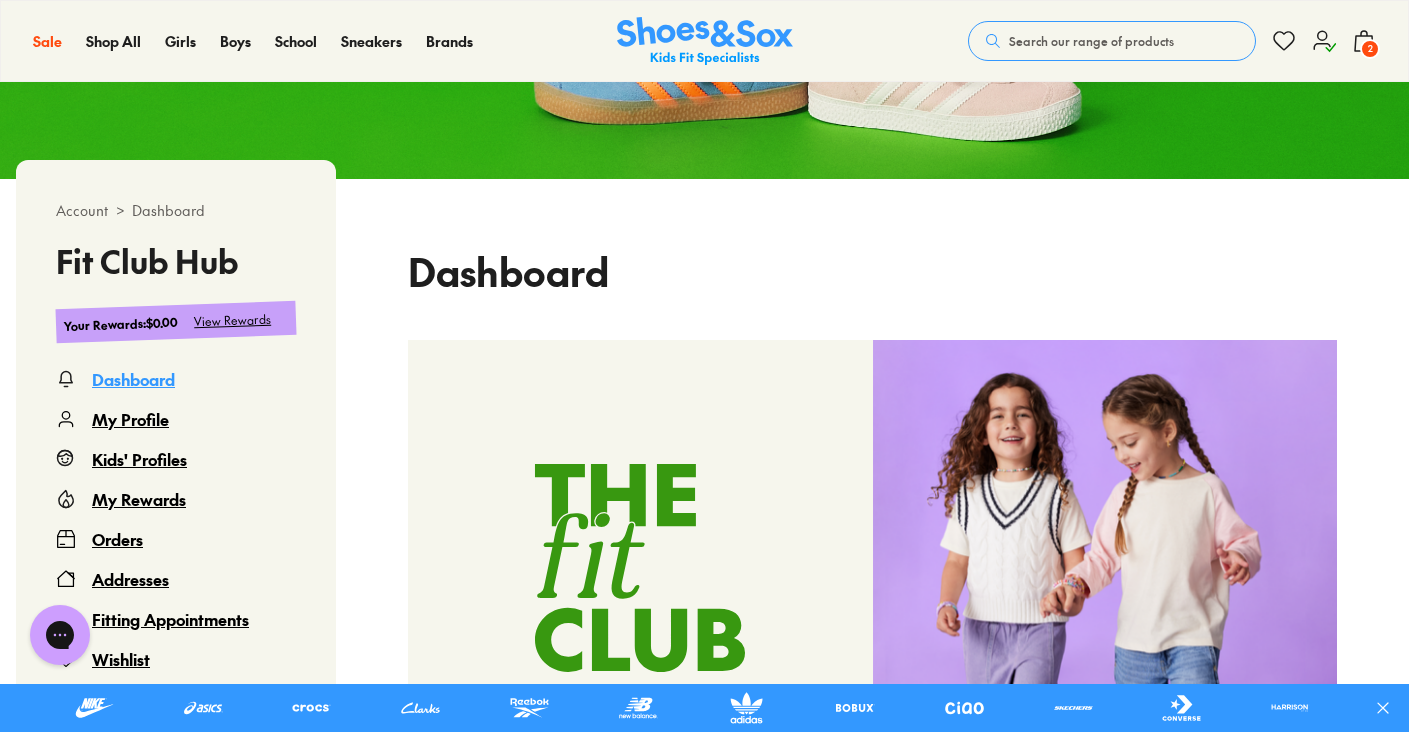 click on "View Rewards" at bounding box center (233, 320) 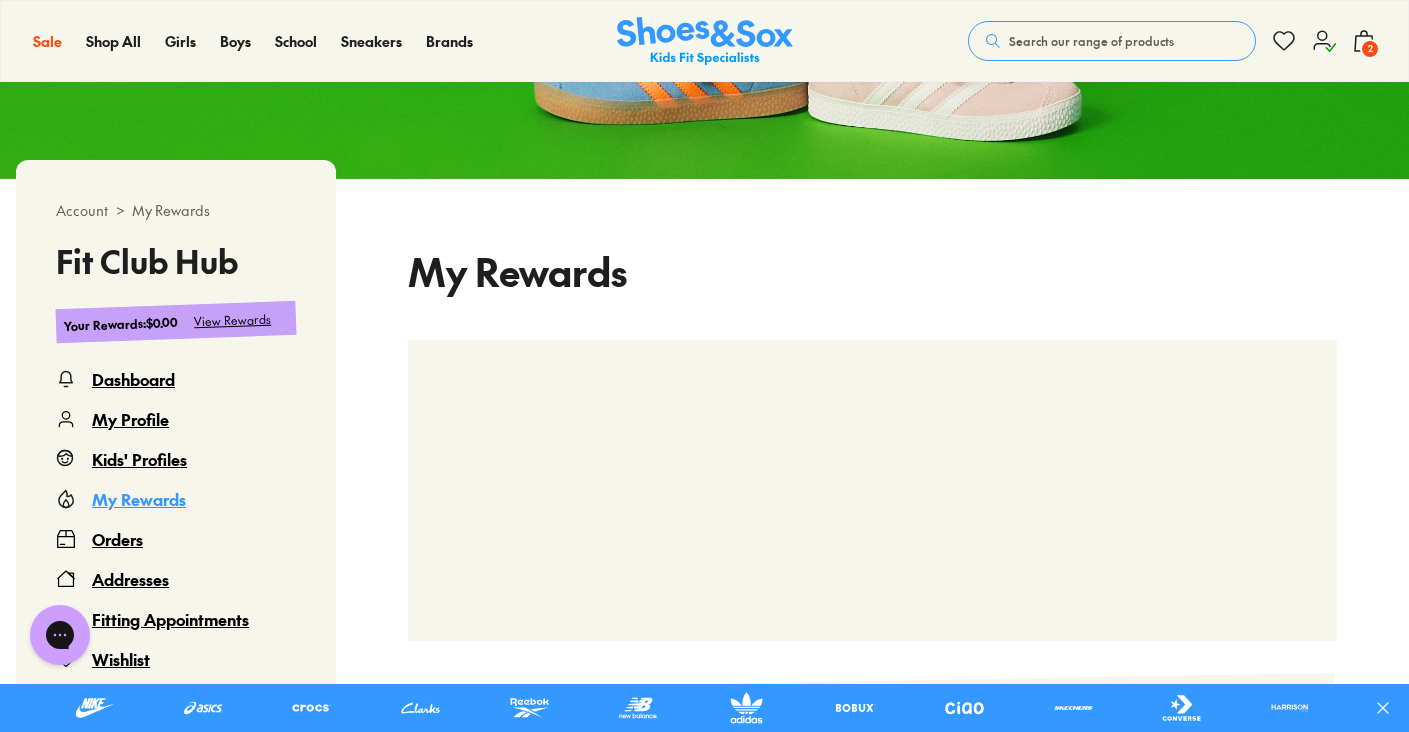 scroll, scrollTop: 122, scrollLeft: 0, axis: vertical 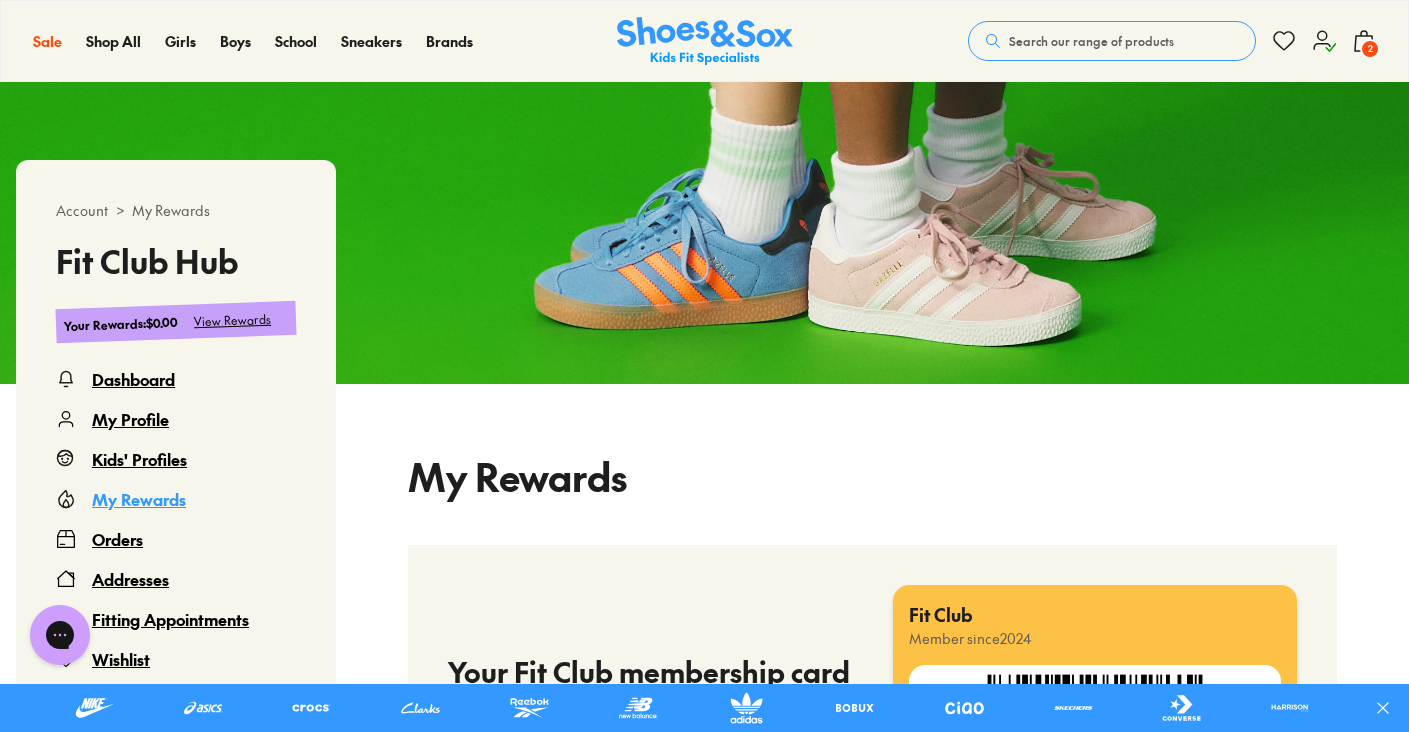 select 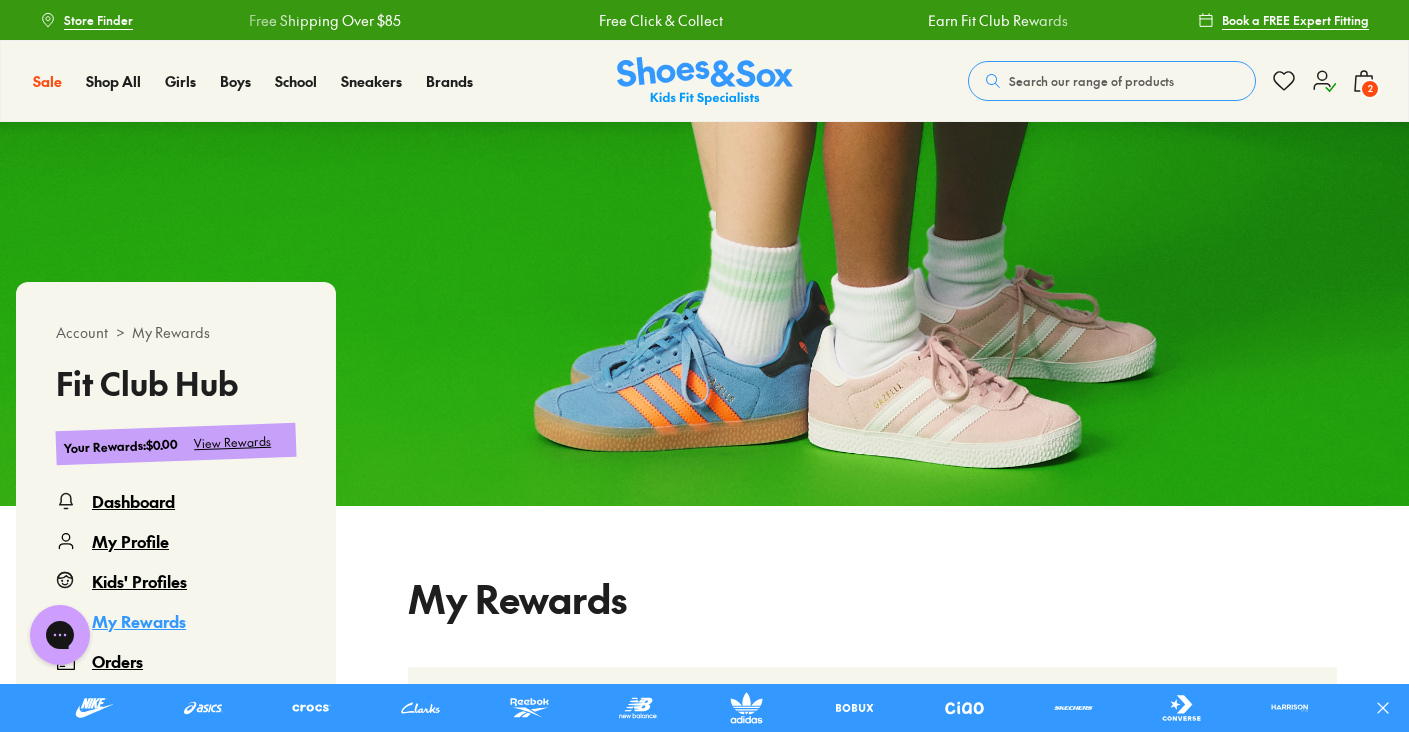scroll, scrollTop: 0, scrollLeft: 0, axis: both 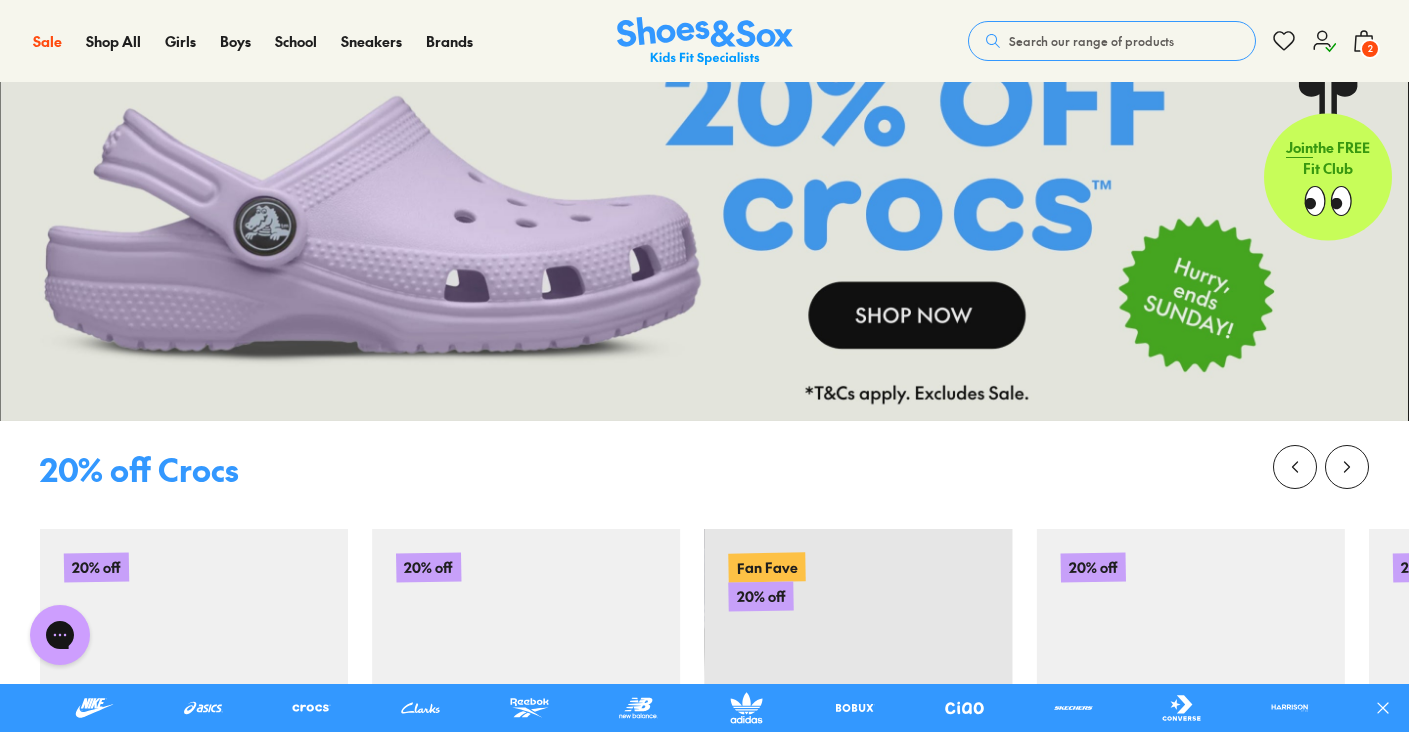 click on "Search our range of products" at bounding box center (1091, 41) 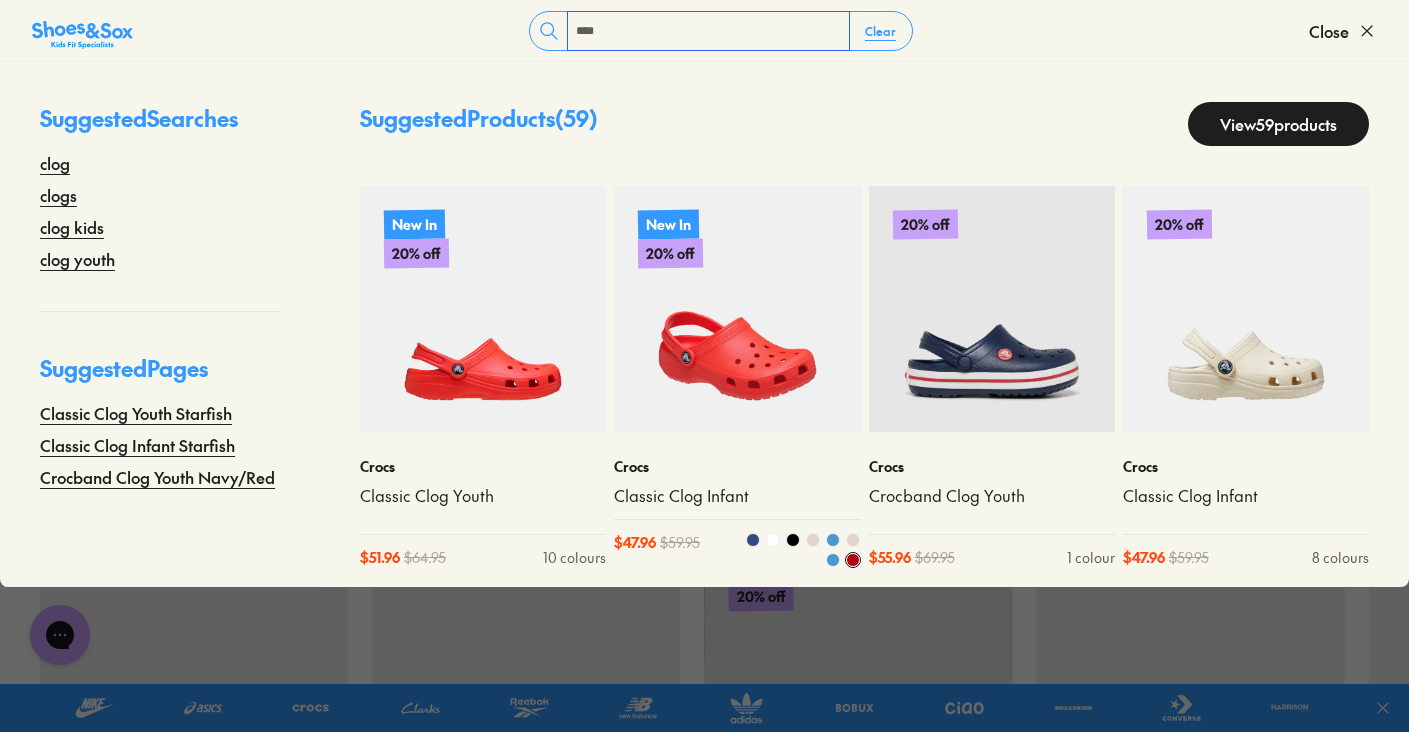 scroll, scrollTop: 0, scrollLeft: 0, axis: both 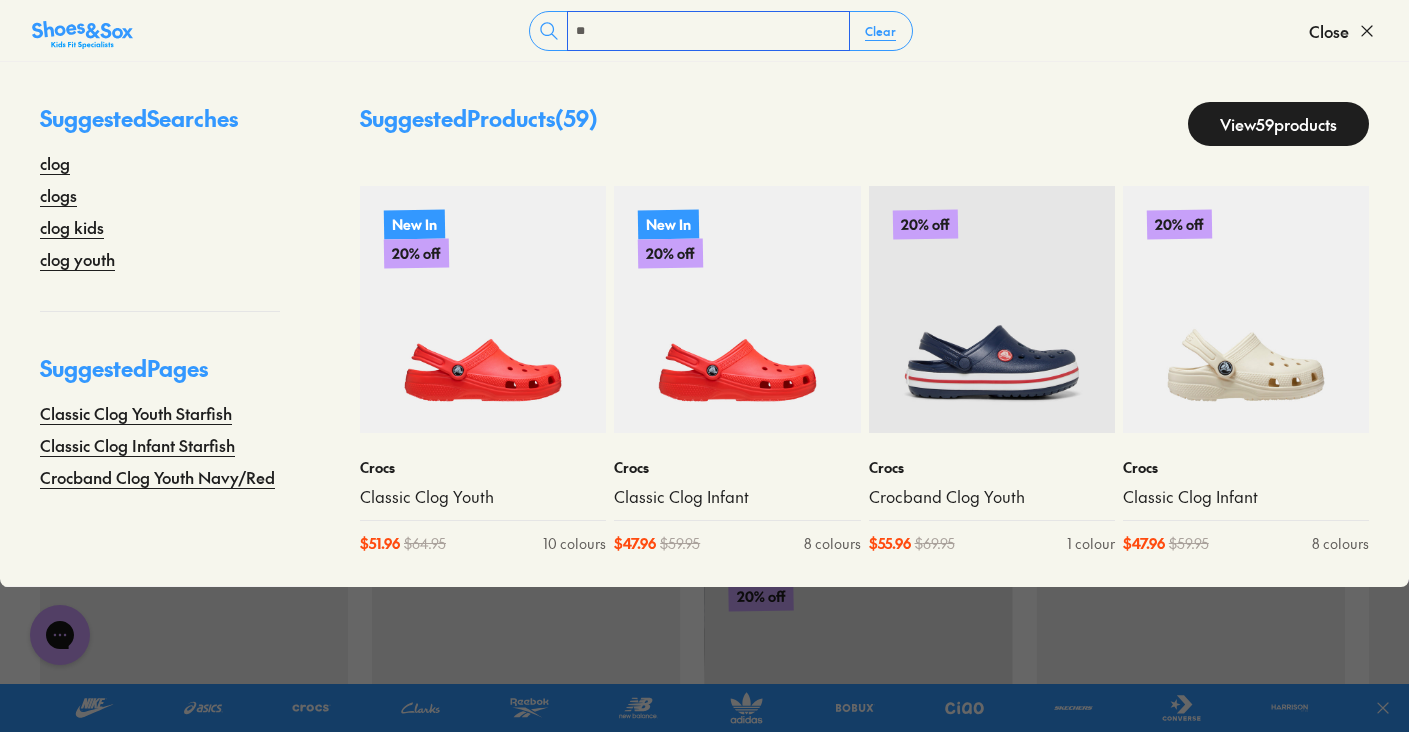 type on "*" 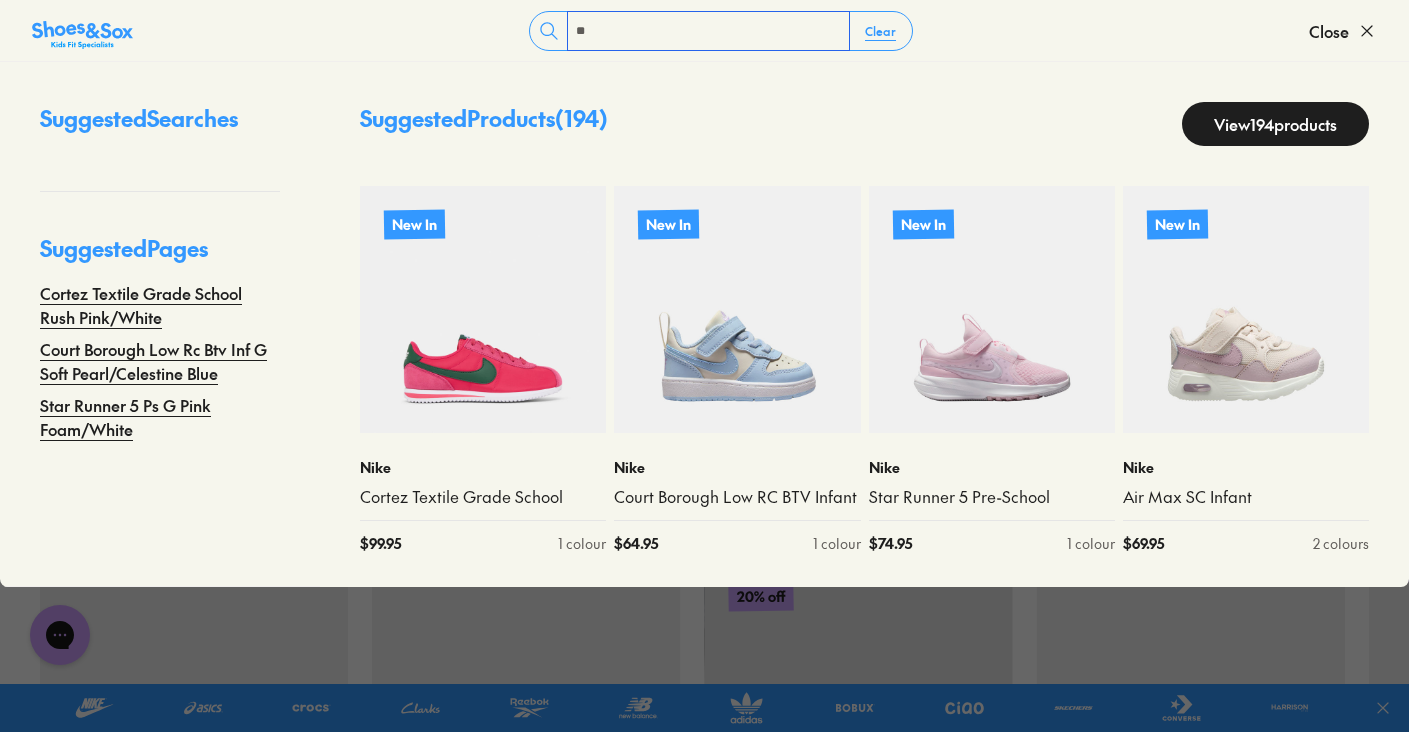 type on "*" 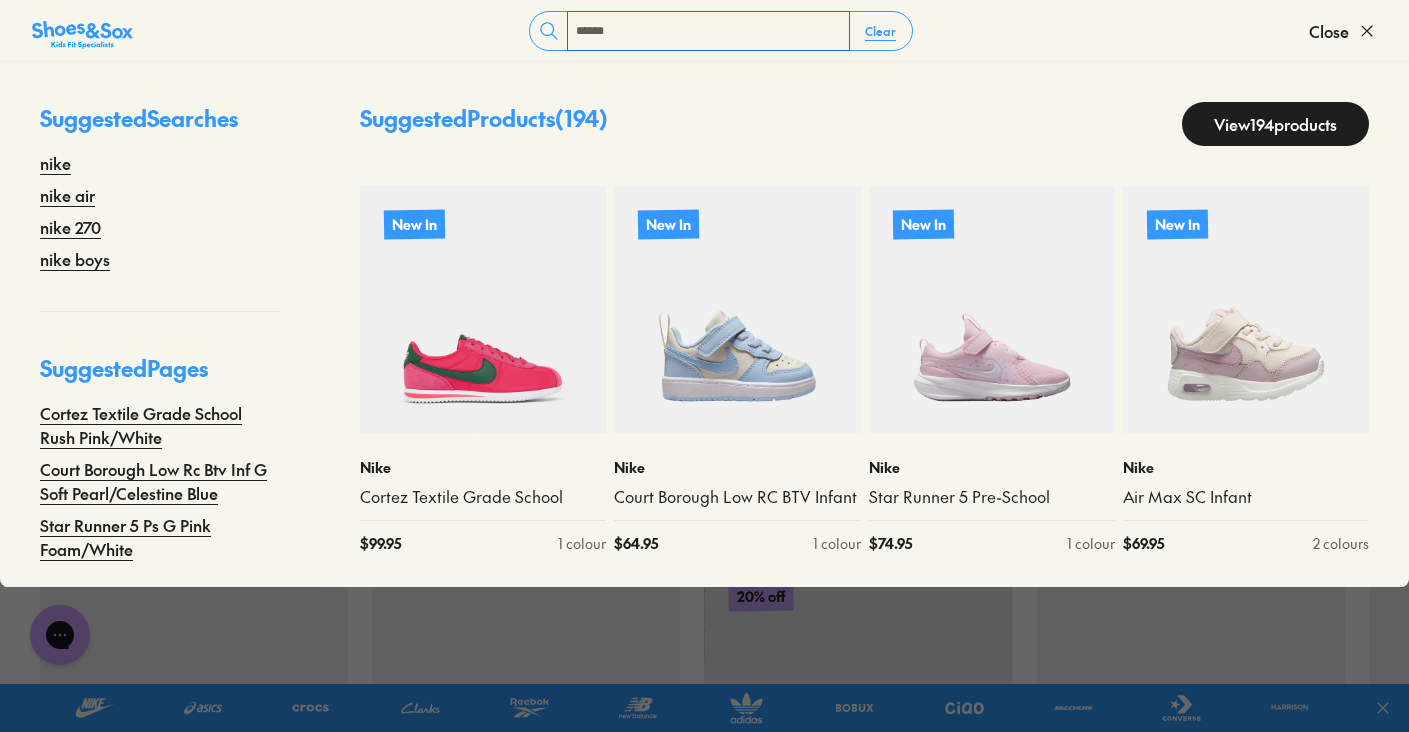 type on "******" 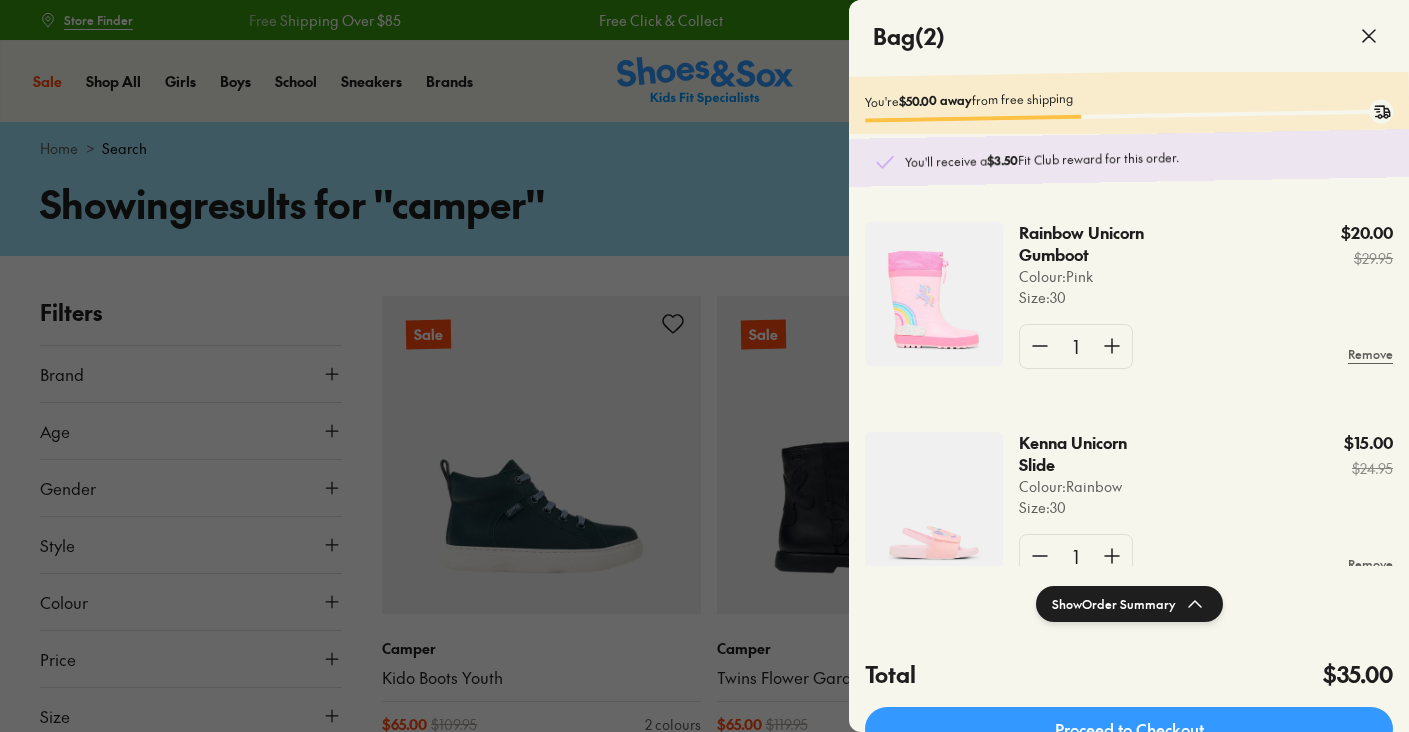 scroll, scrollTop: 0, scrollLeft: 0, axis: both 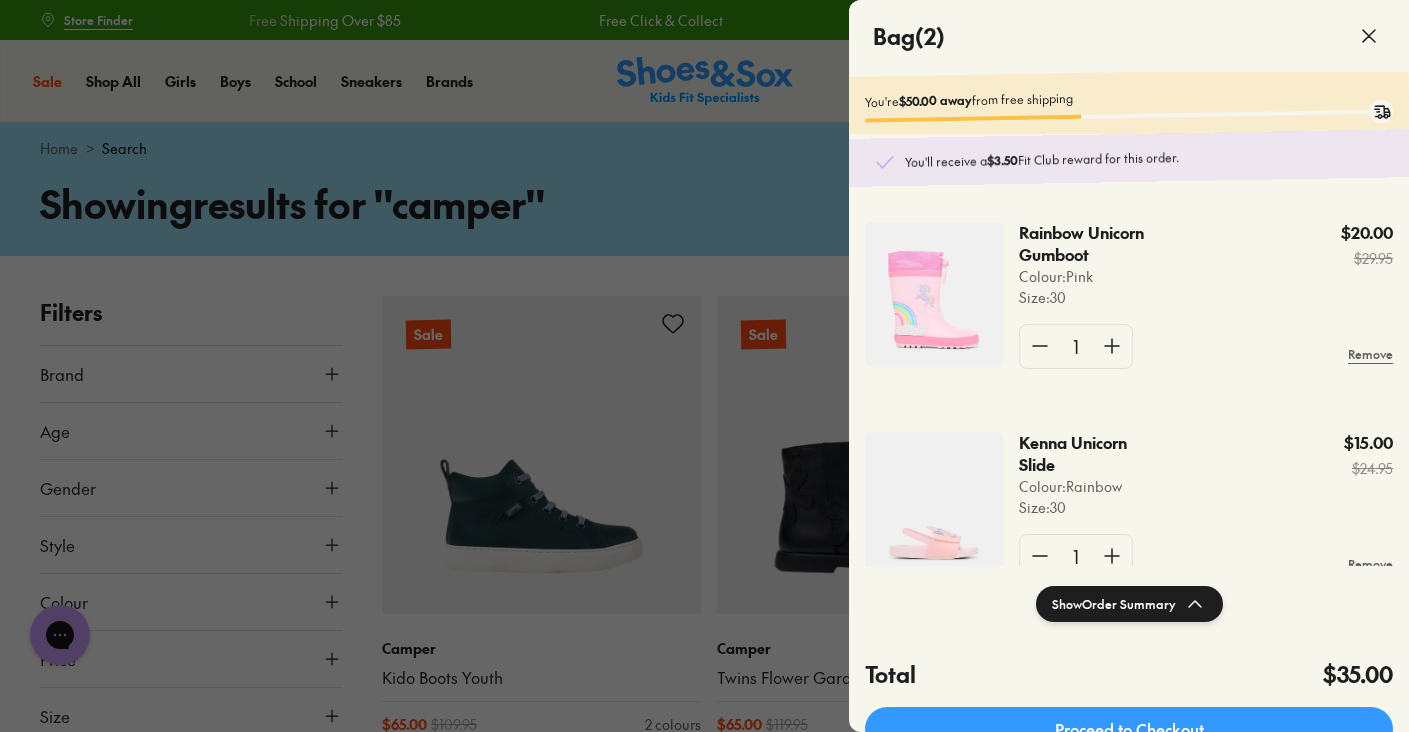 click 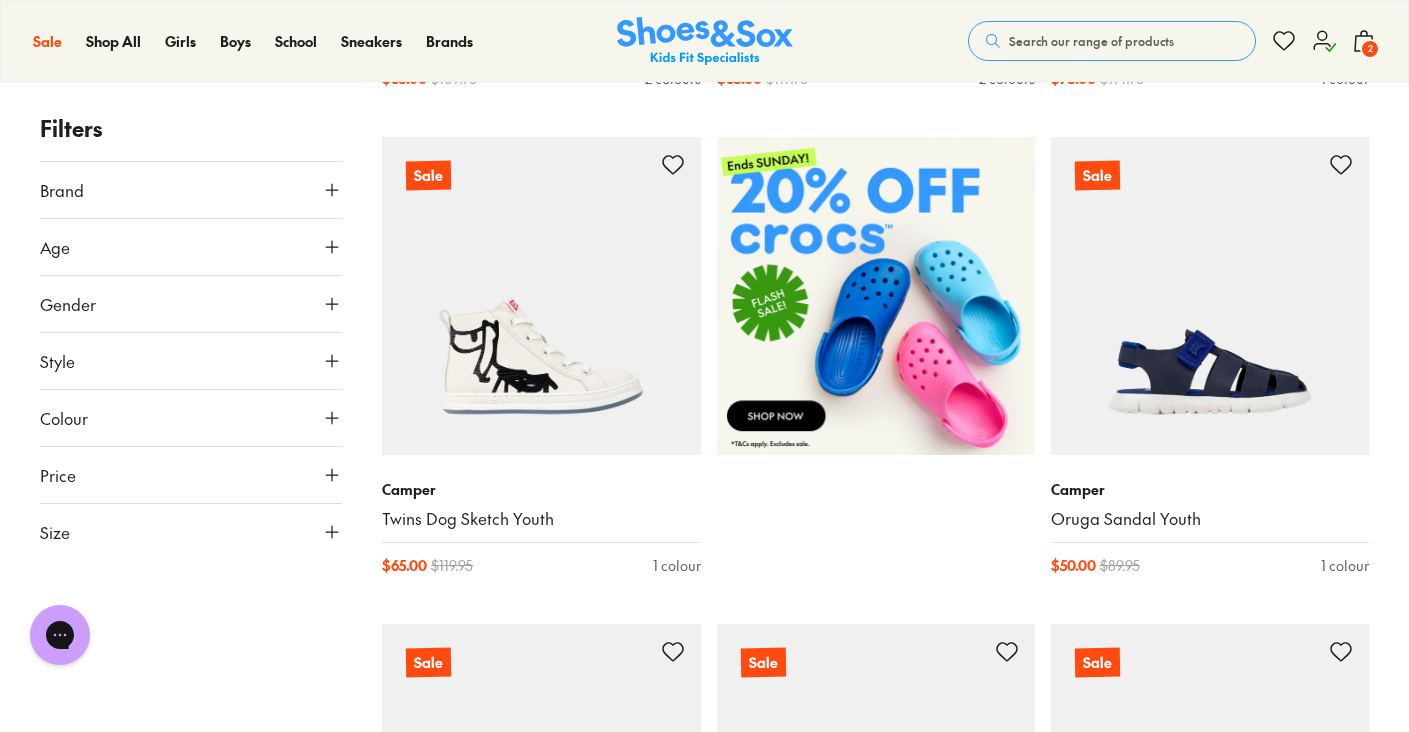 scroll, scrollTop: 458, scrollLeft: 0, axis: vertical 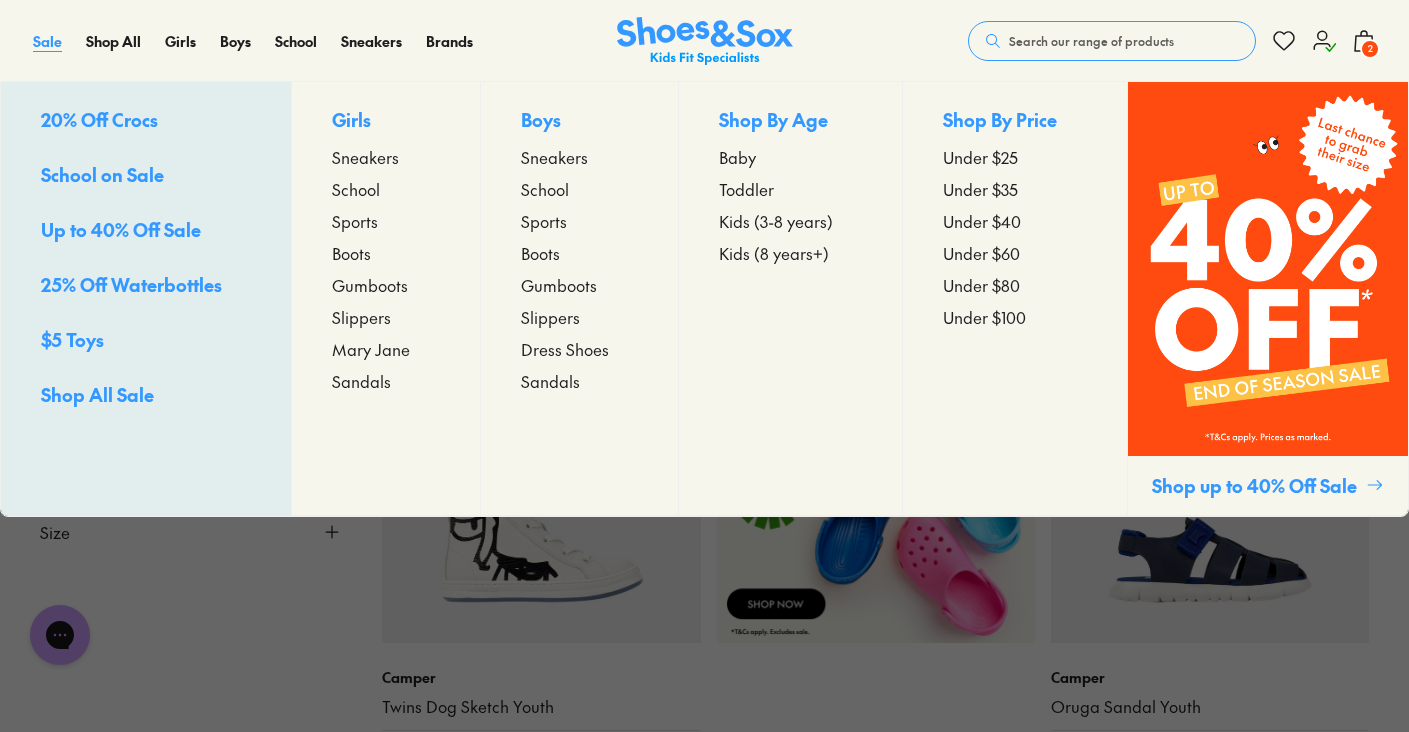 click on "Sale" at bounding box center (47, 41) 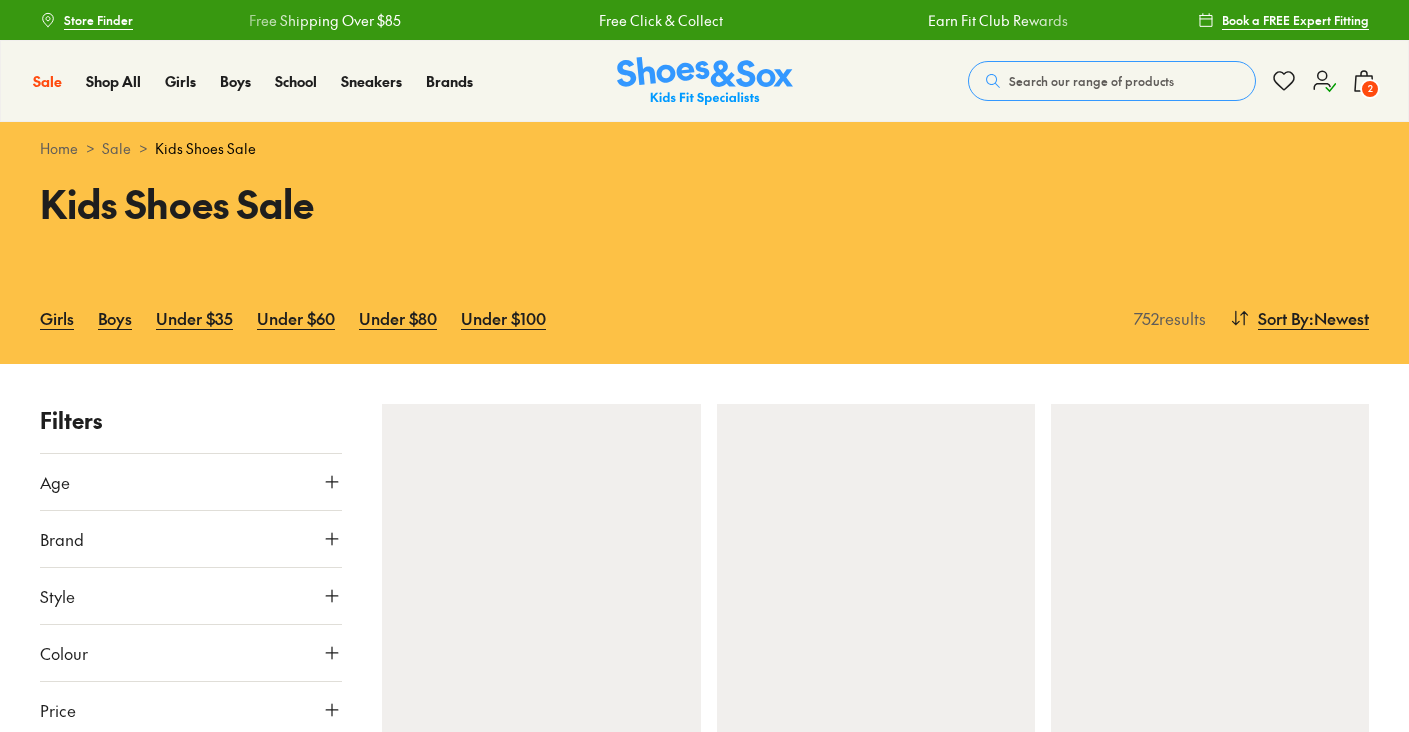 scroll, scrollTop: 0, scrollLeft: 0, axis: both 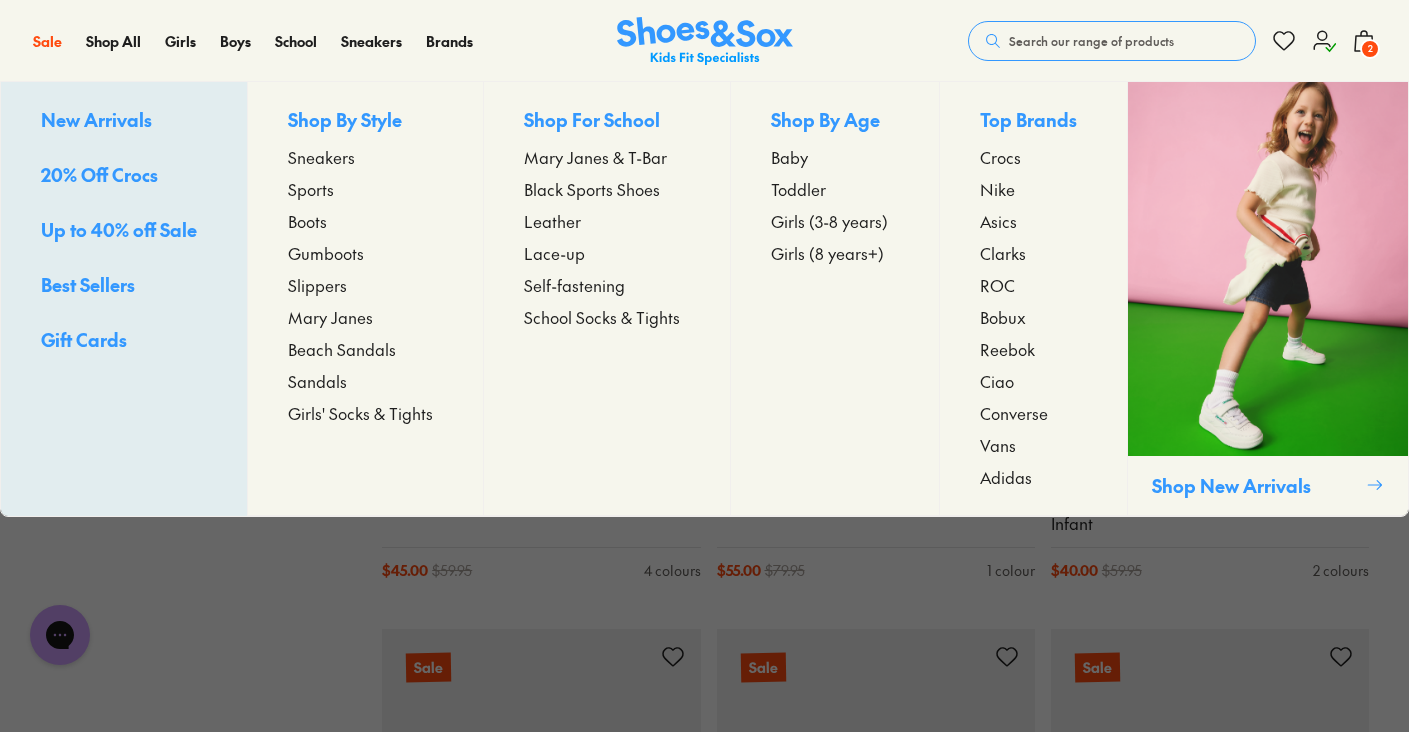 click on "Sneakers" at bounding box center [321, 157] 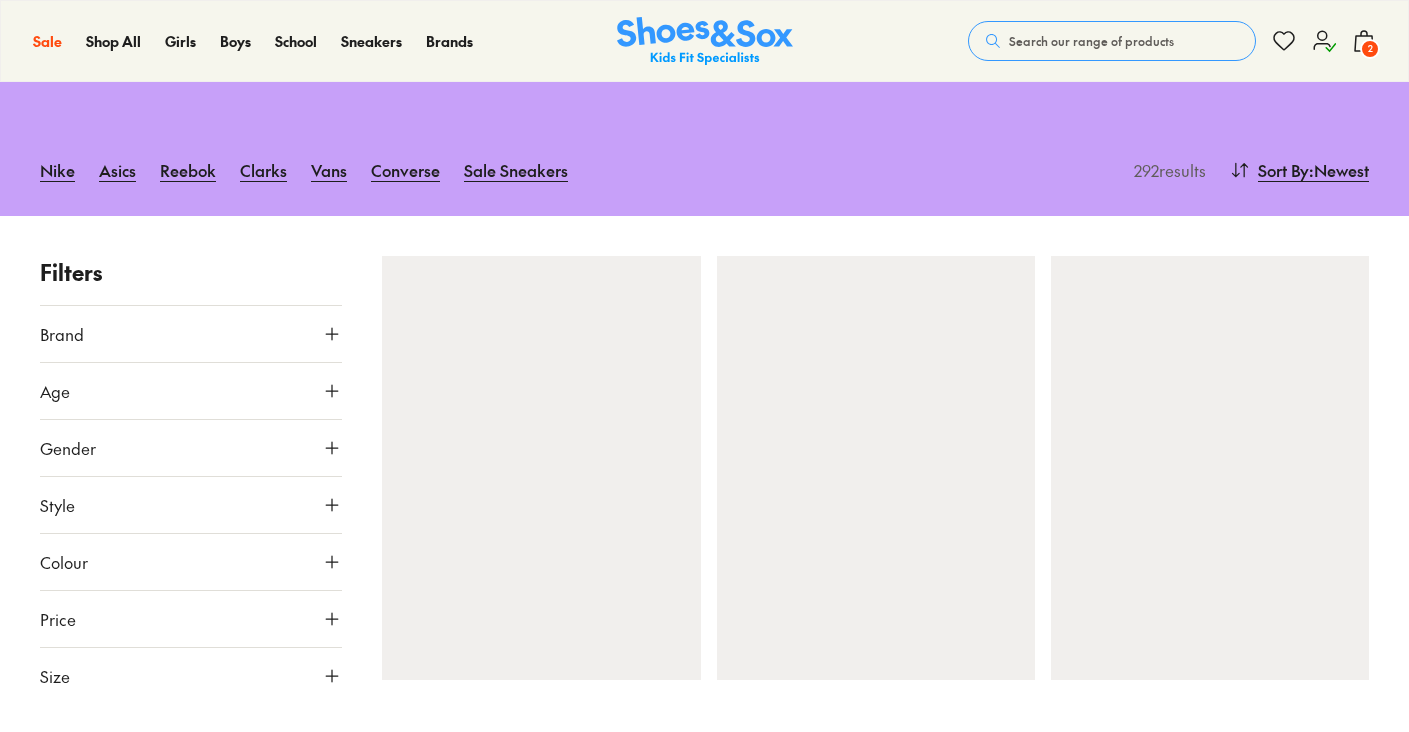 scroll, scrollTop: 0, scrollLeft: 0, axis: both 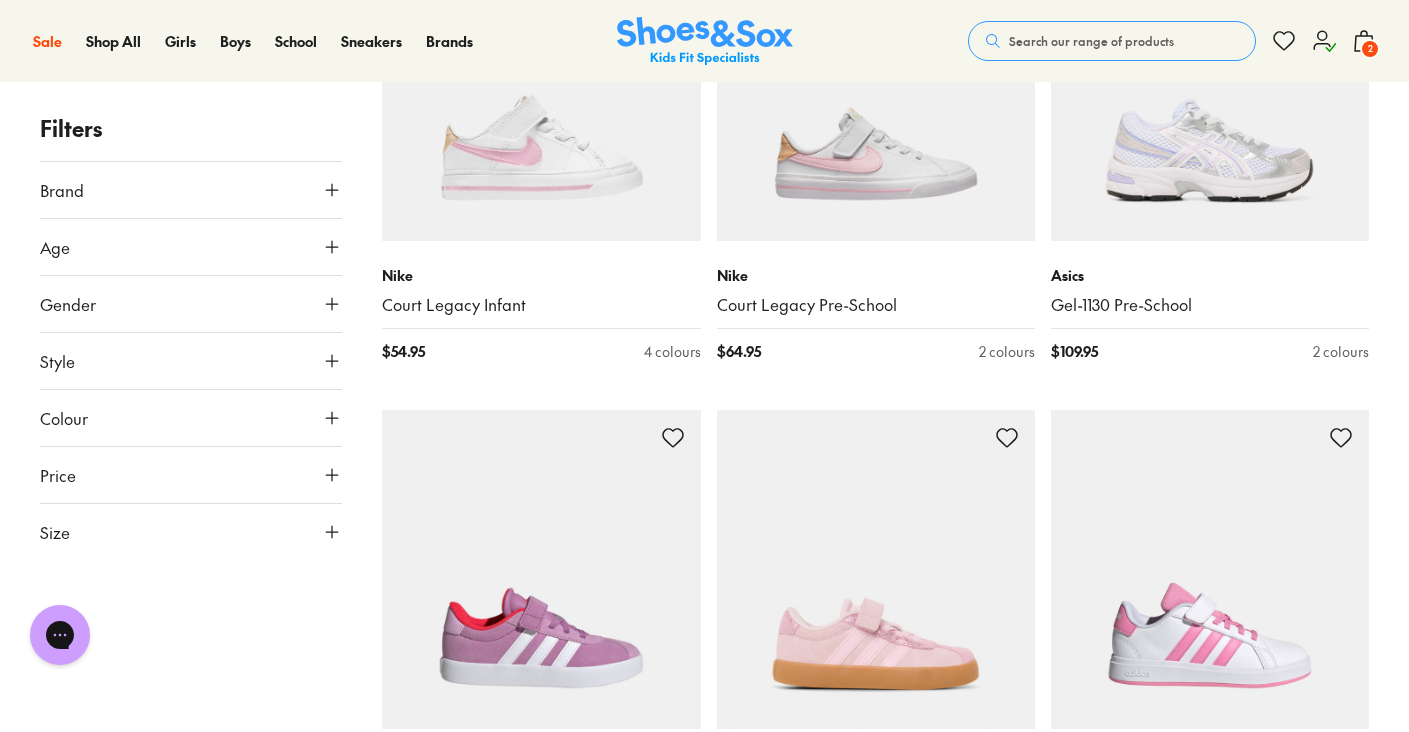 click on "Search our range of products" at bounding box center (1091, 41) 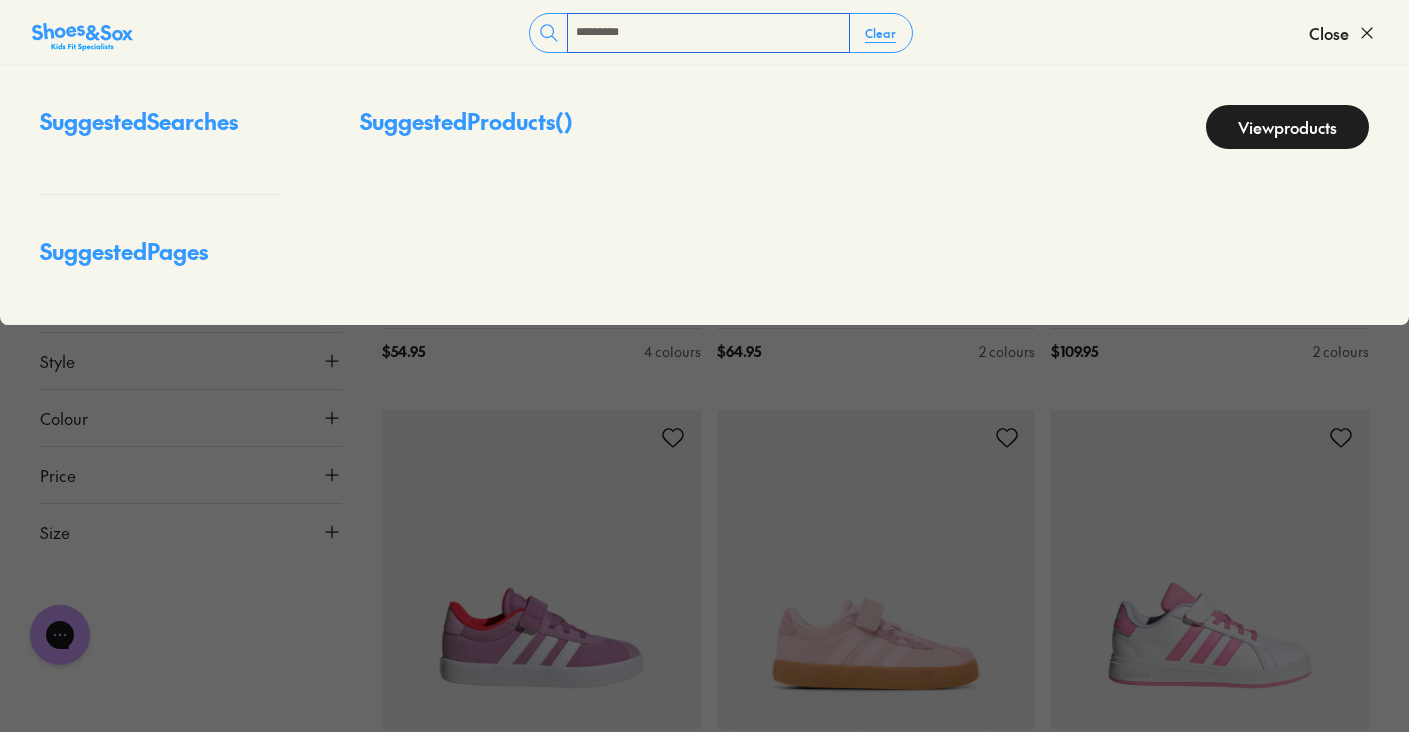 type on "*********" 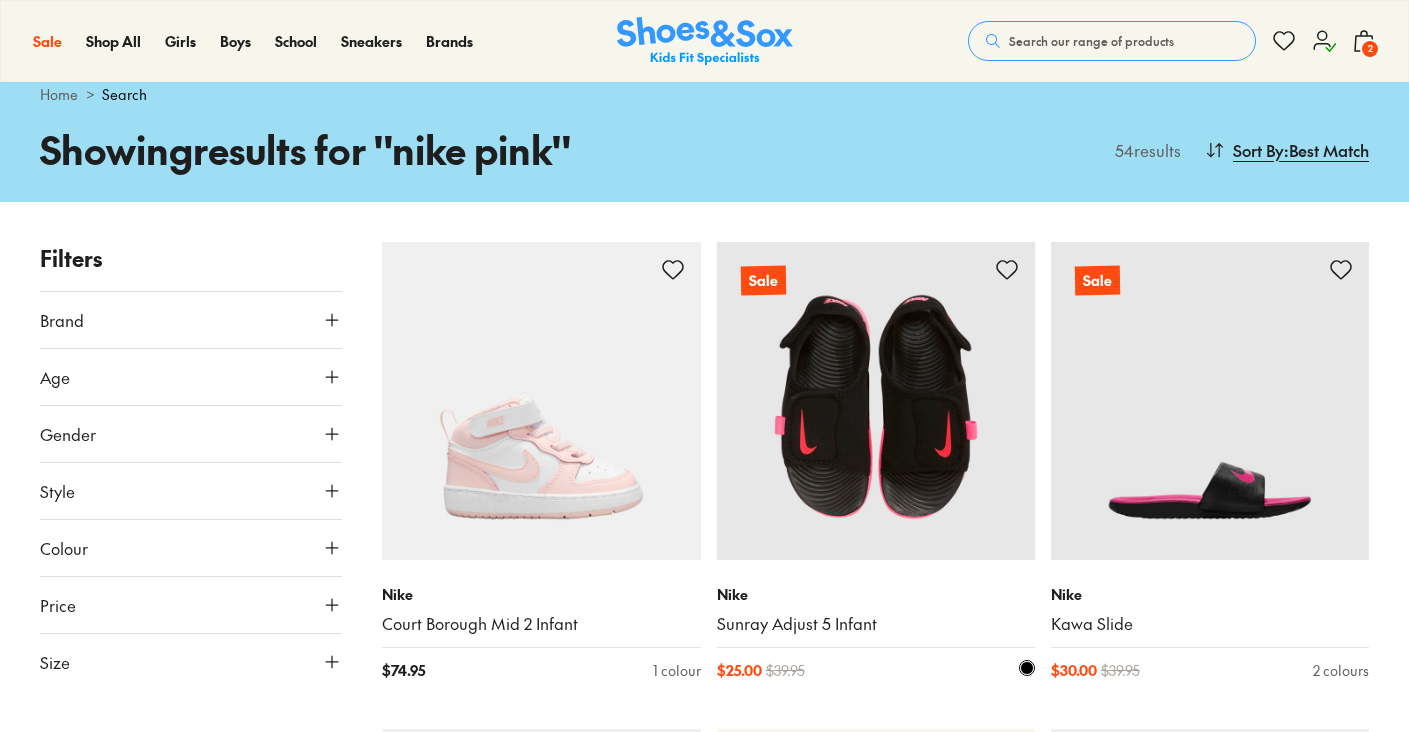 scroll, scrollTop: 54, scrollLeft: 0, axis: vertical 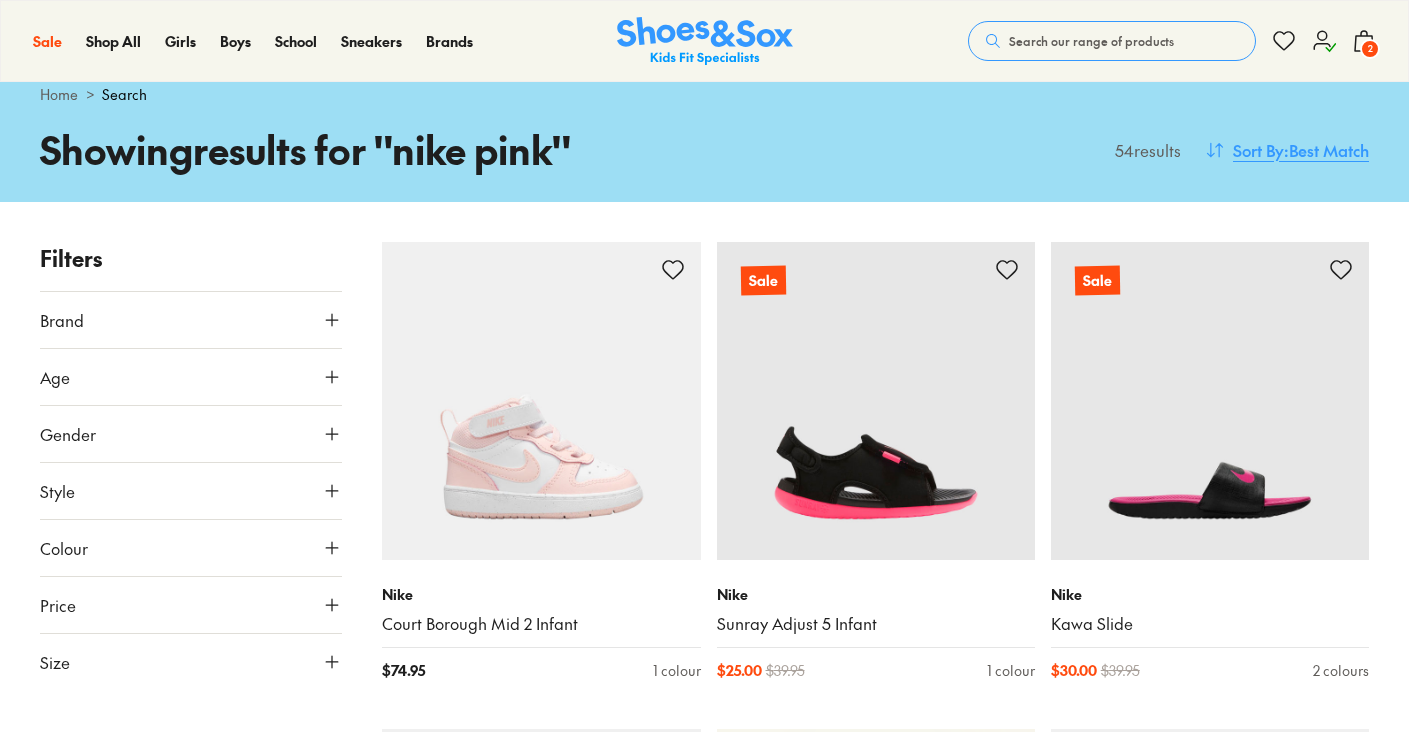 click on ":  Best Match" at bounding box center (1326, 150) 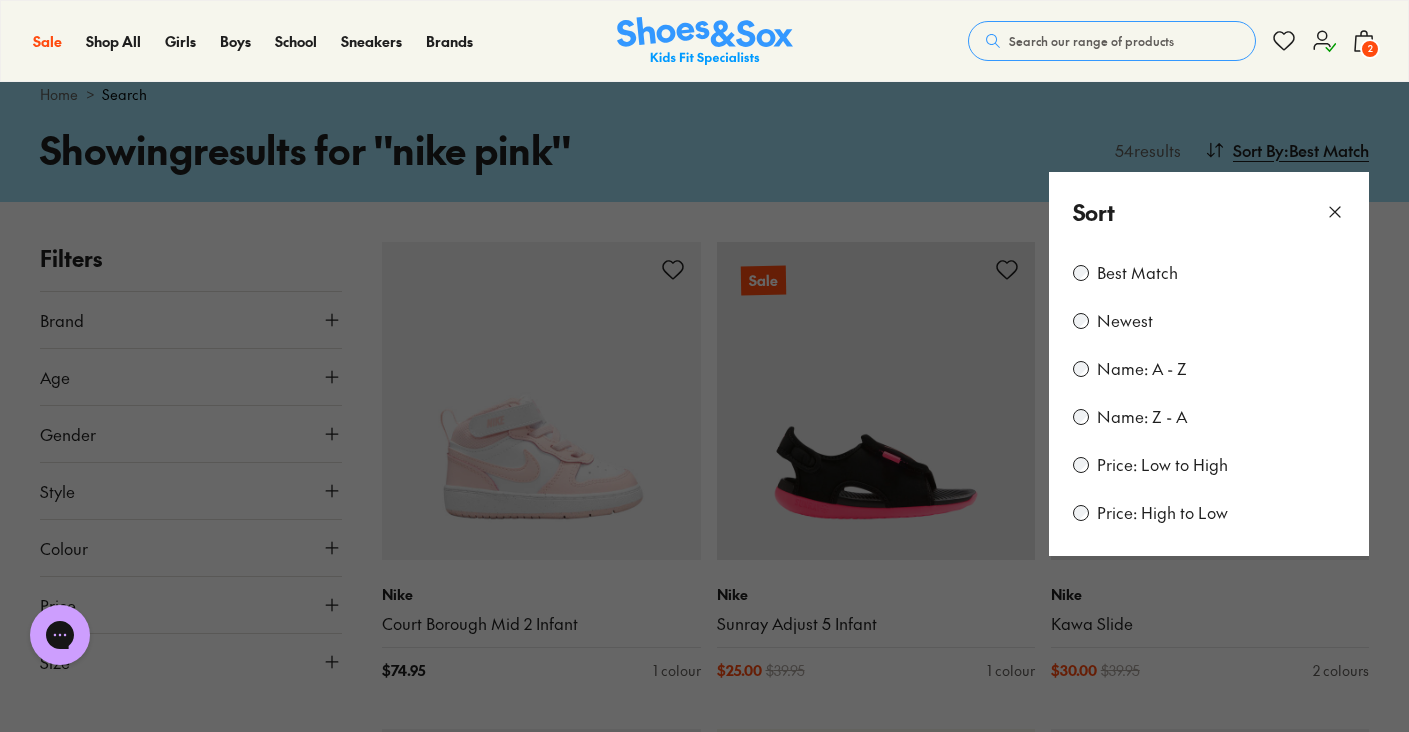 scroll, scrollTop: 0, scrollLeft: 0, axis: both 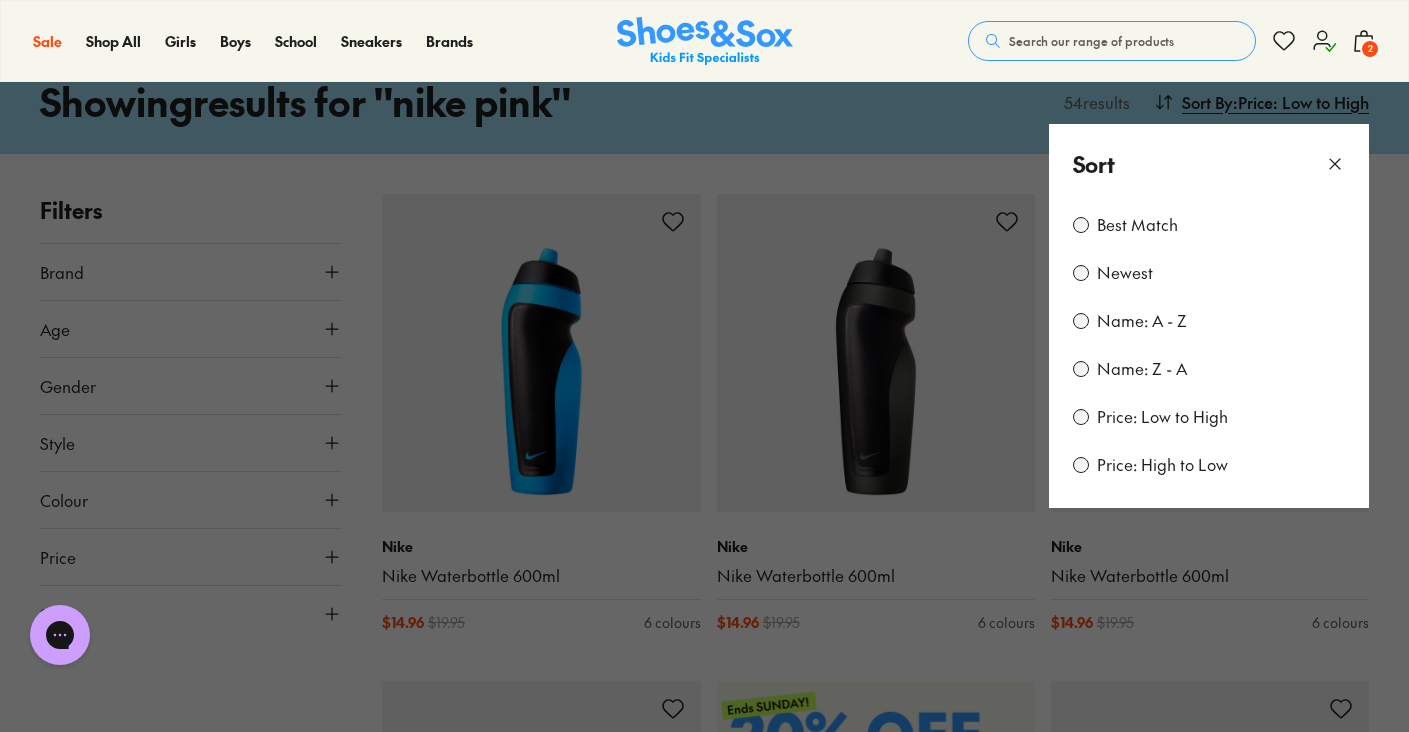 click 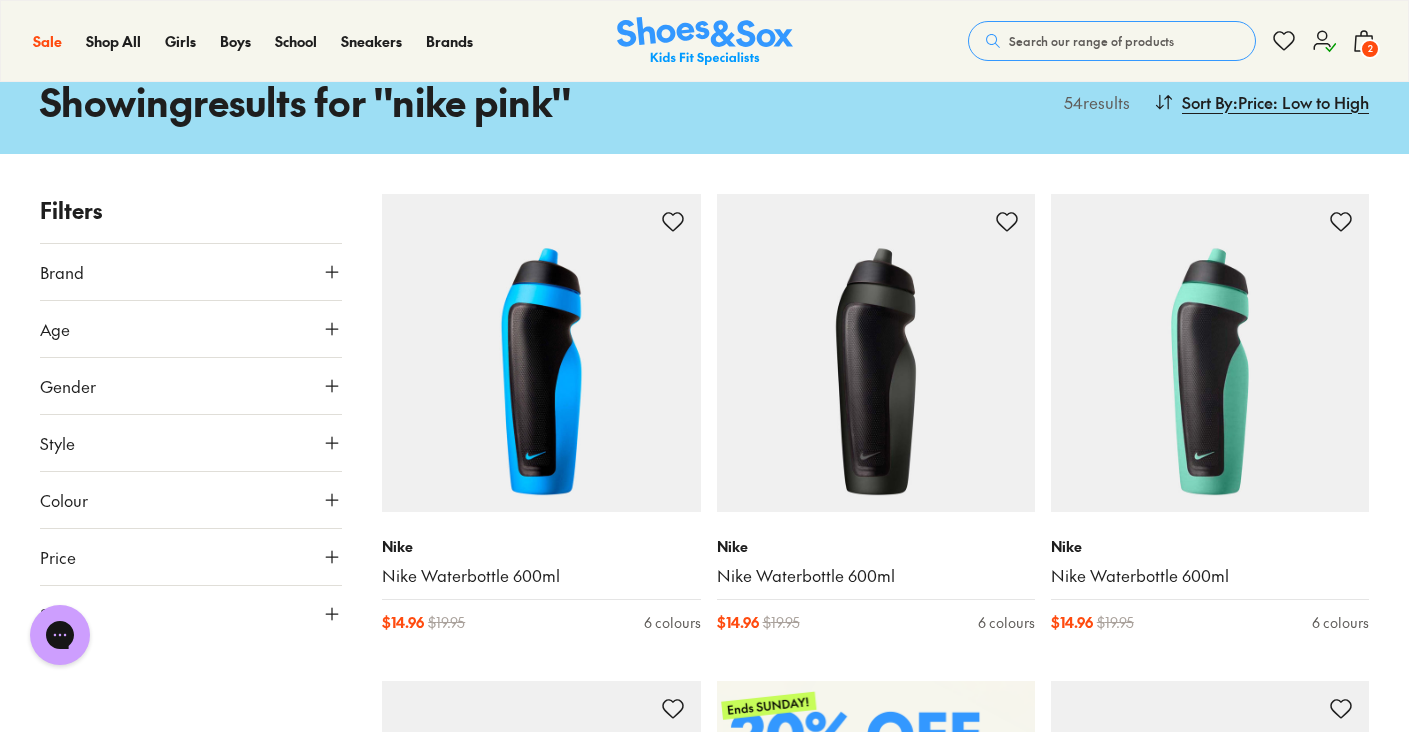 click on "Brand" at bounding box center [191, 272] 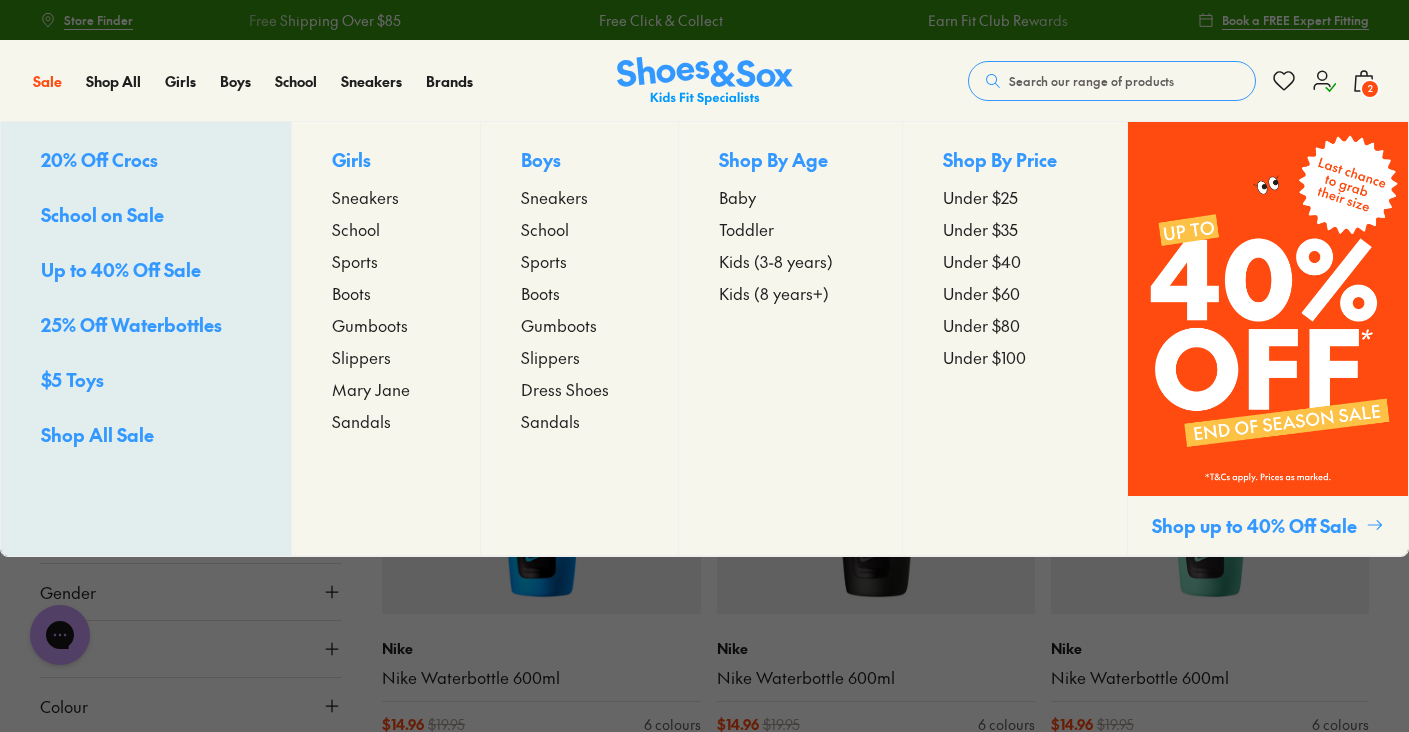 scroll, scrollTop: 0, scrollLeft: 0, axis: both 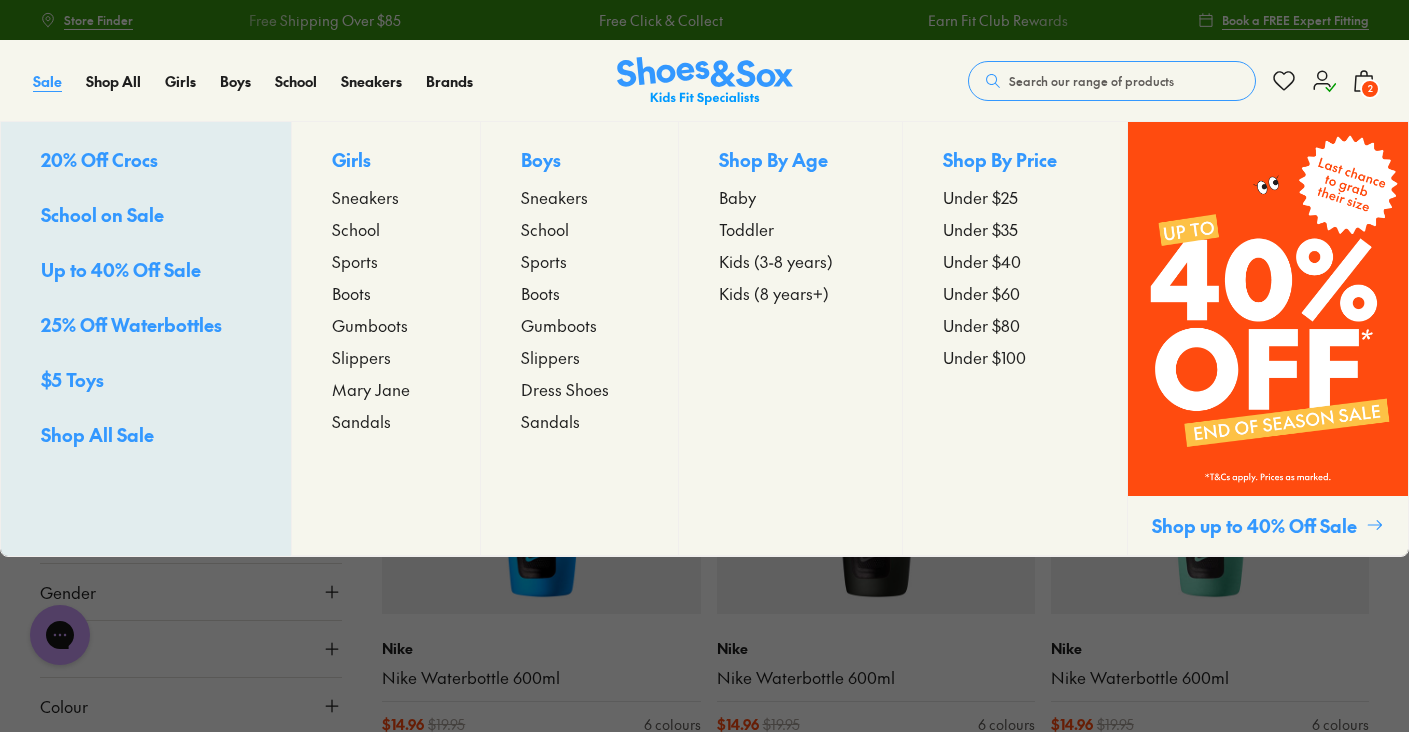 click on "Sale" at bounding box center (47, 81) 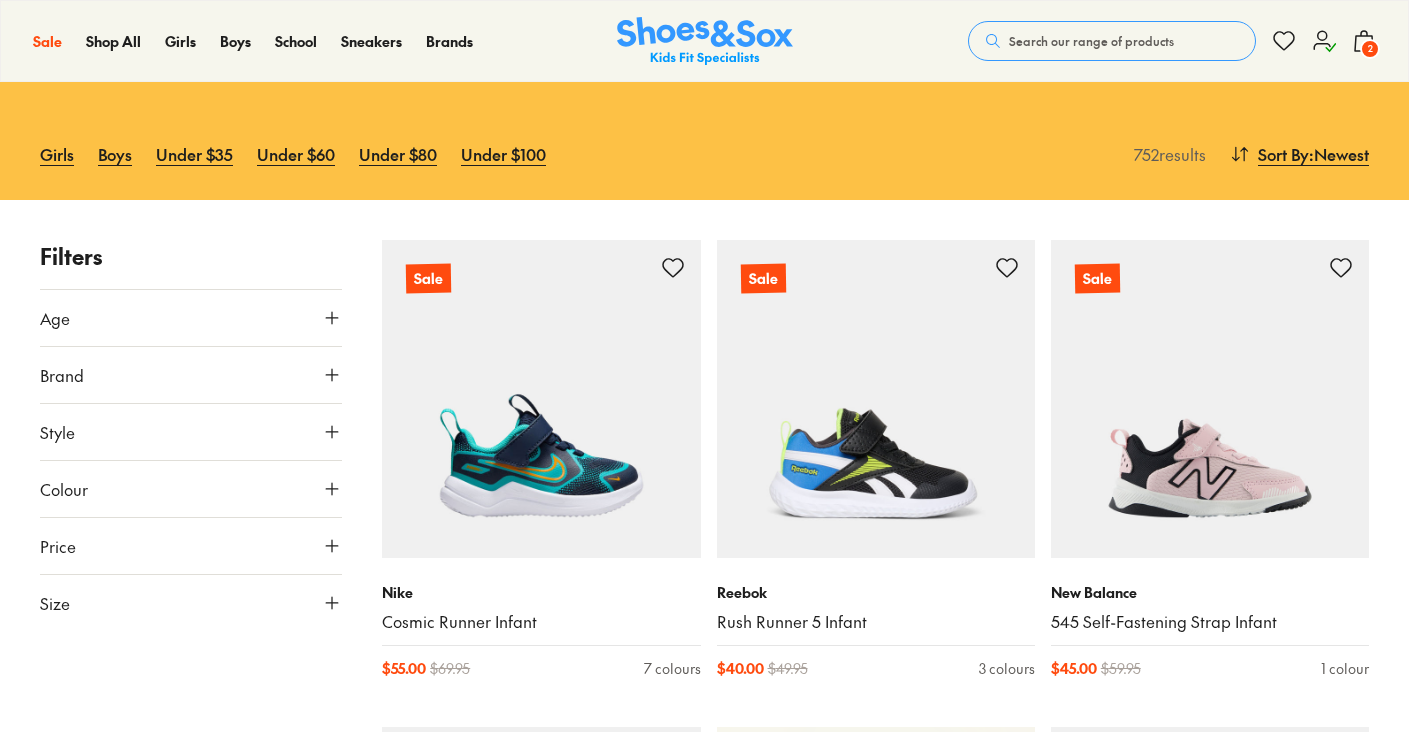 scroll, scrollTop: 164, scrollLeft: 0, axis: vertical 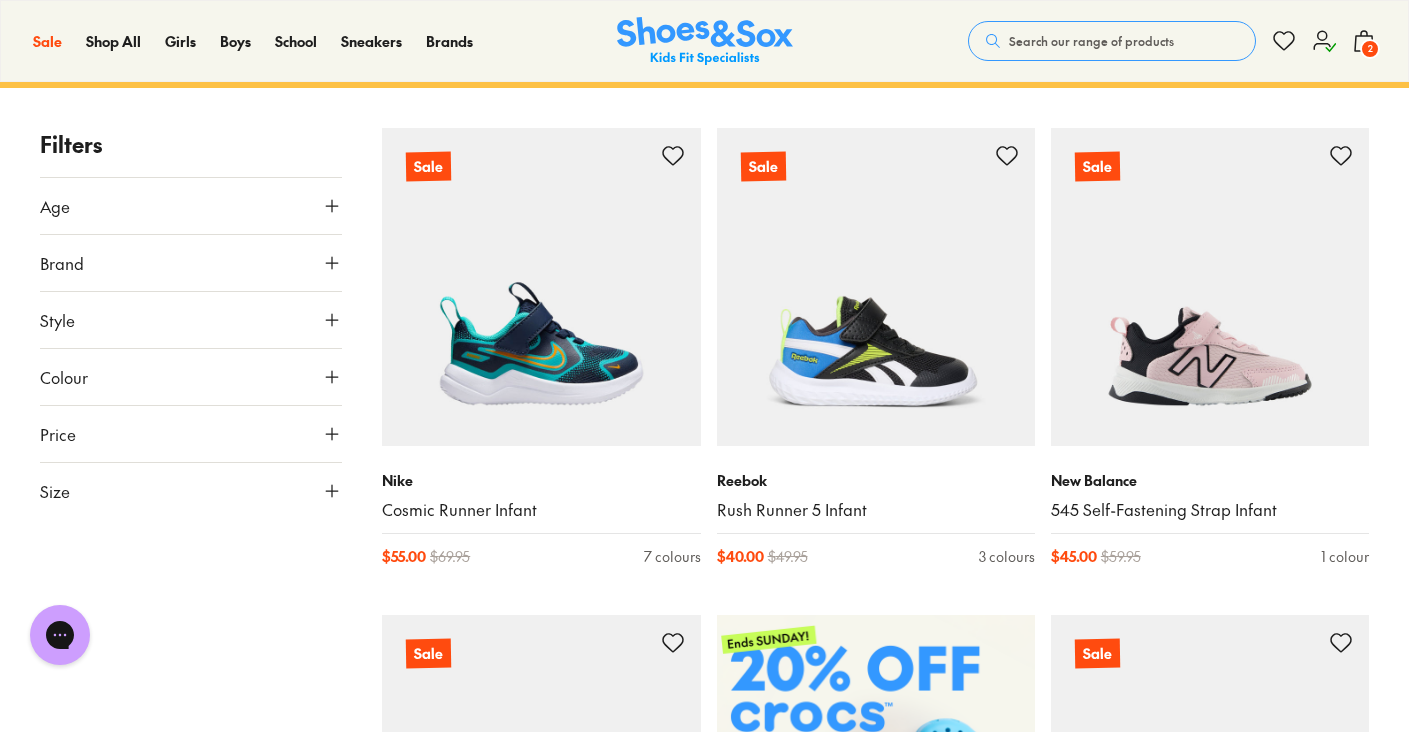 click 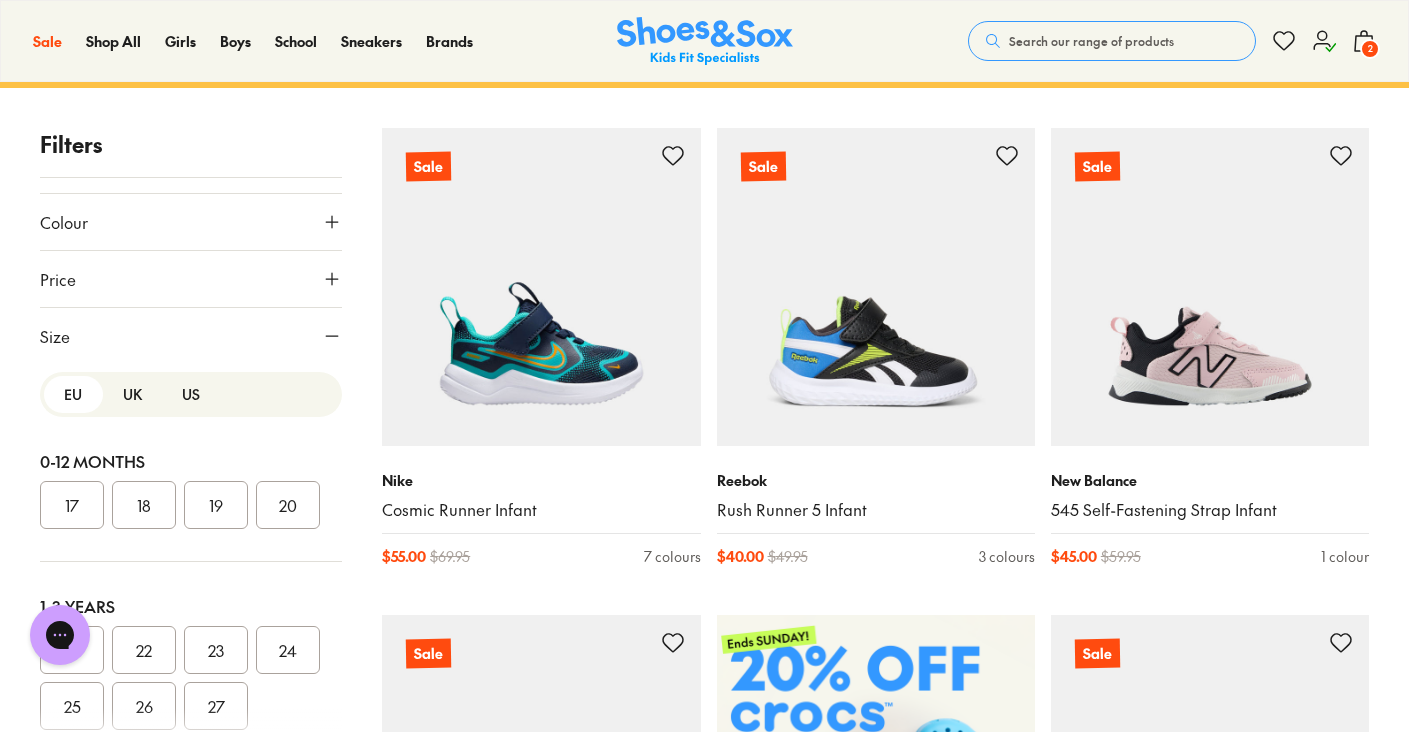scroll, scrollTop: 155, scrollLeft: 0, axis: vertical 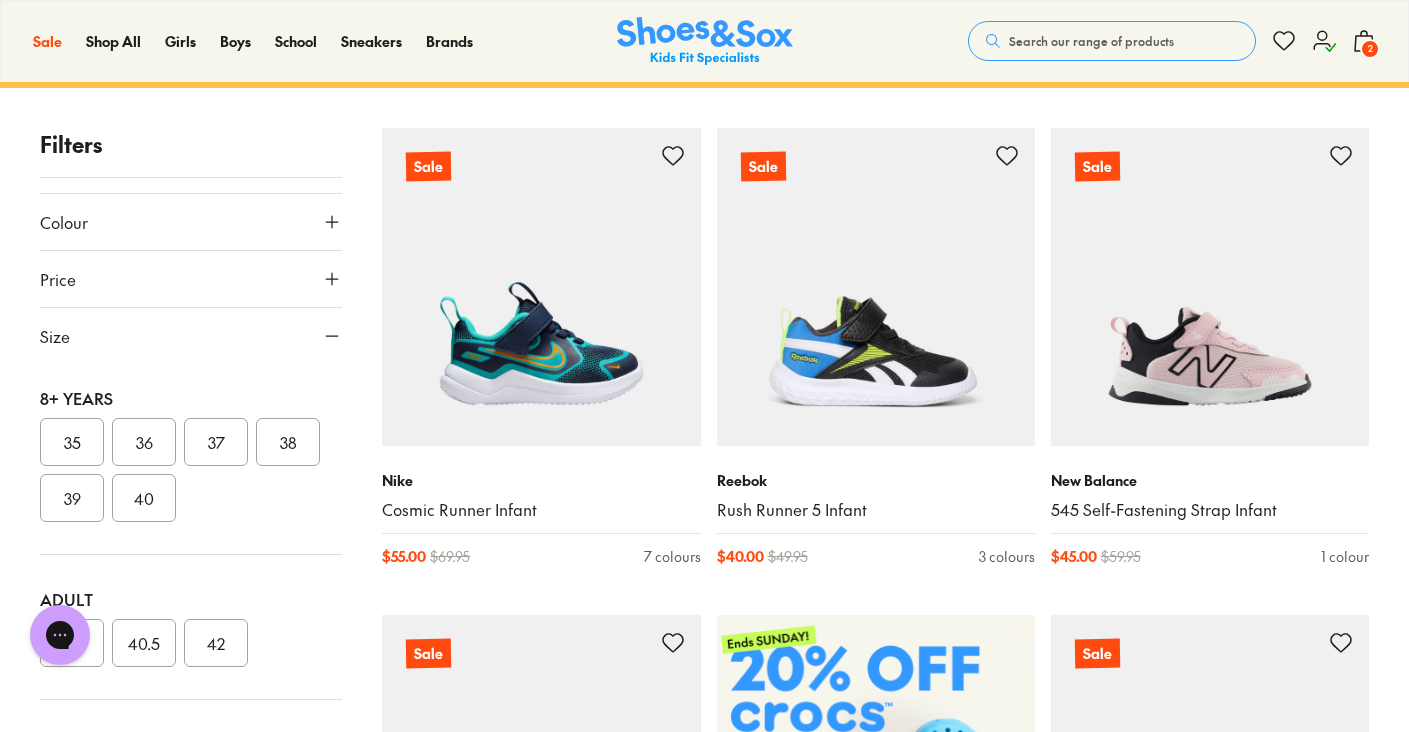 click on "36" at bounding box center (144, 442) 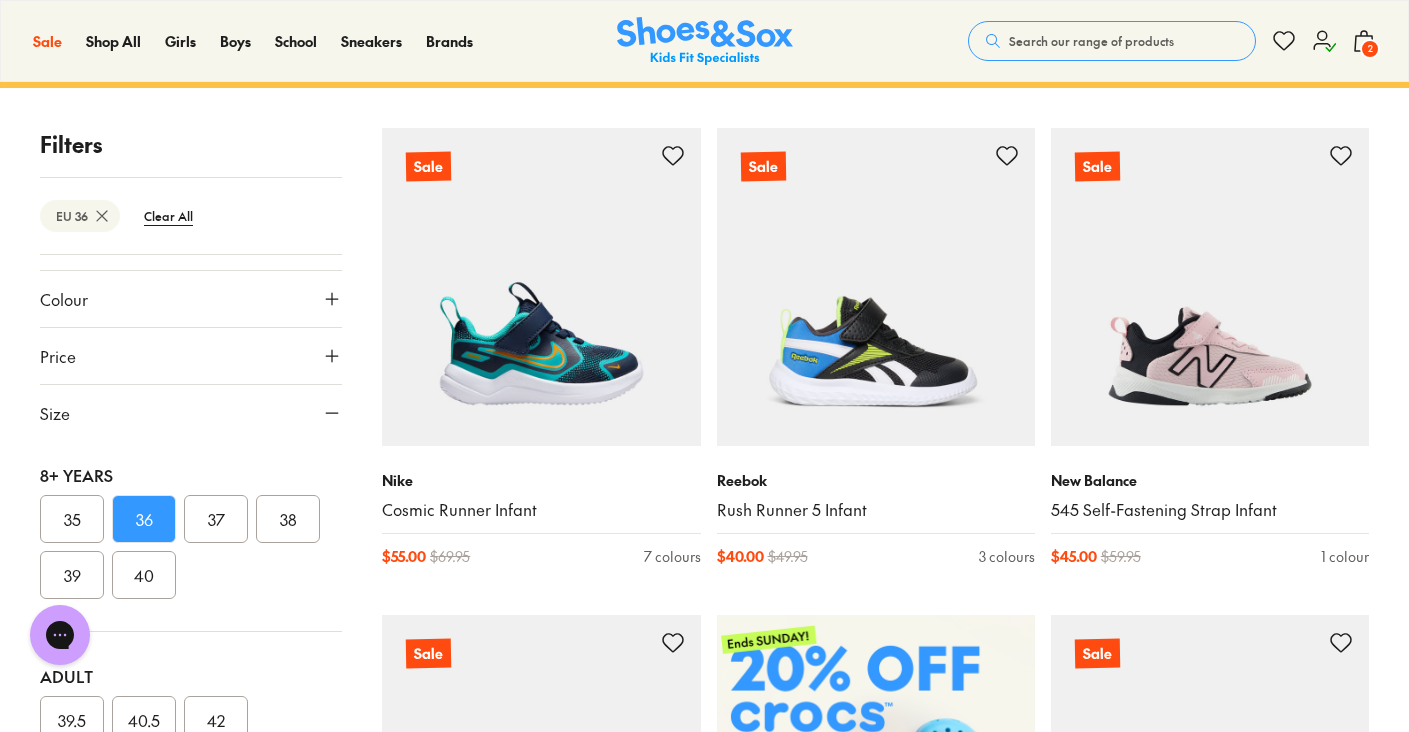scroll, scrollTop: 85, scrollLeft: 0, axis: vertical 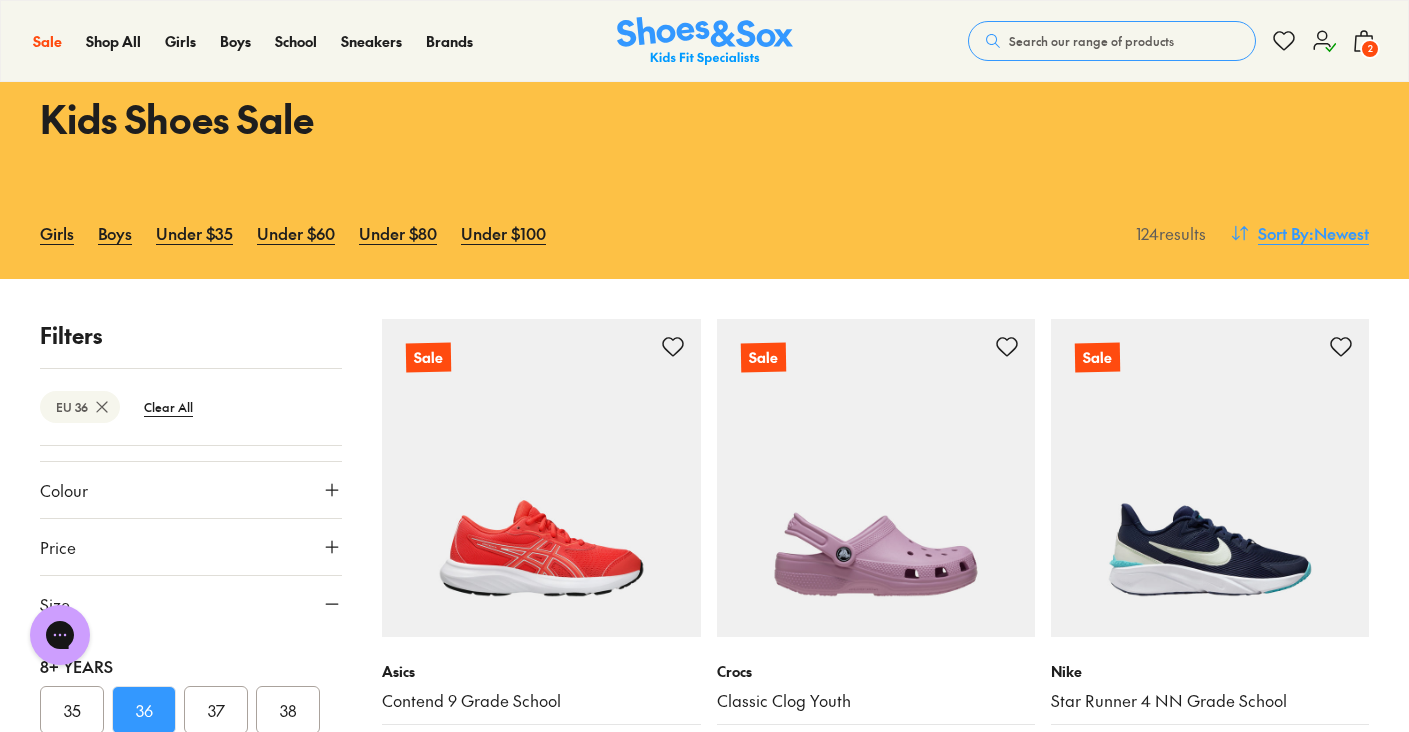 click on ":  Newest" at bounding box center [1339, 233] 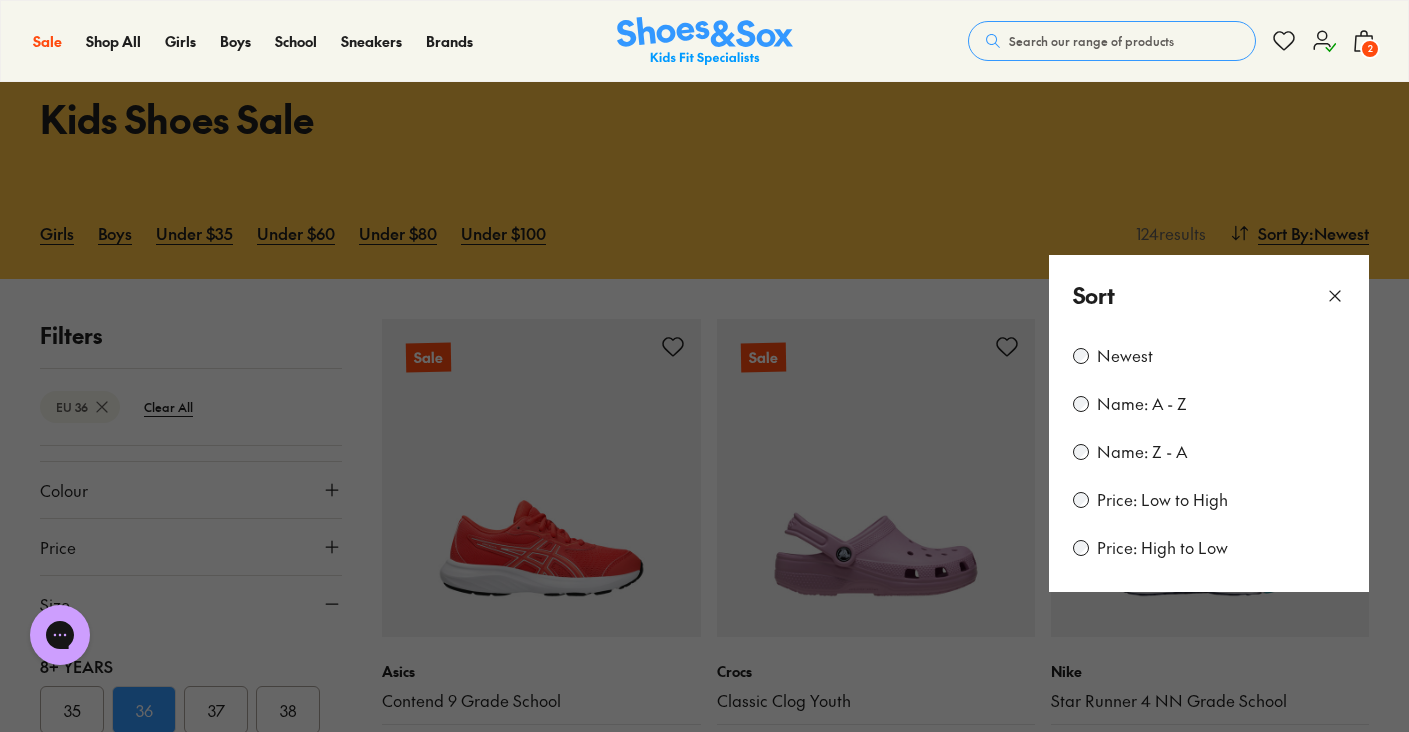 click on "Price: Low to High" at bounding box center (1162, 500) 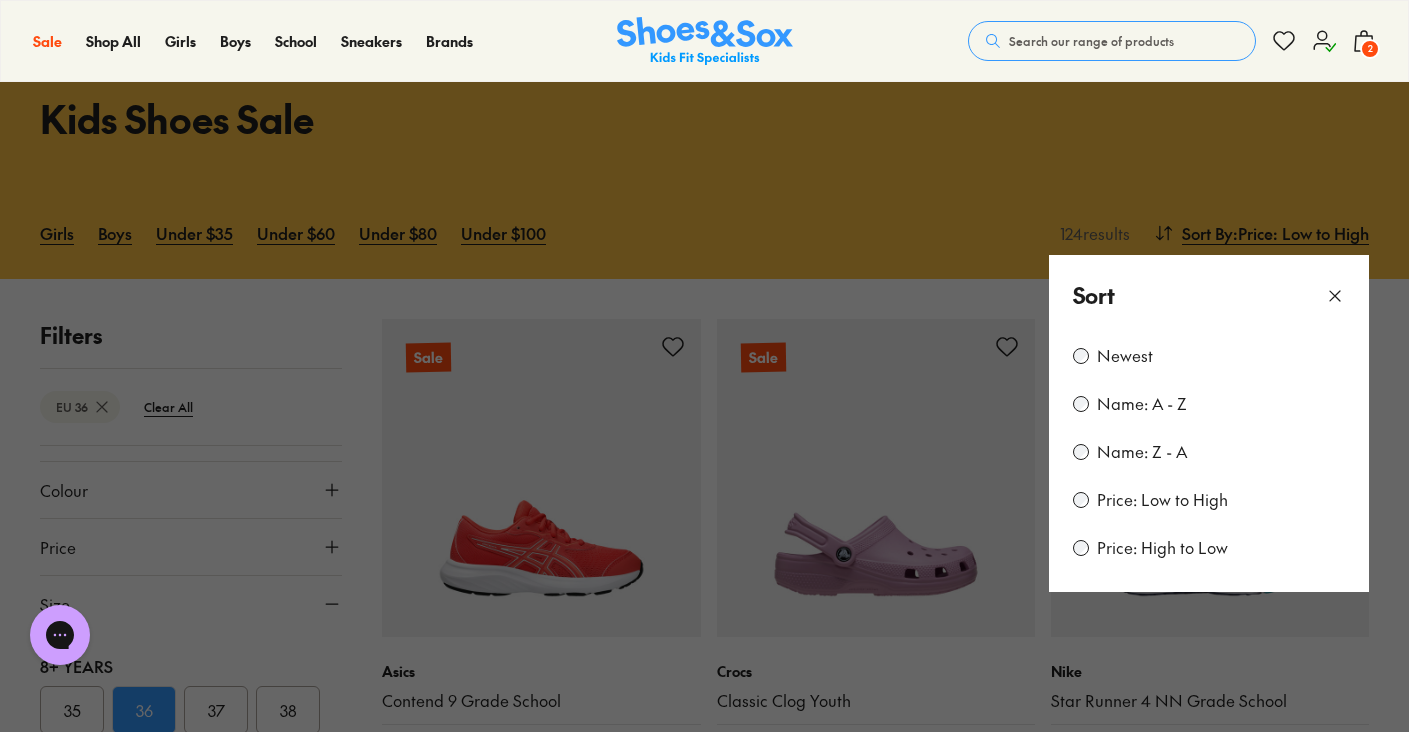 scroll, scrollTop: 179, scrollLeft: 0, axis: vertical 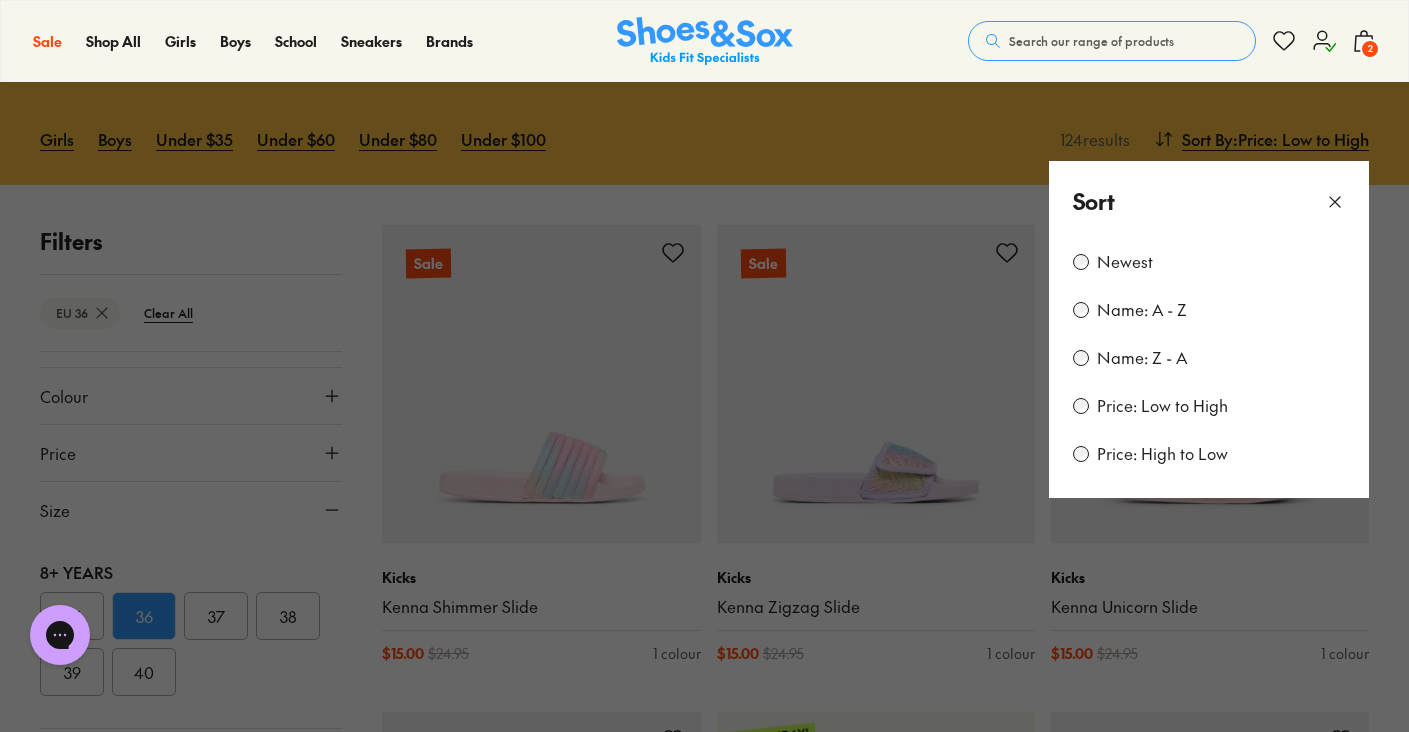 click 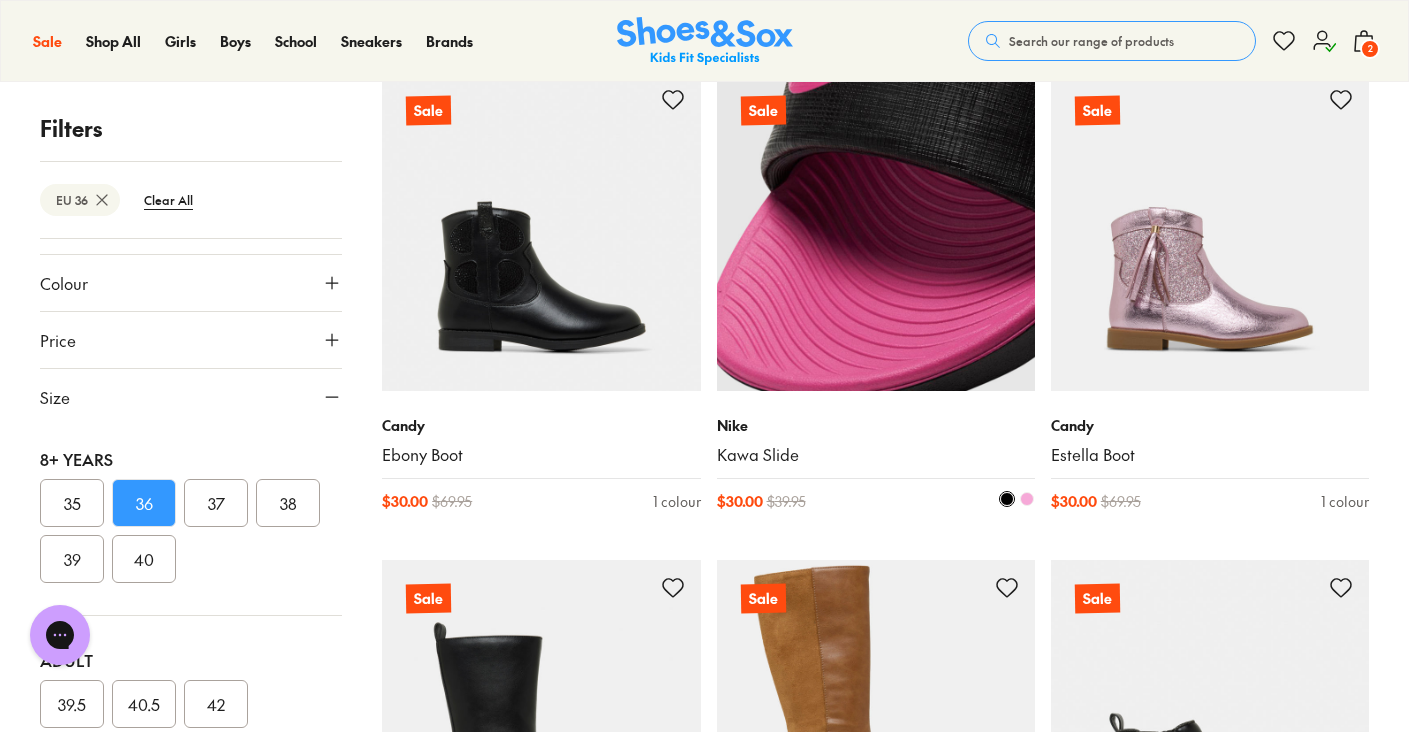 scroll, scrollTop: 1313, scrollLeft: 0, axis: vertical 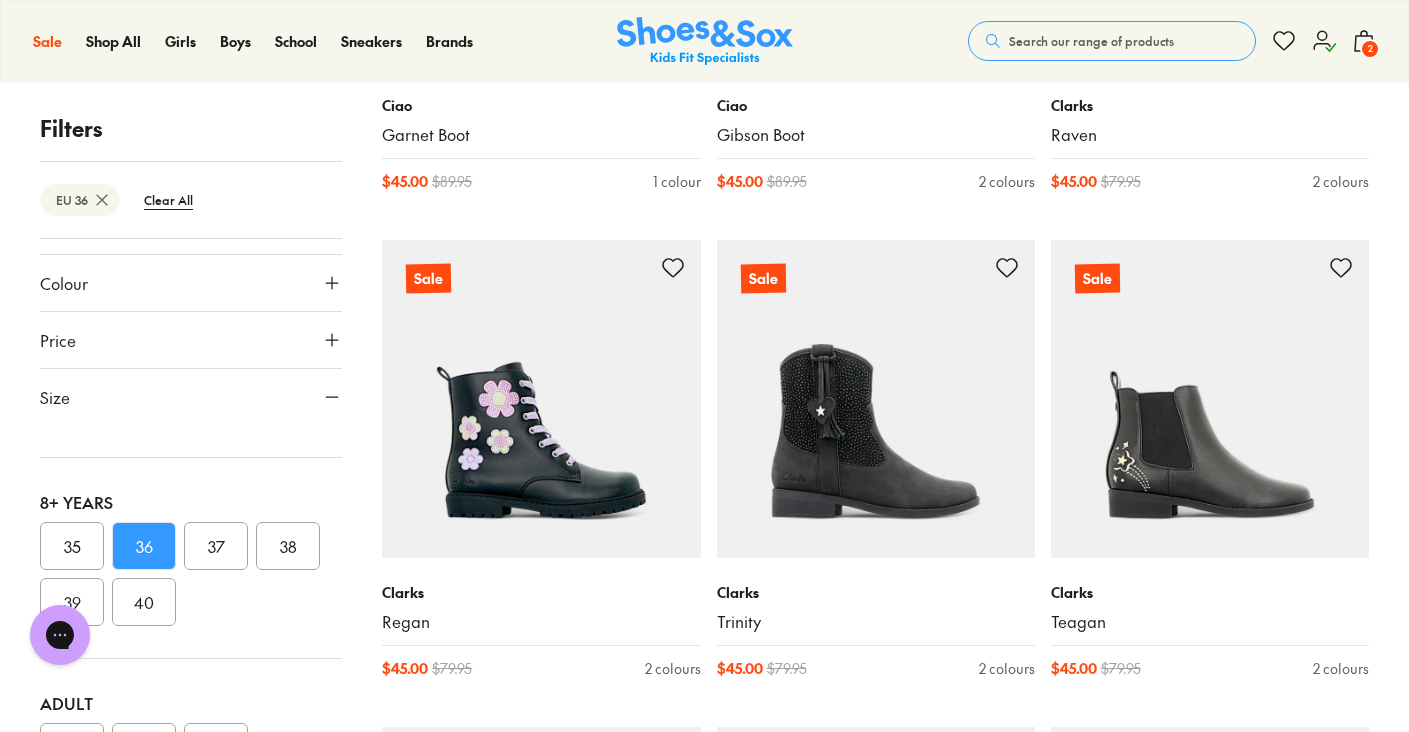 click on "30" at bounding box center [216, 345] 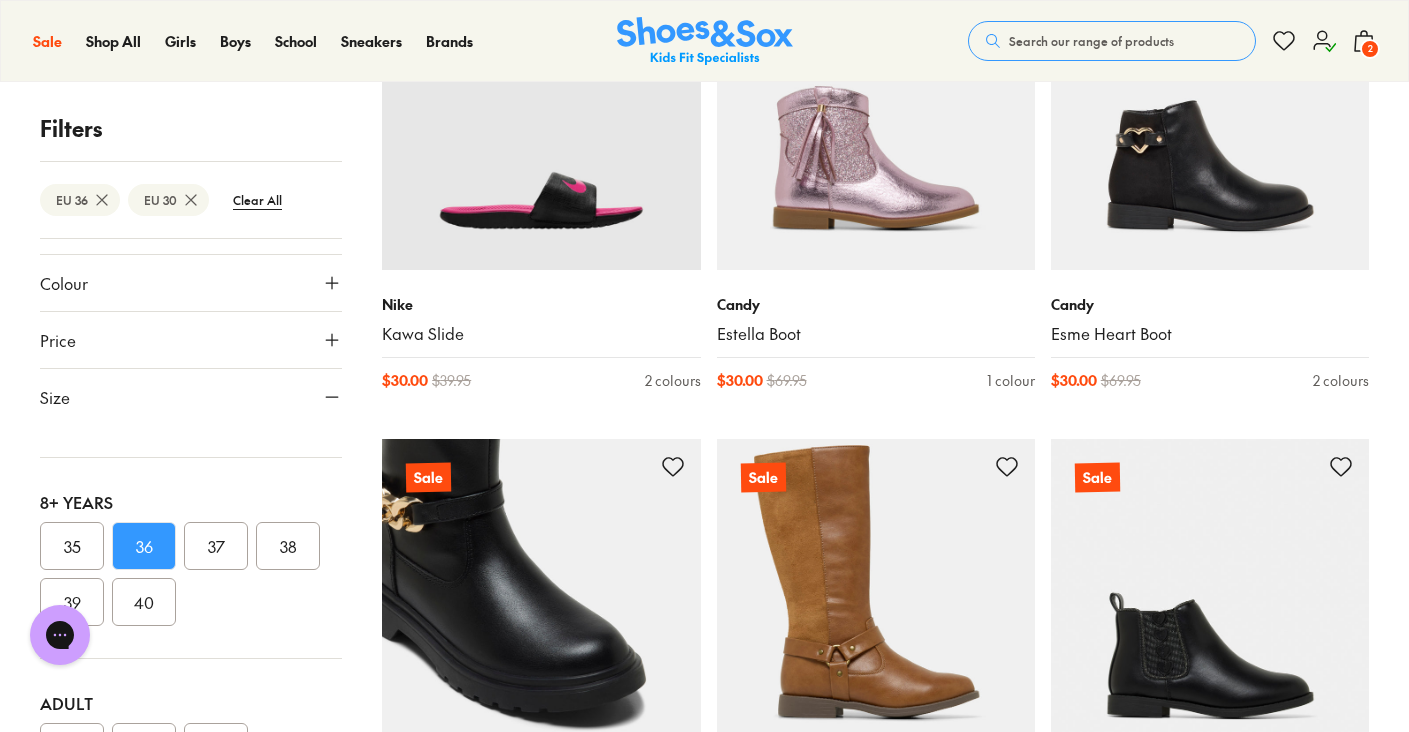 scroll, scrollTop: 3376, scrollLeft: 0, axis: vertical 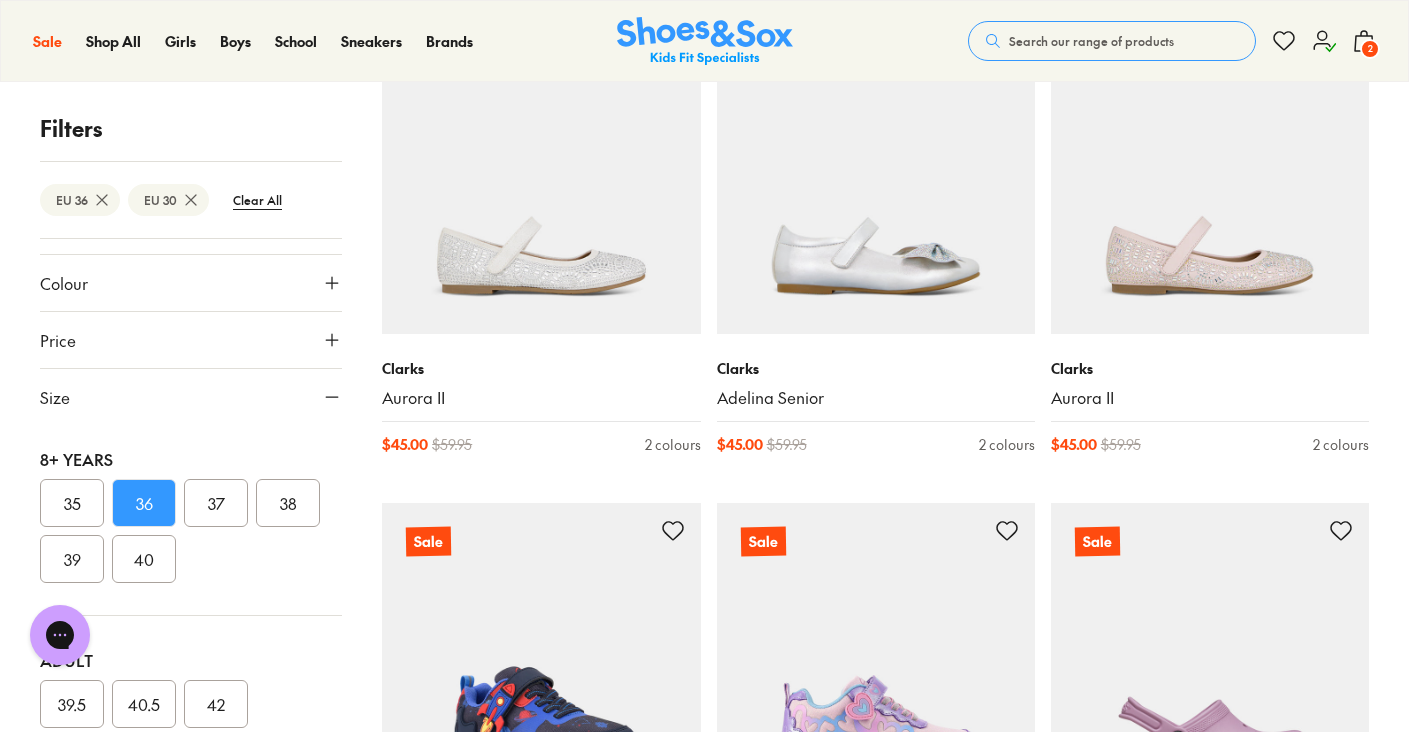 click on "36" at bounding box center (144, 503) 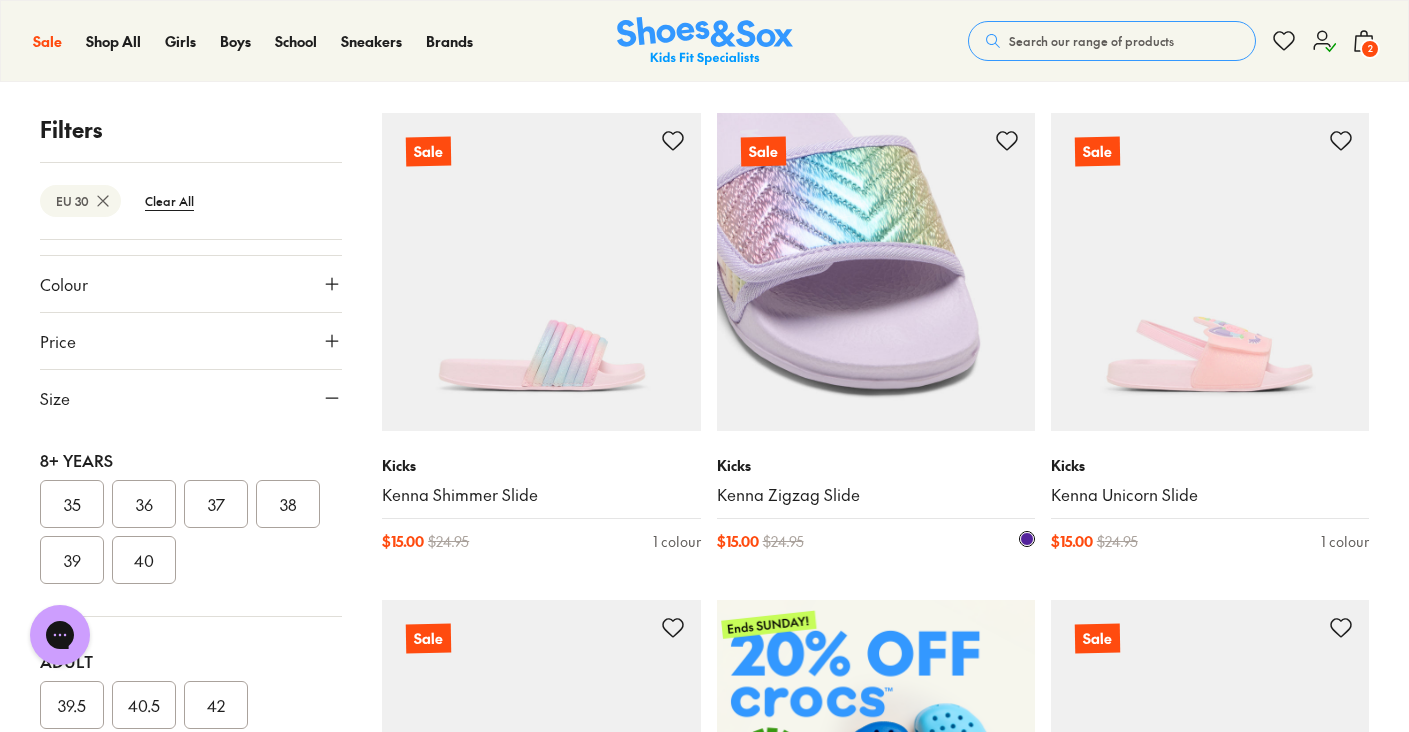 scroll, scrollTop: 296, scrollLeft: 0, axis: vertical 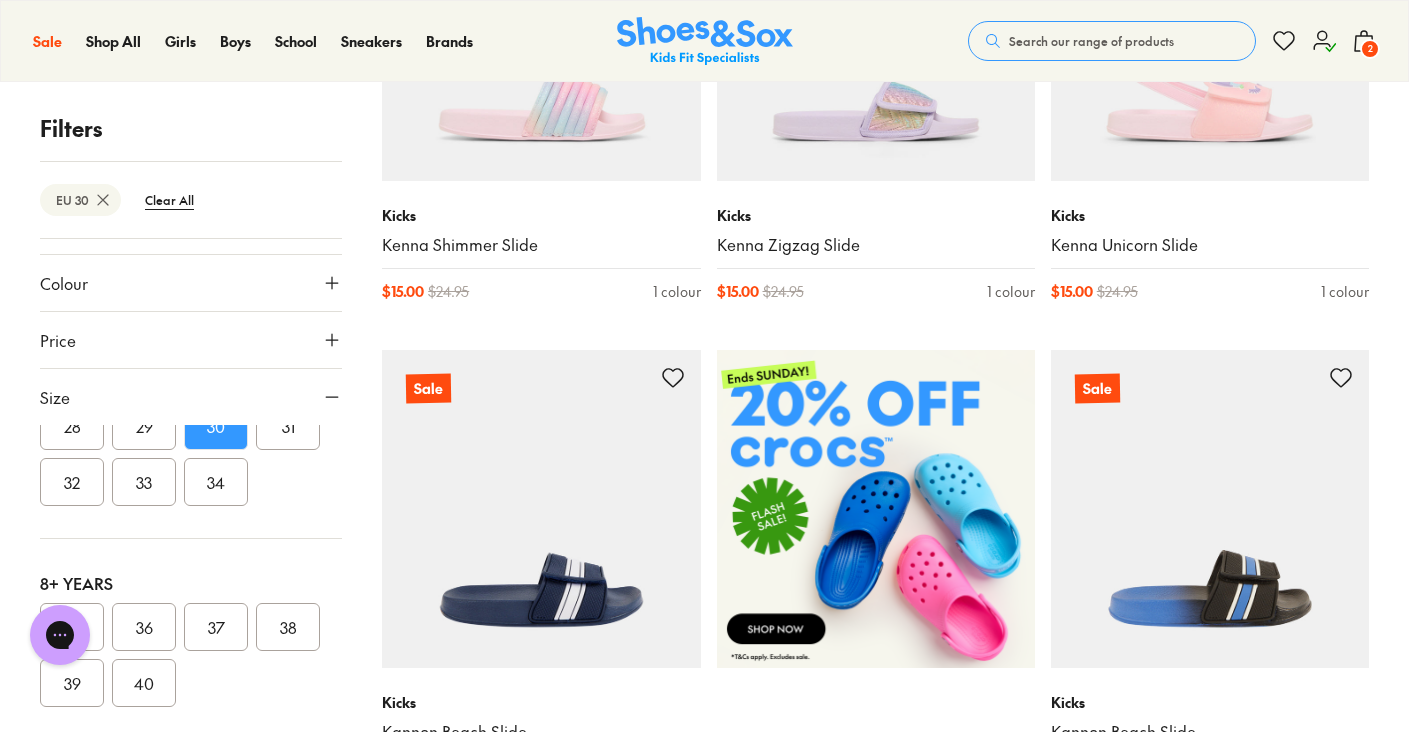 click on "31" at bounding box center [288, 426] 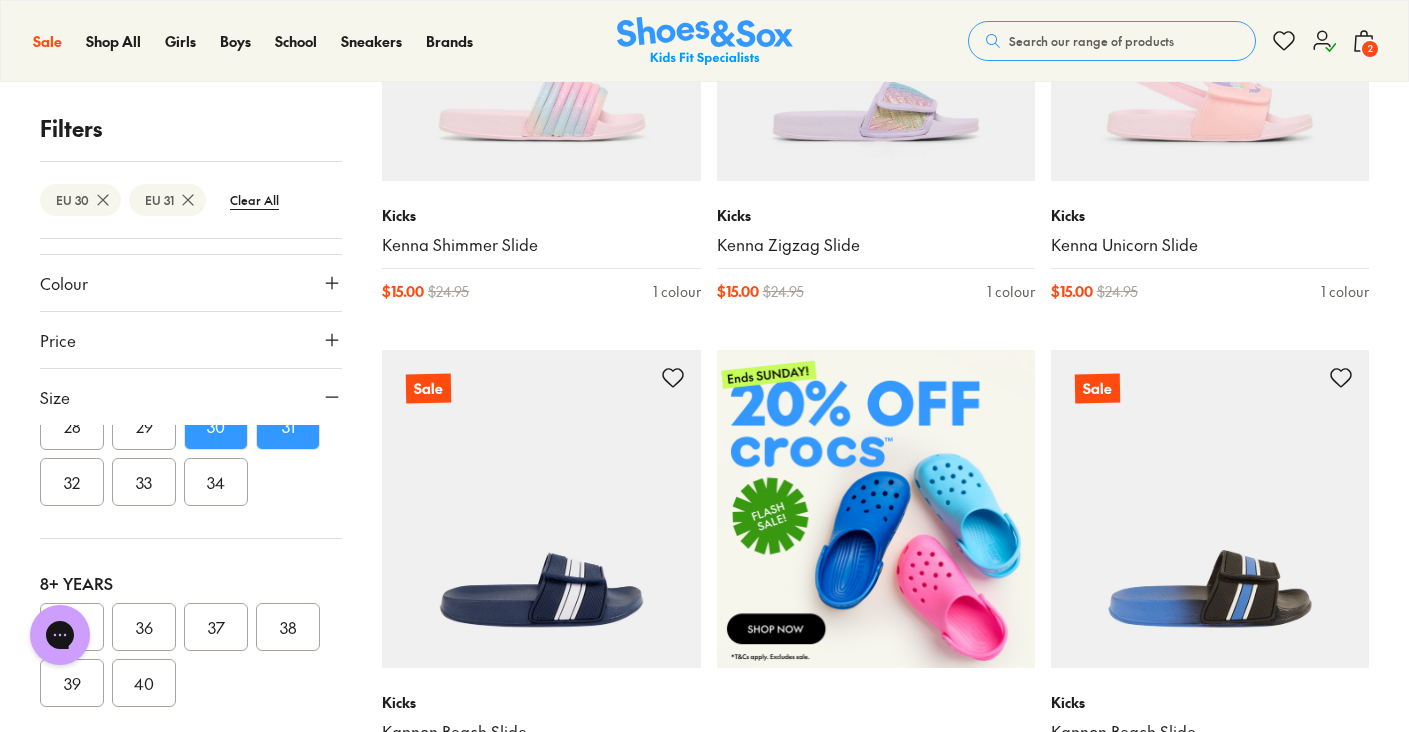 scroll, scrollTop: 89, scrollLeft: 0, axis: vertical 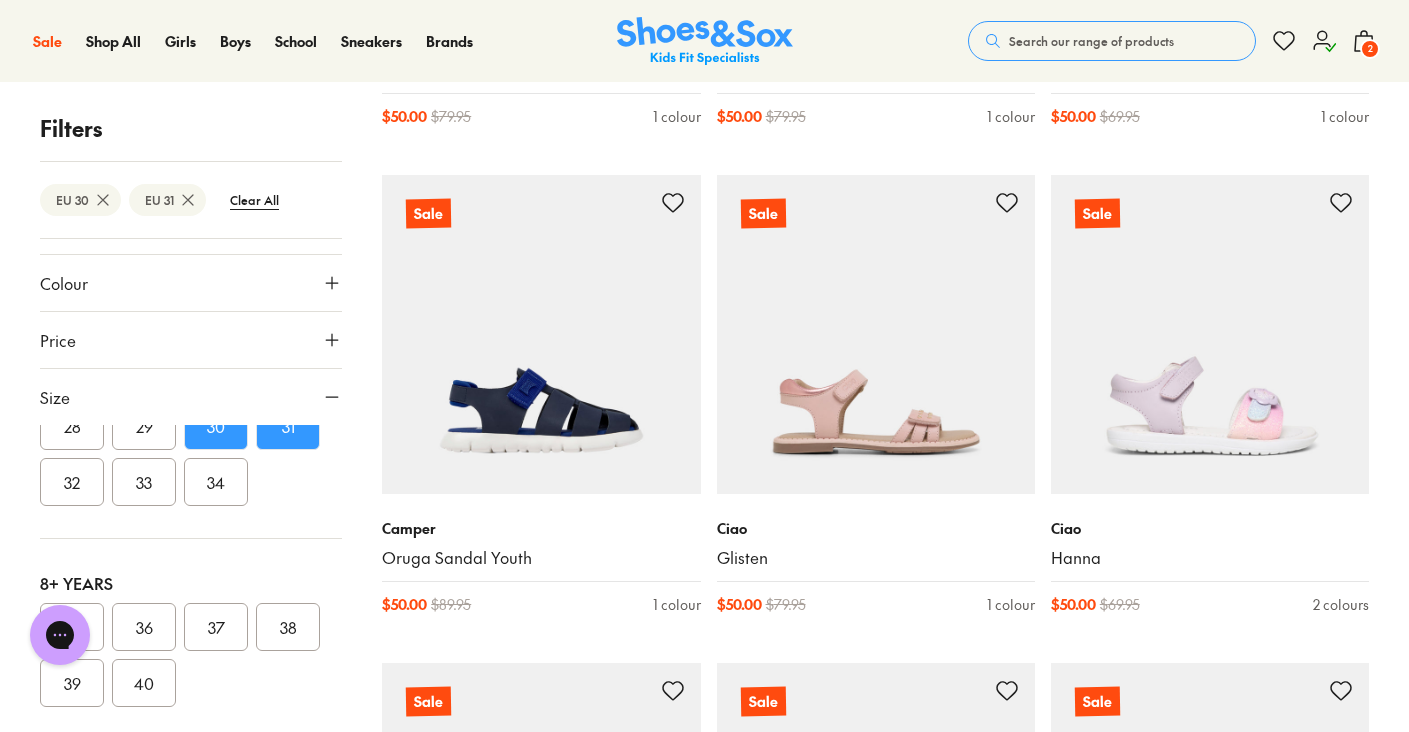 click on "Search our range of products" at bounding box center [1091, 41] 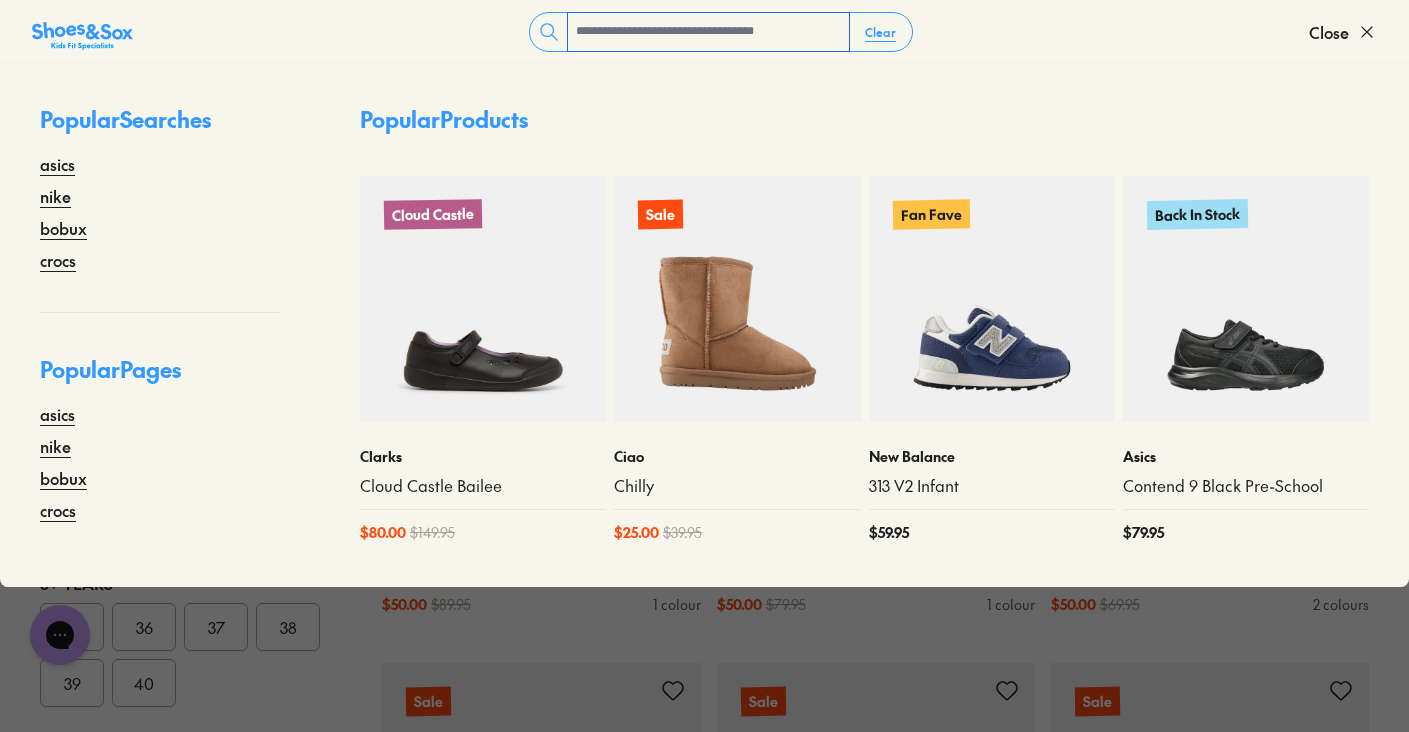 paste on "**********" 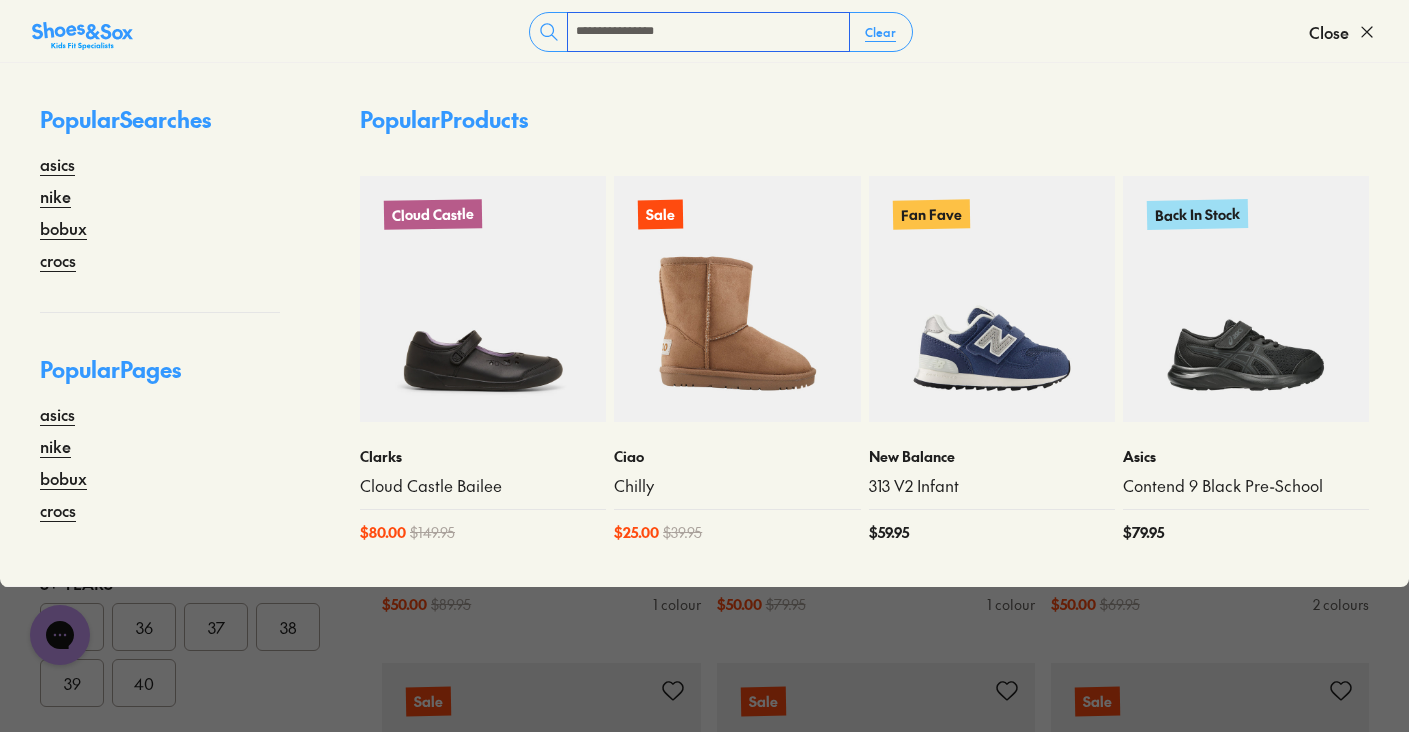 type on "**********" 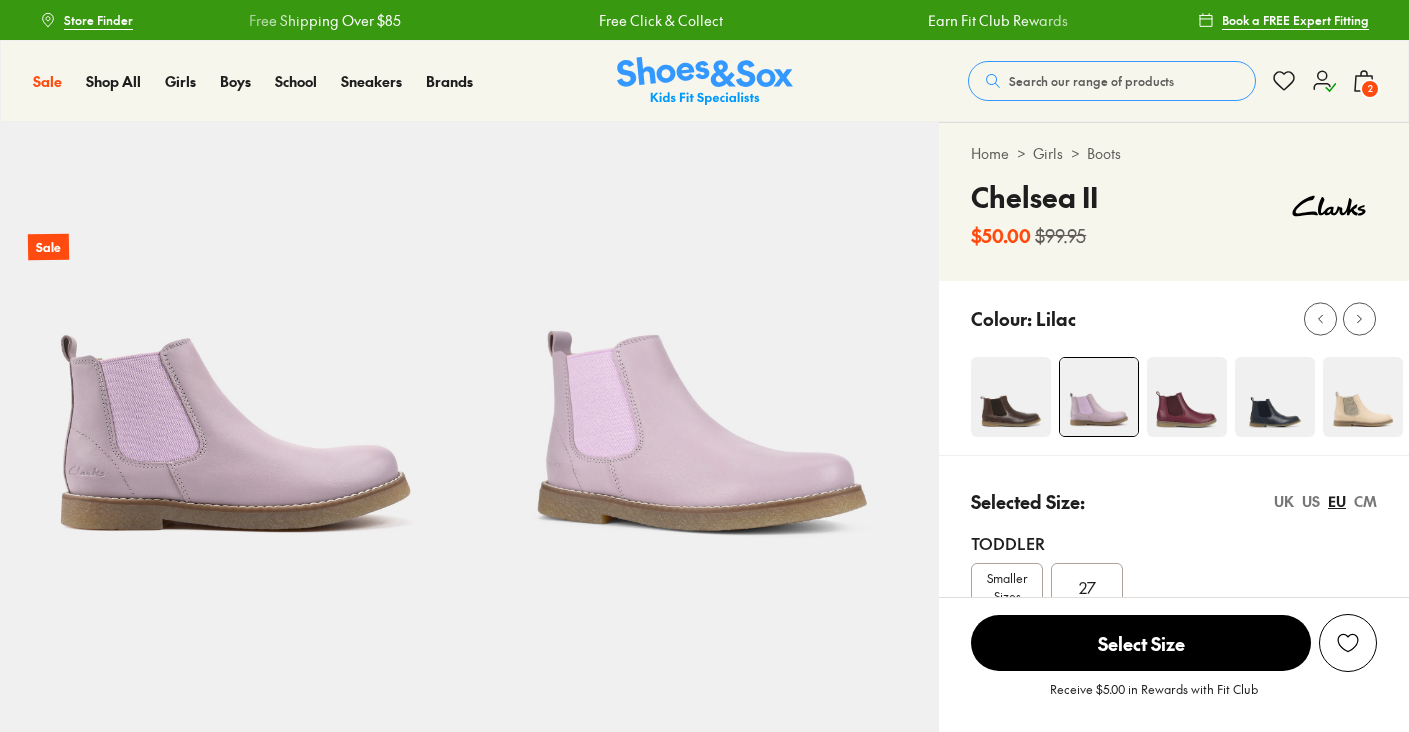 select on "*" 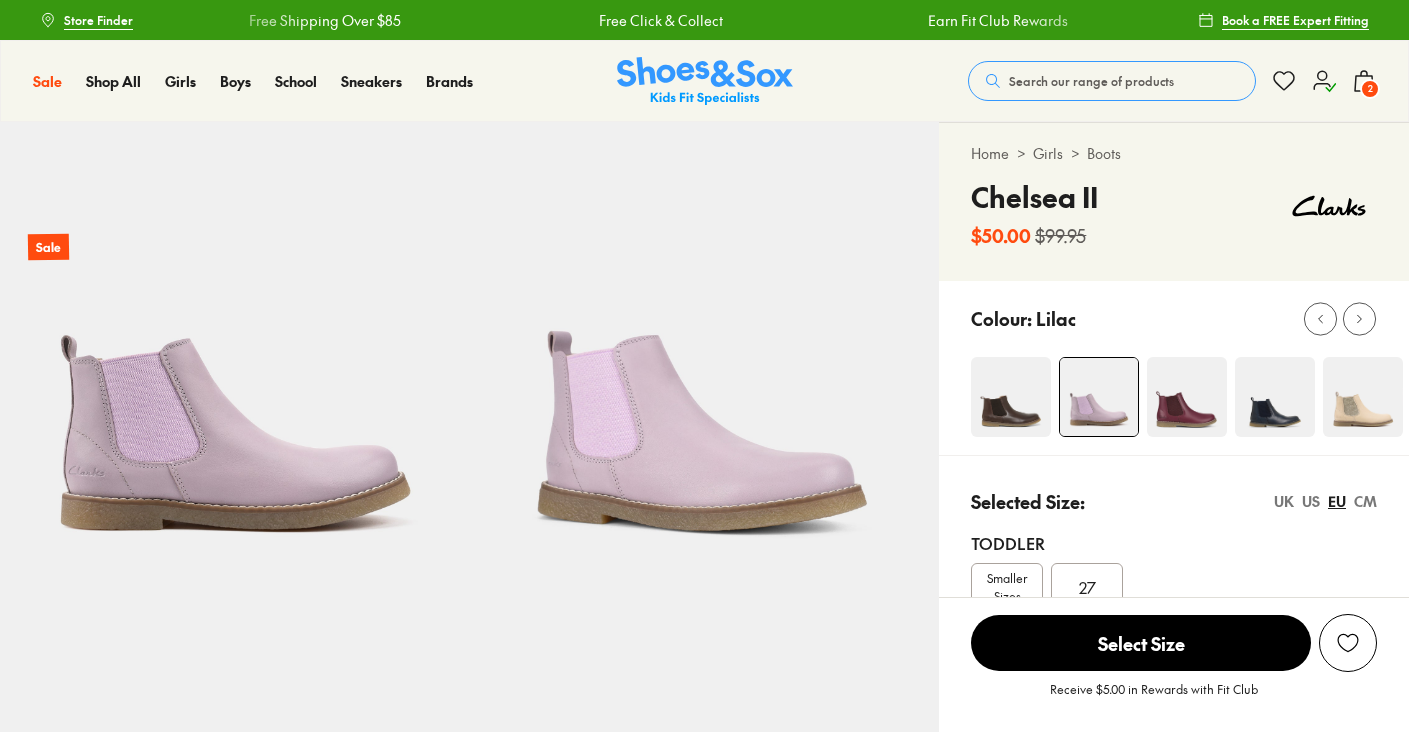 scroll, scrollTop: 0, scrollLeft: 0, axis: both 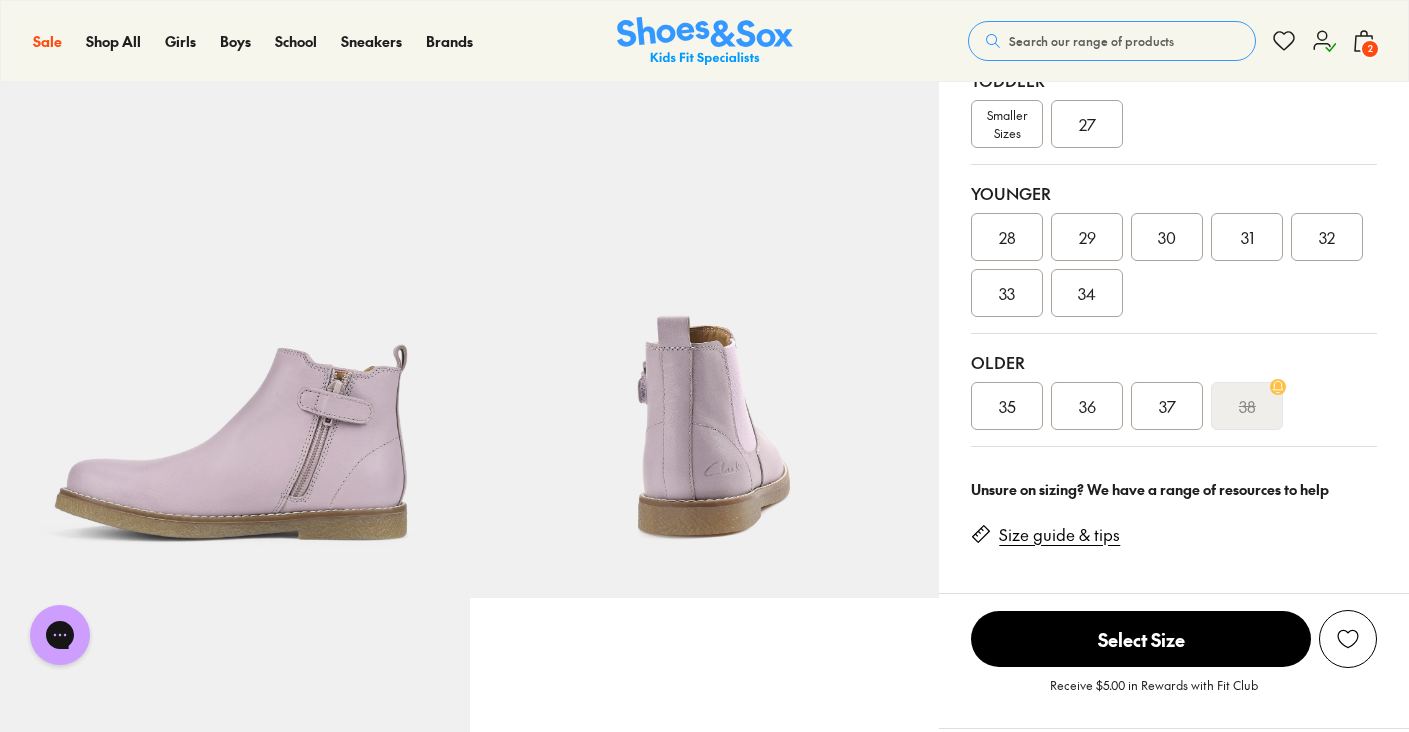 click on "30" at bounding box center [1167, 237] 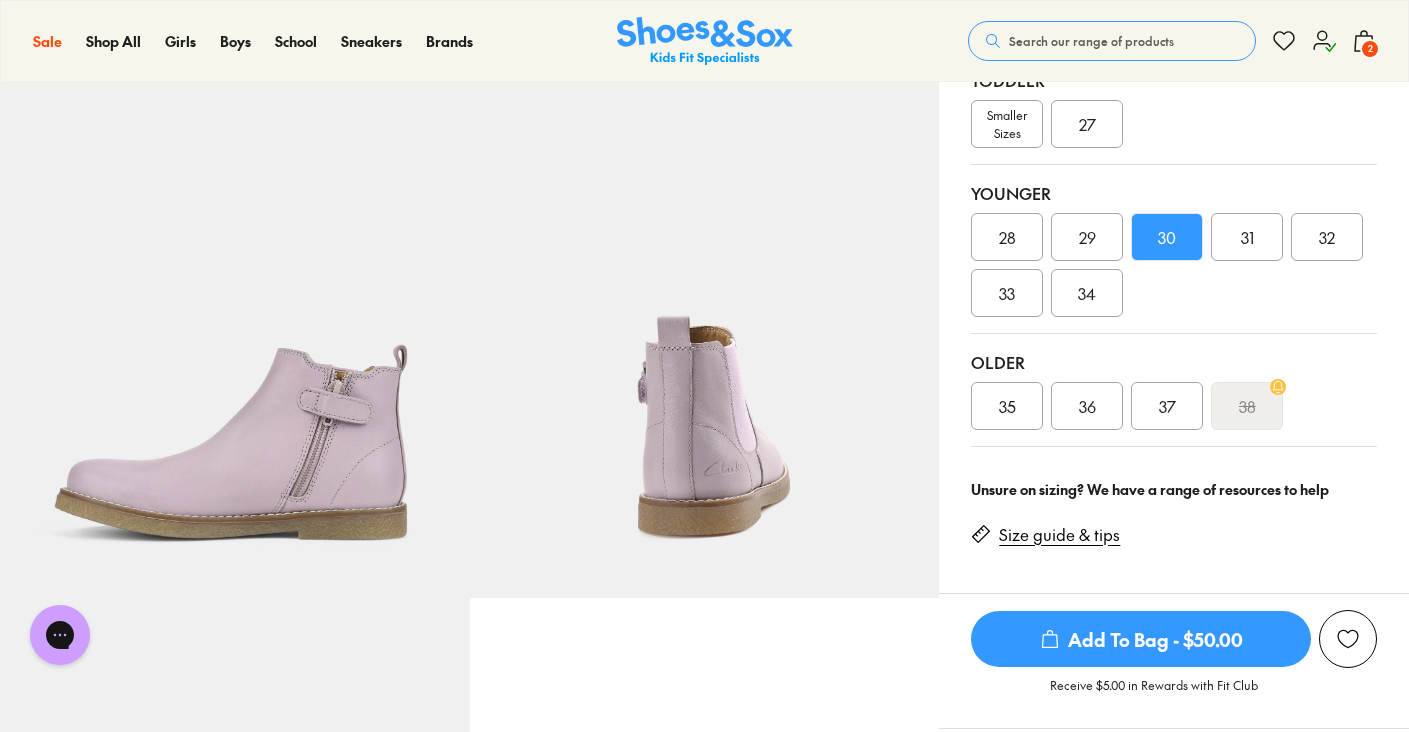 click on "Add To Bag - $50.00" at bounding box center (1141, 639) 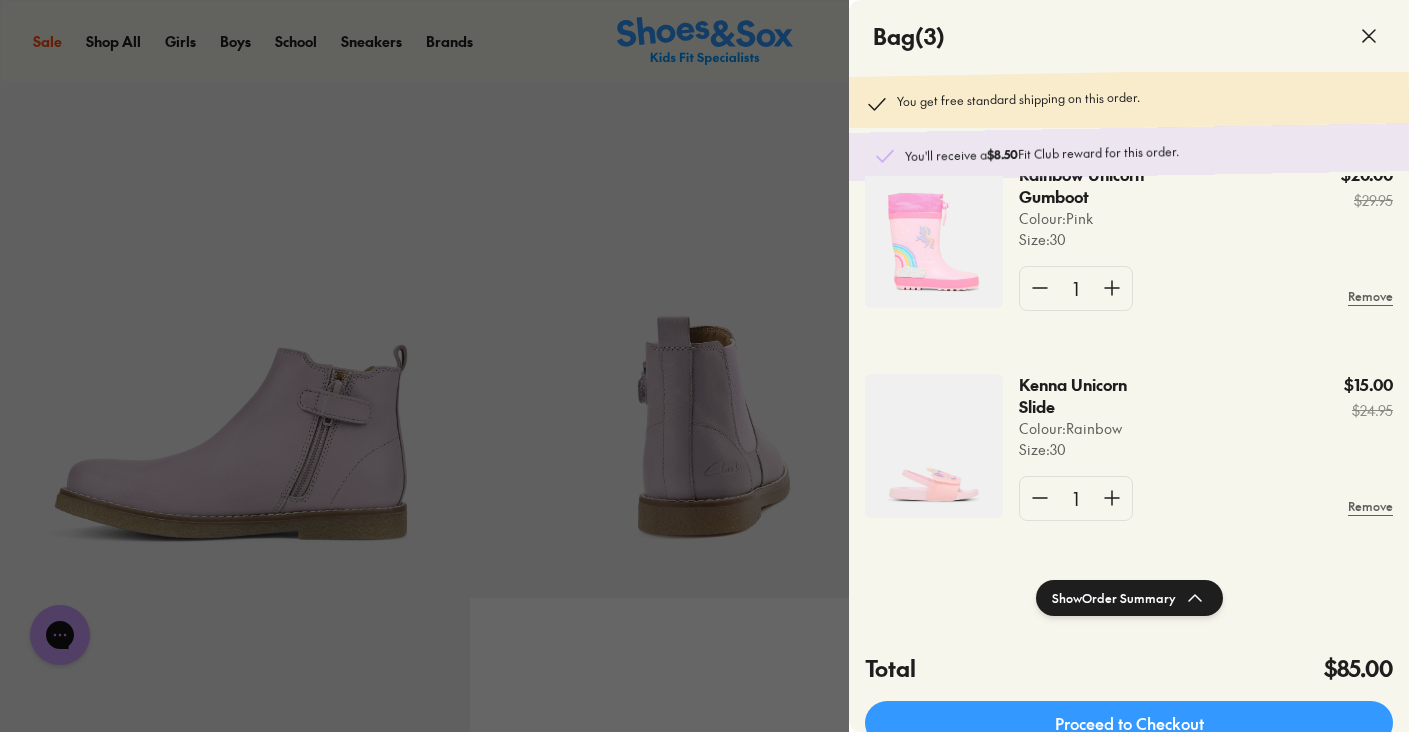 scroll, scrollTop: 285, scrollLeft: 0, axis: vertical 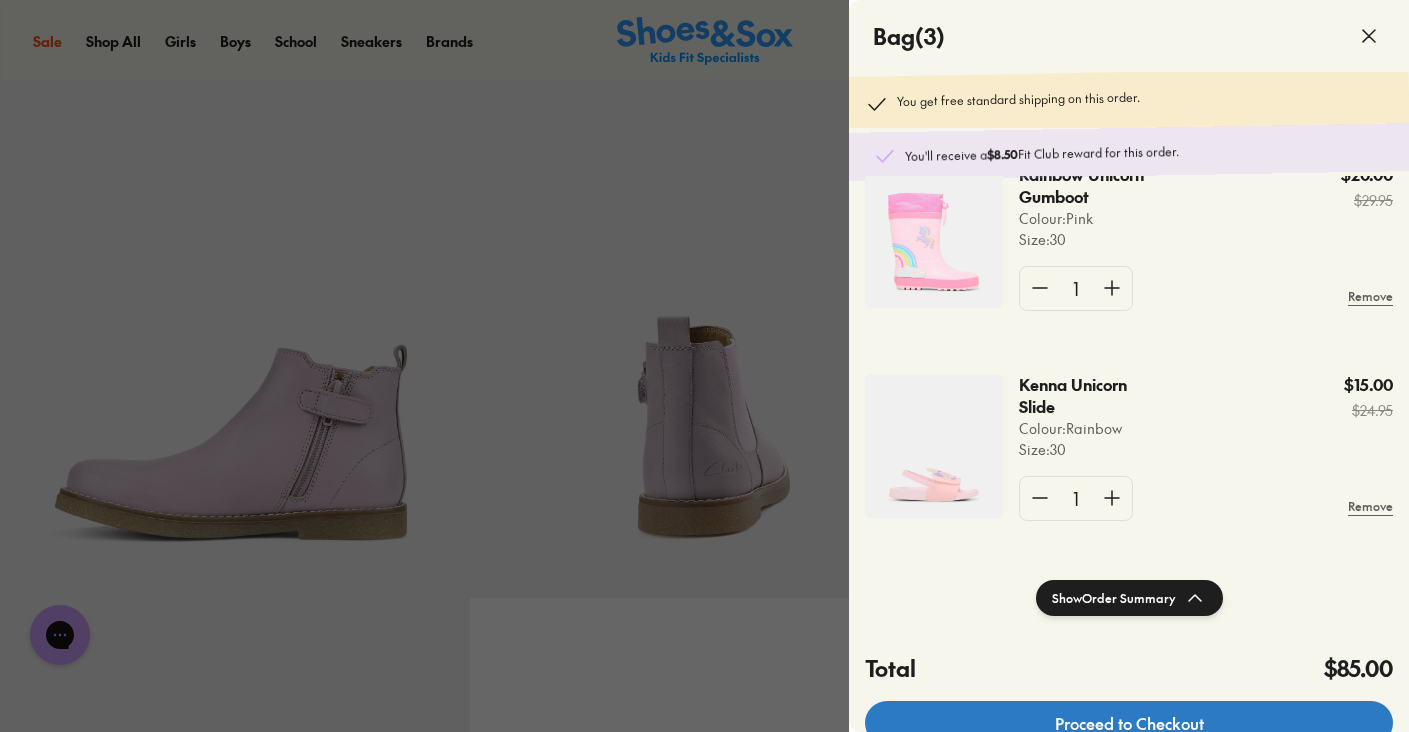click on "Proceed to Checkout" 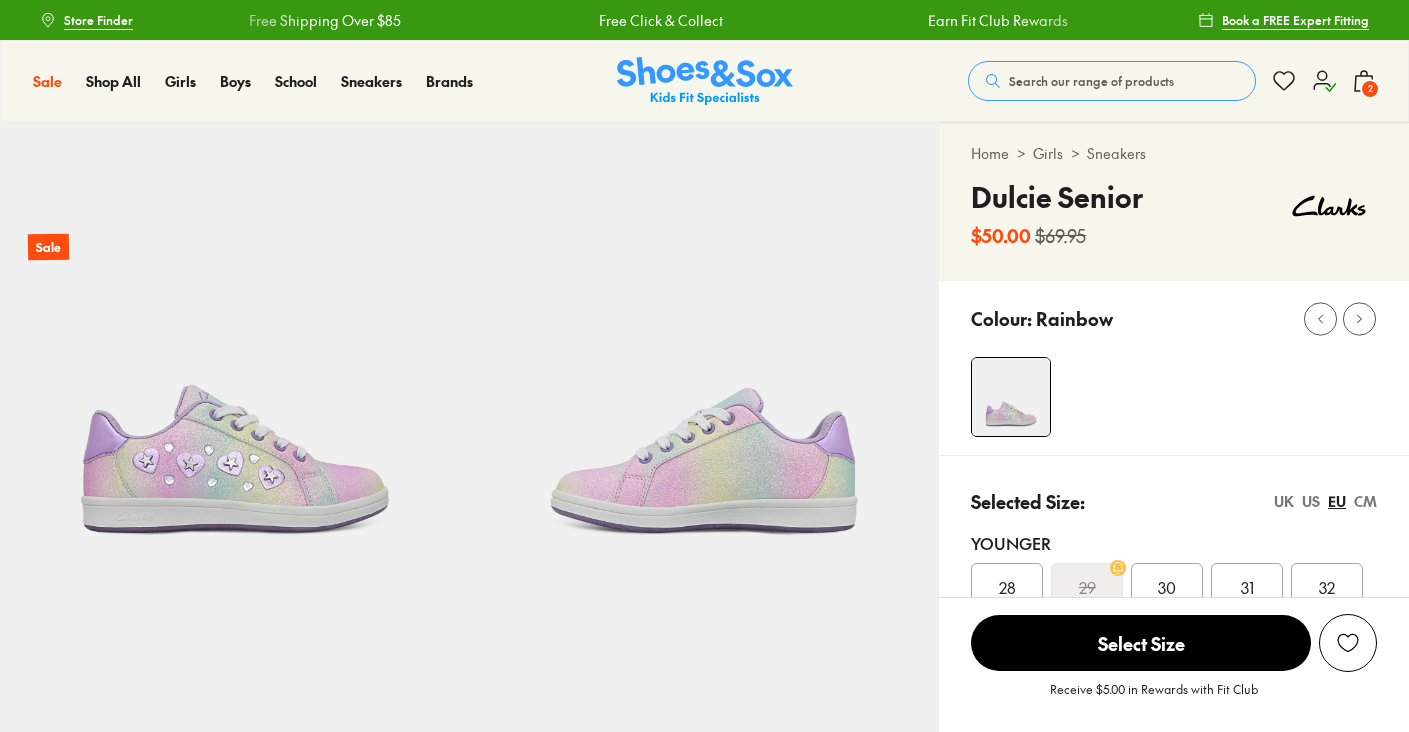 select on "*" 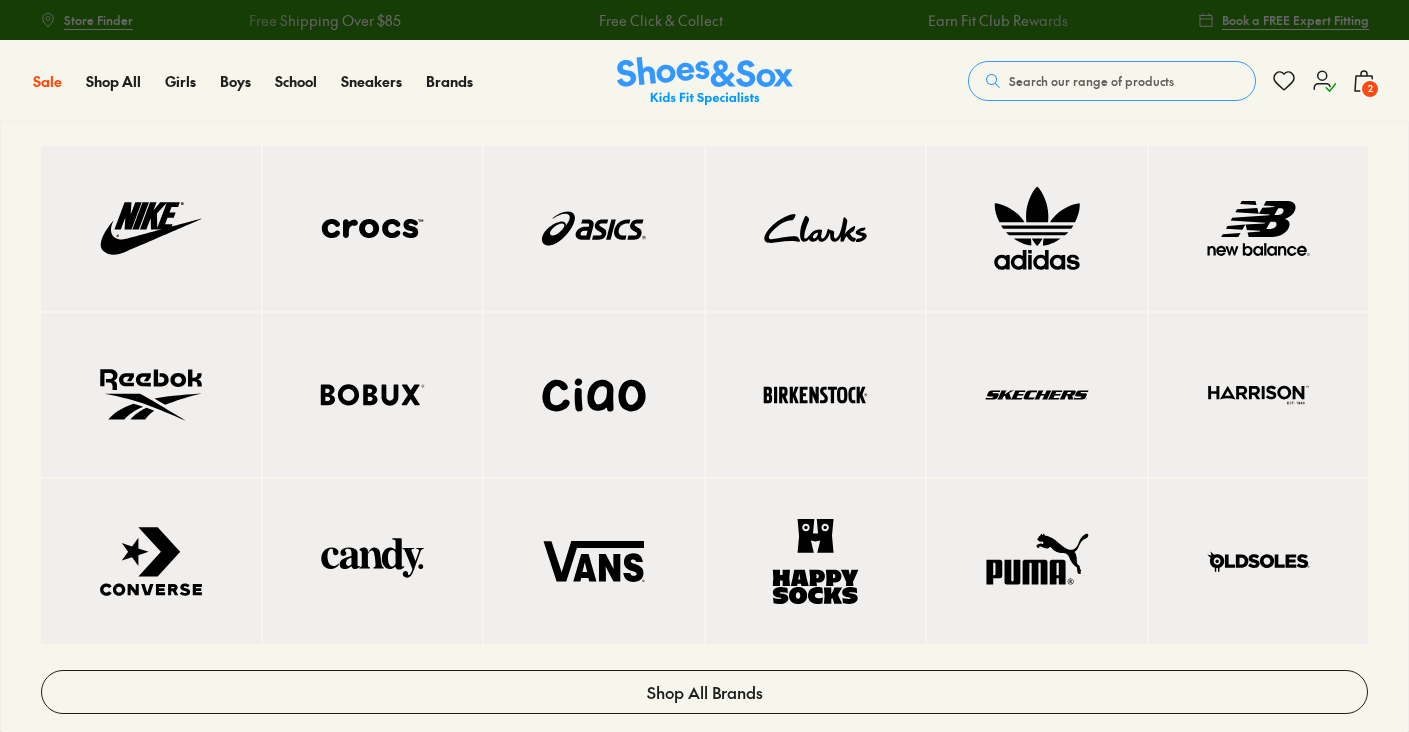 scroll, scrollTop: 0, scrollLeft: 0, axis: both 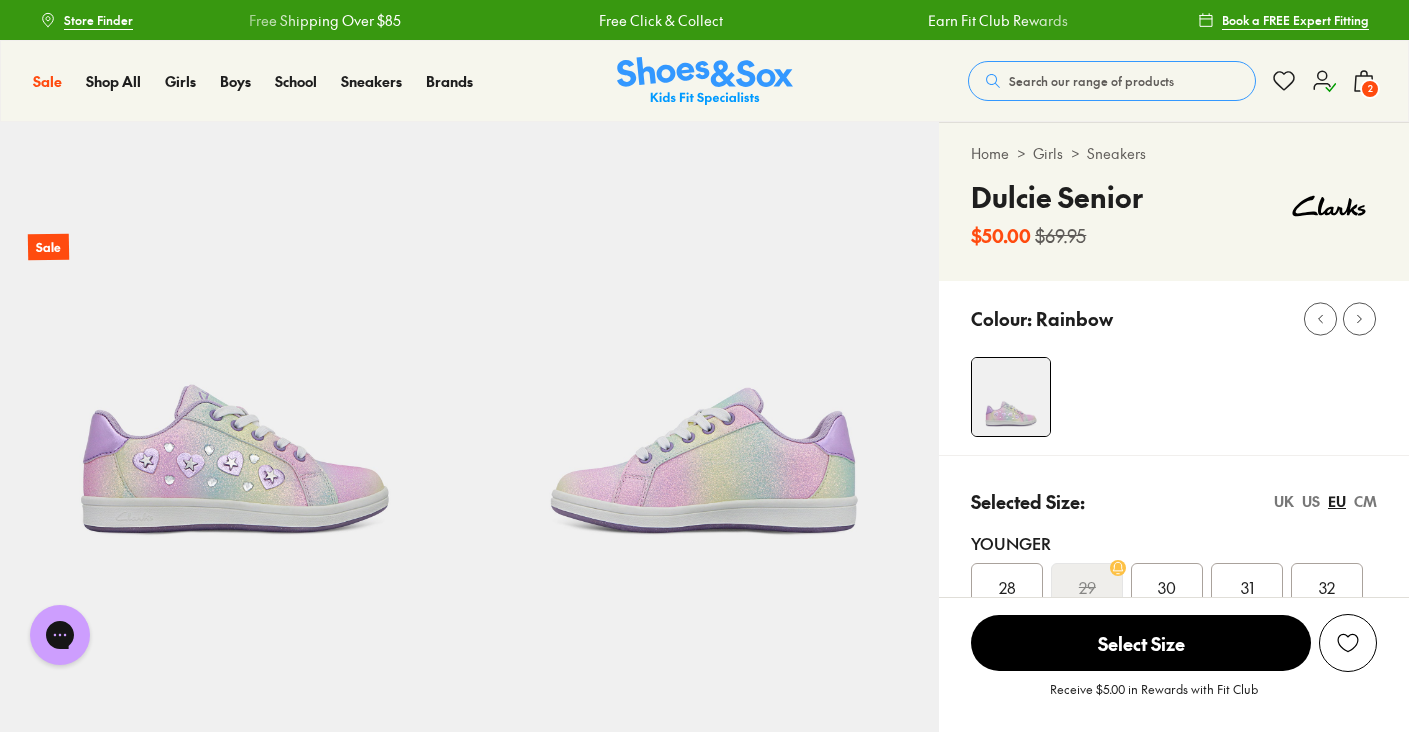 click 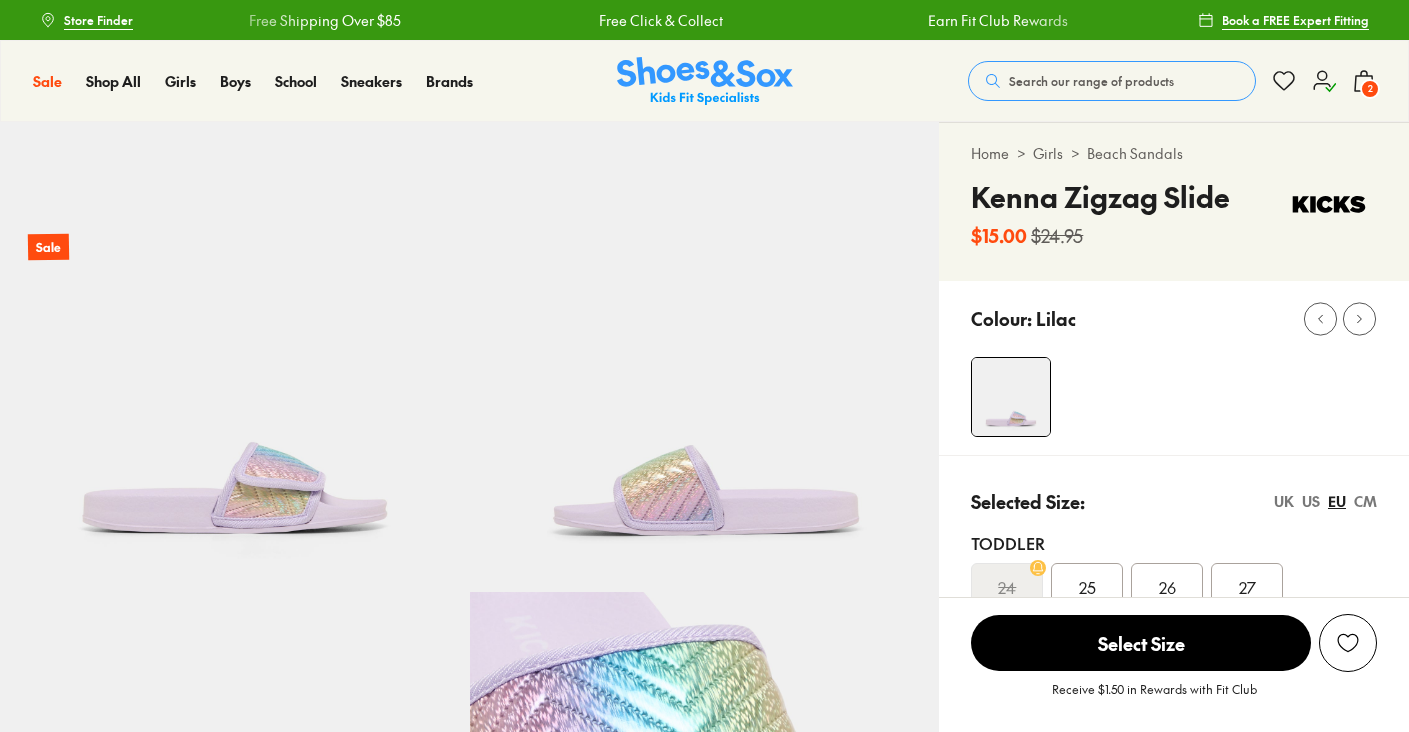 scroll, scrollTop: 520, scrollLeft: 0, axis: vertical 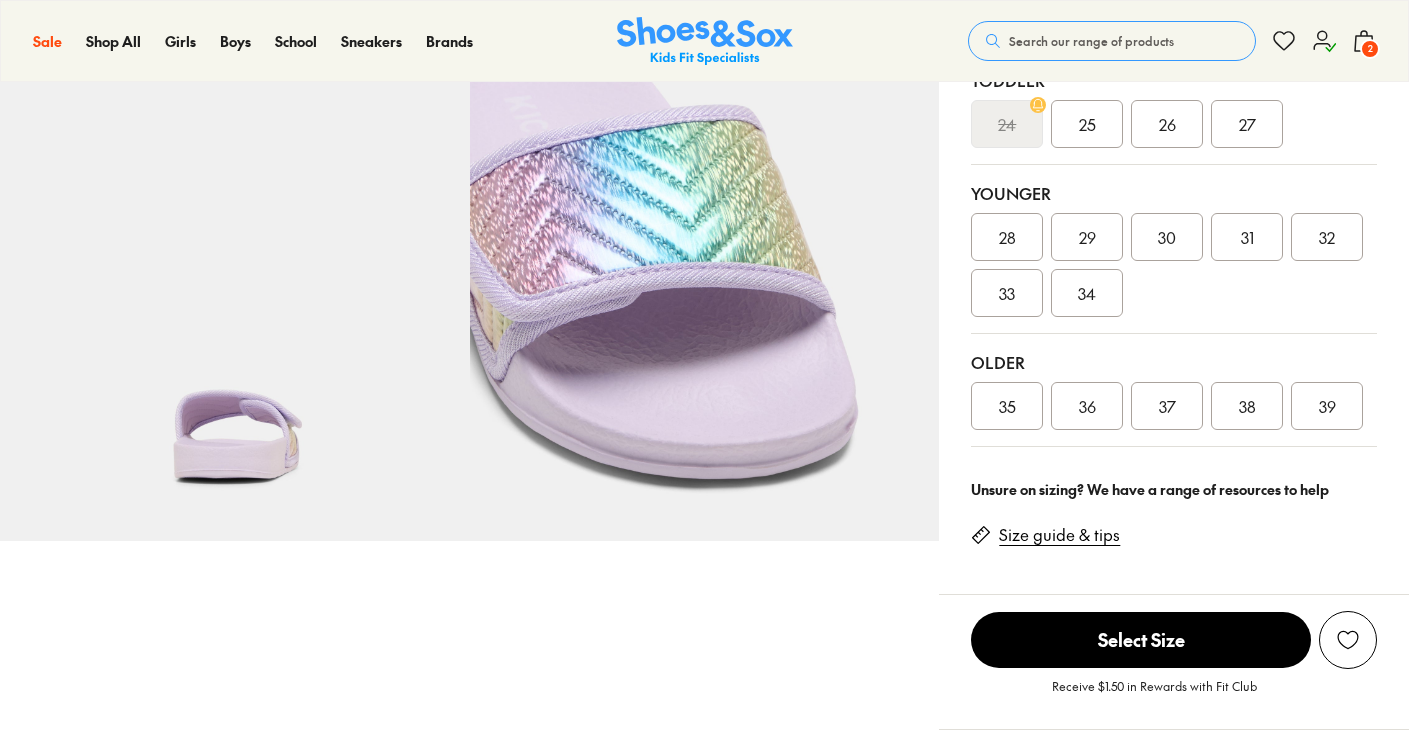 select on "*" 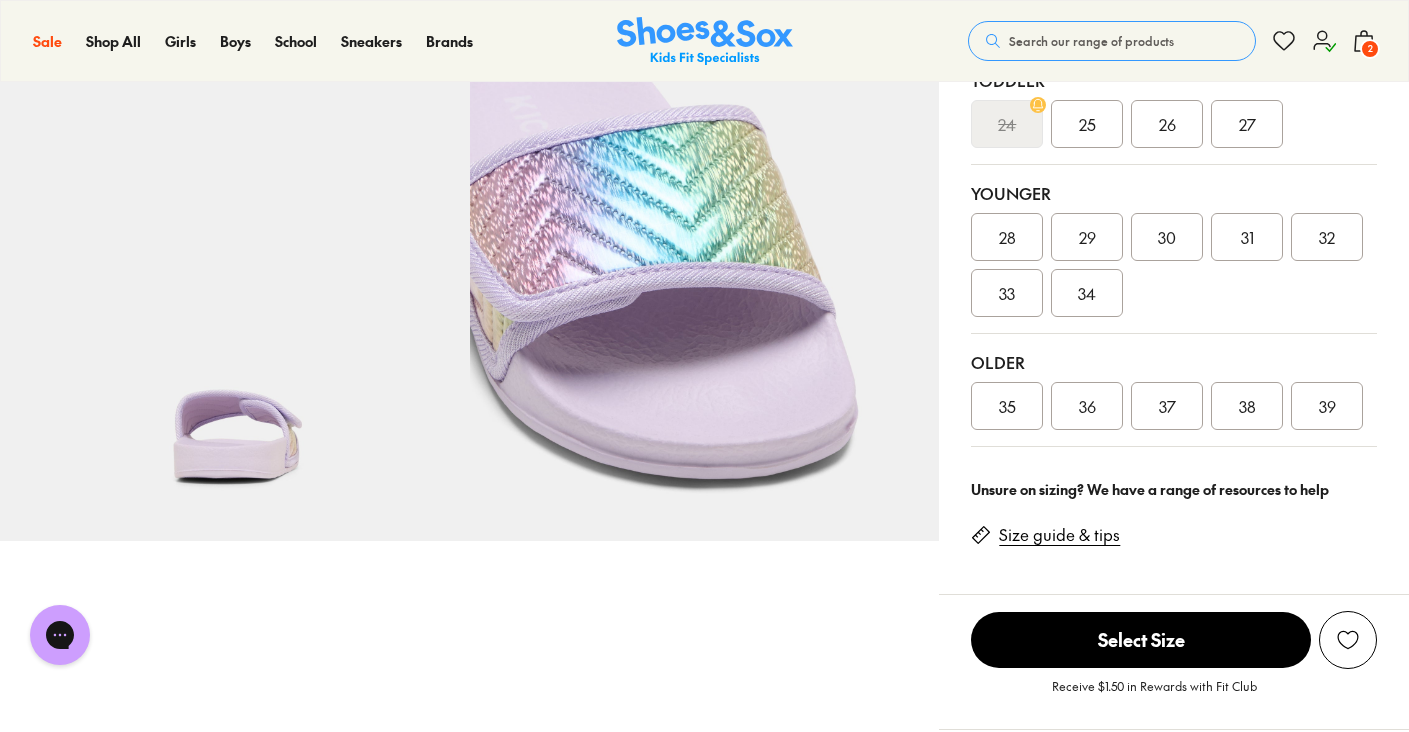 scroll, scrollTop: 520, scrollLeft: 0, axis: vertical 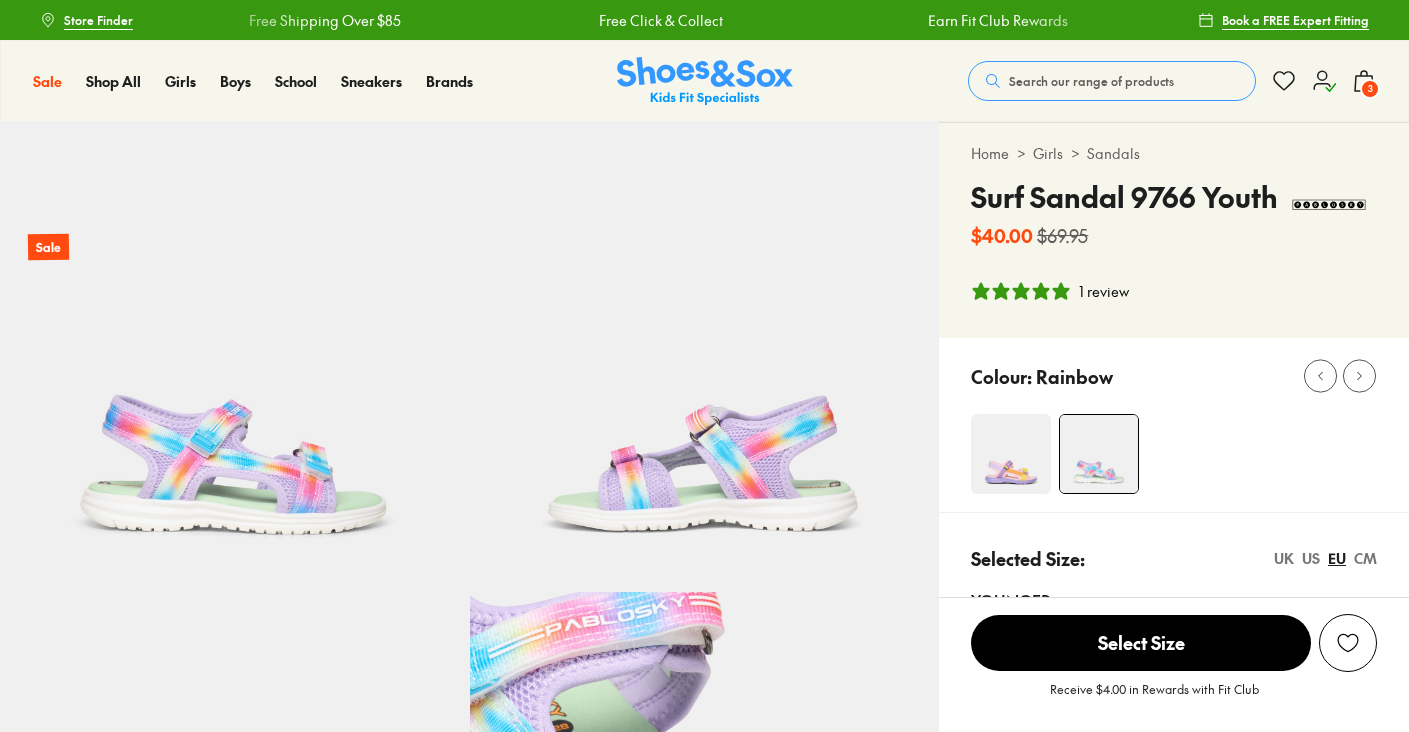 select on "*" 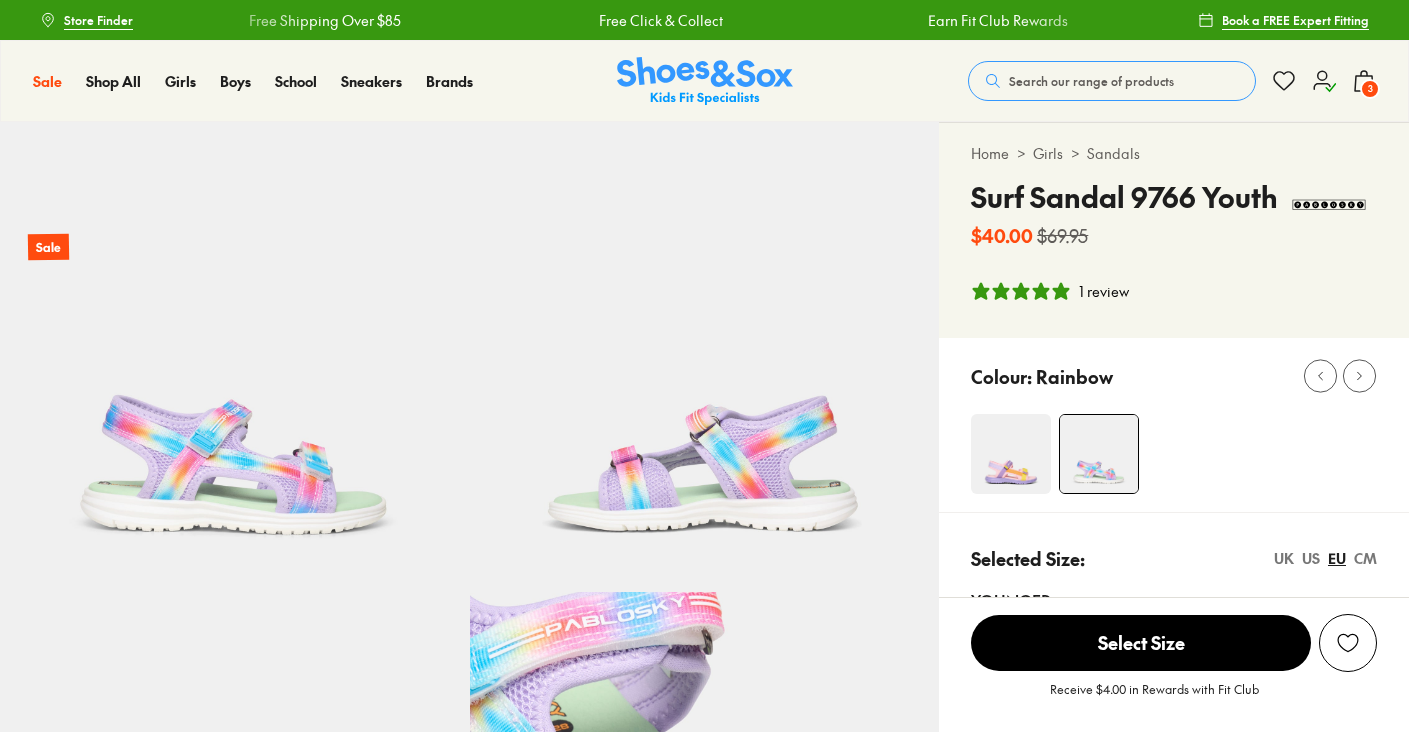 scroll, scrollTop: 0, scrollLeft: 0, axis: both 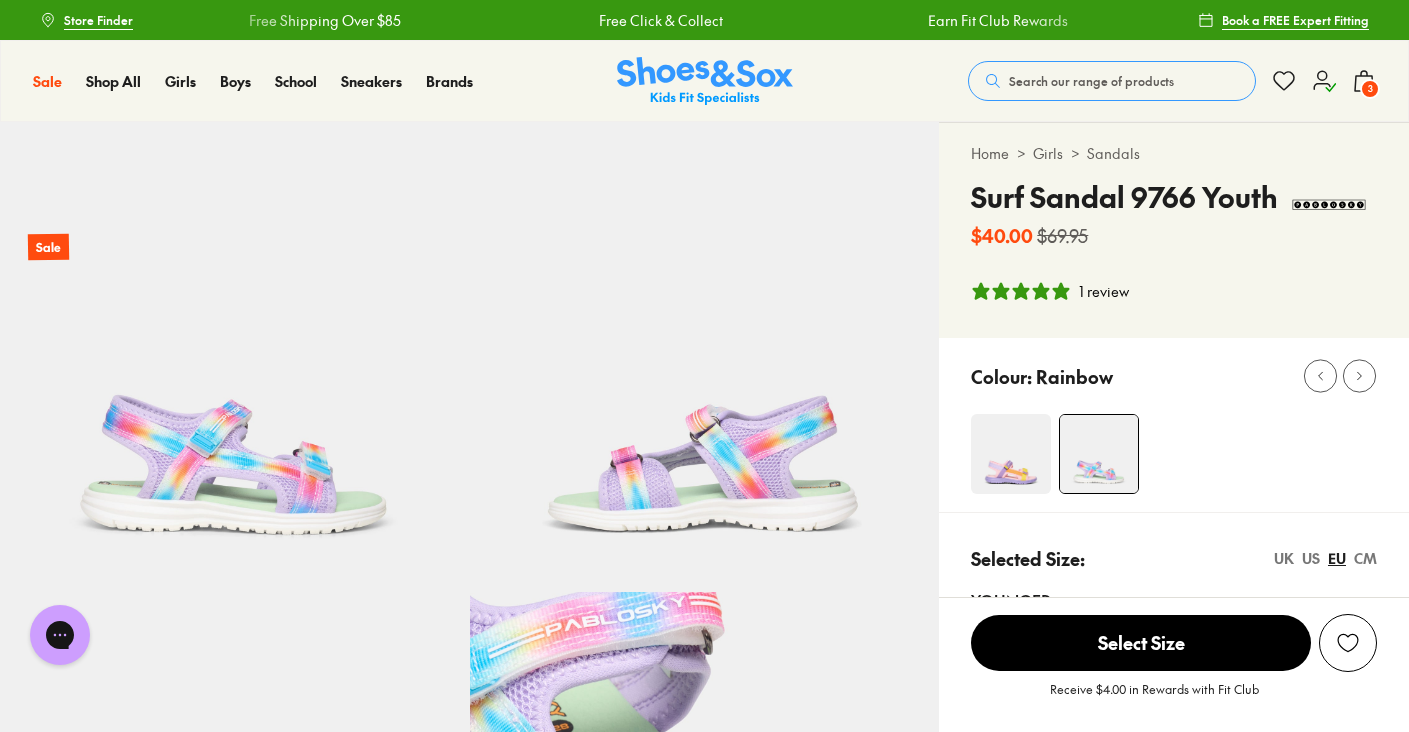 click 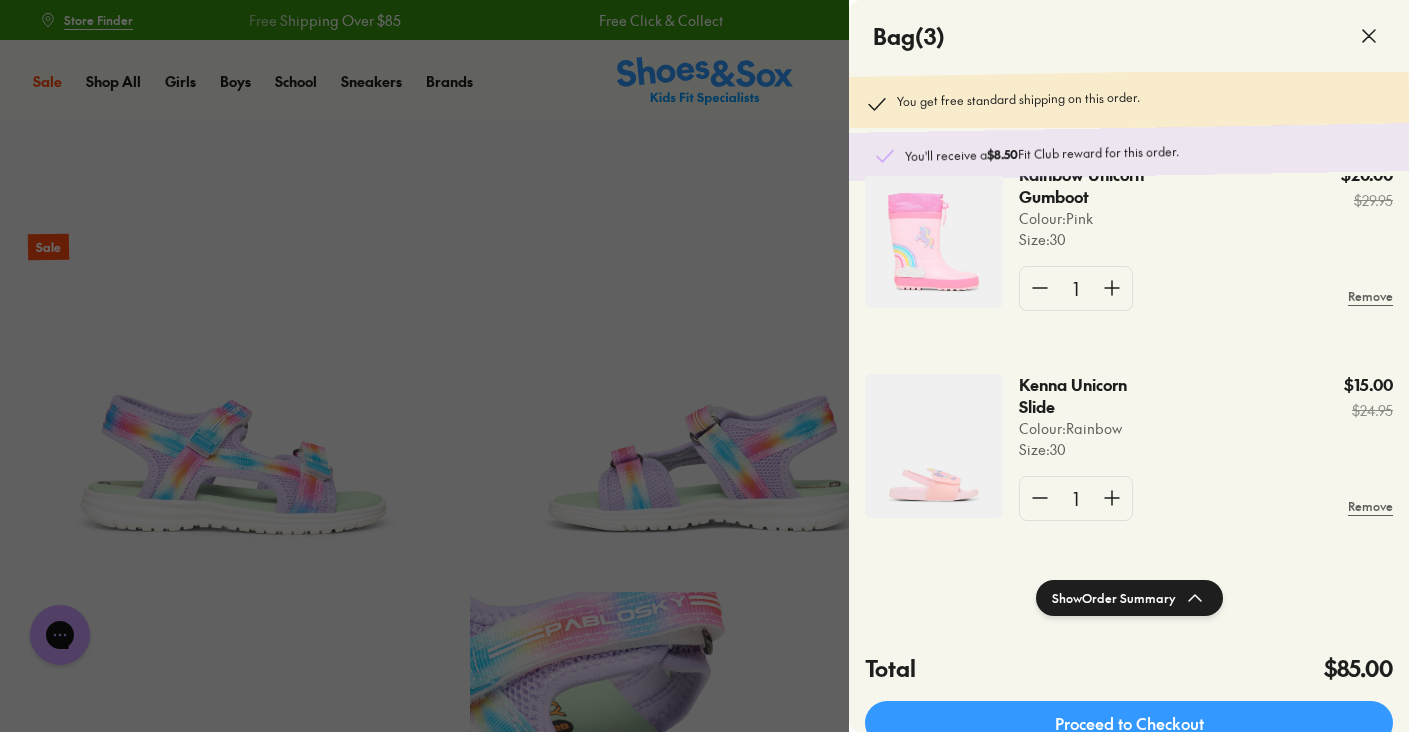 scroll, scrollTop: 285, scrollLeft: 0, axis: vertical 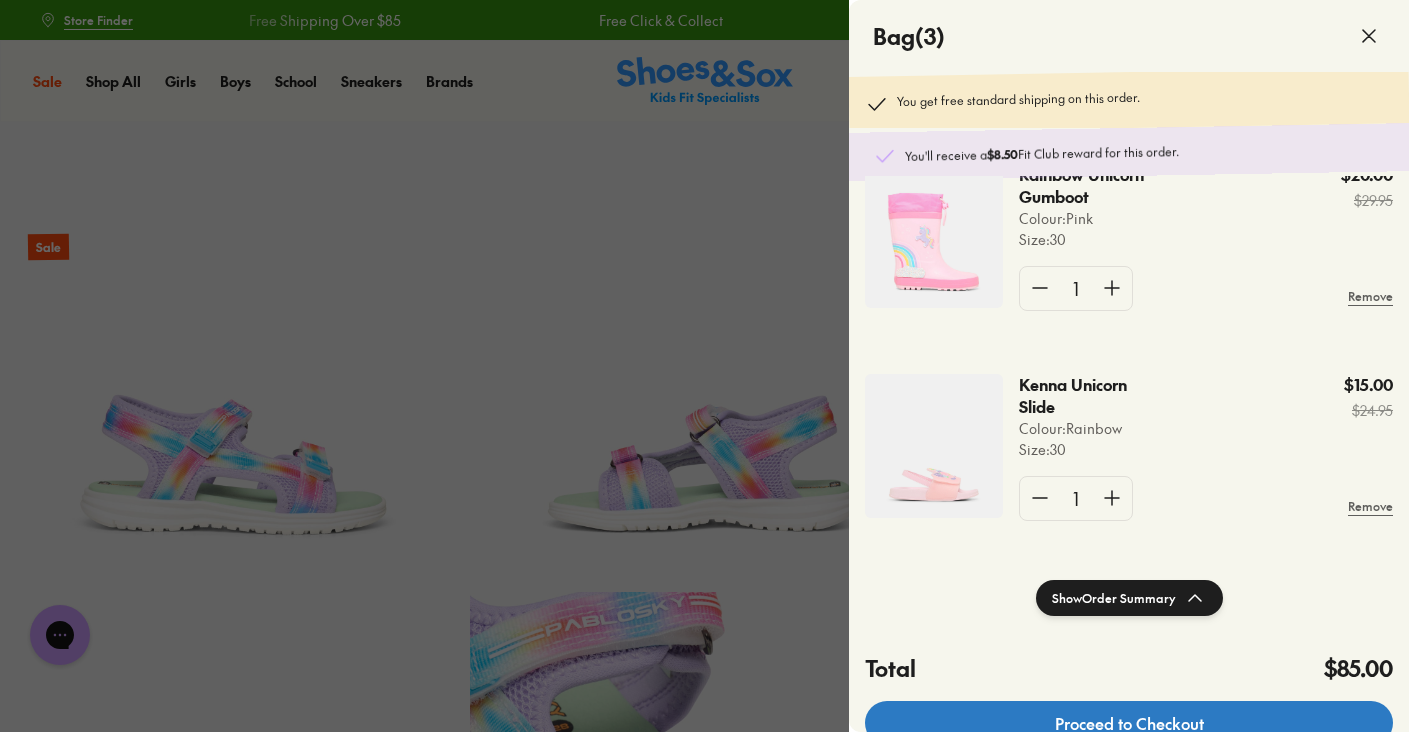 click on "Proceed to Checkout" 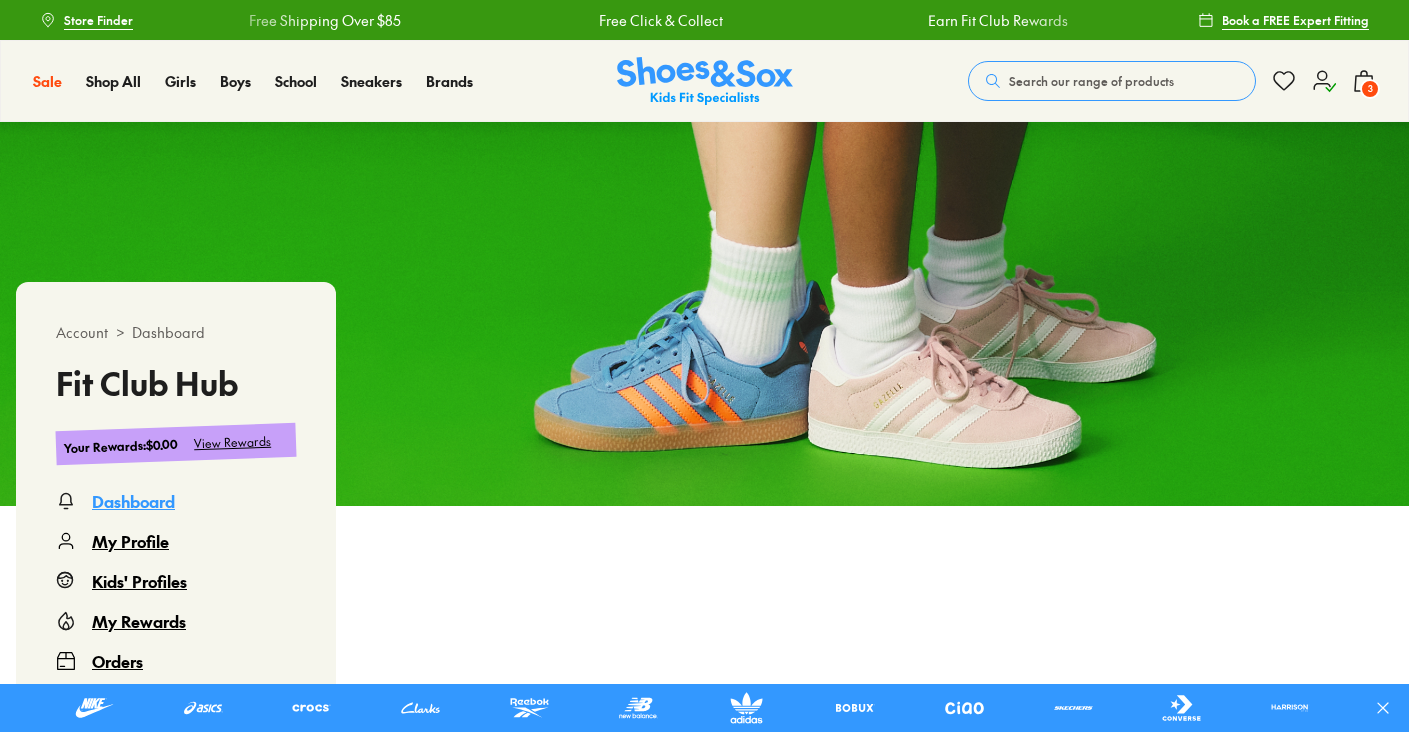 scroll, scrollTop: 0, scrollLeft: 0, axis: both 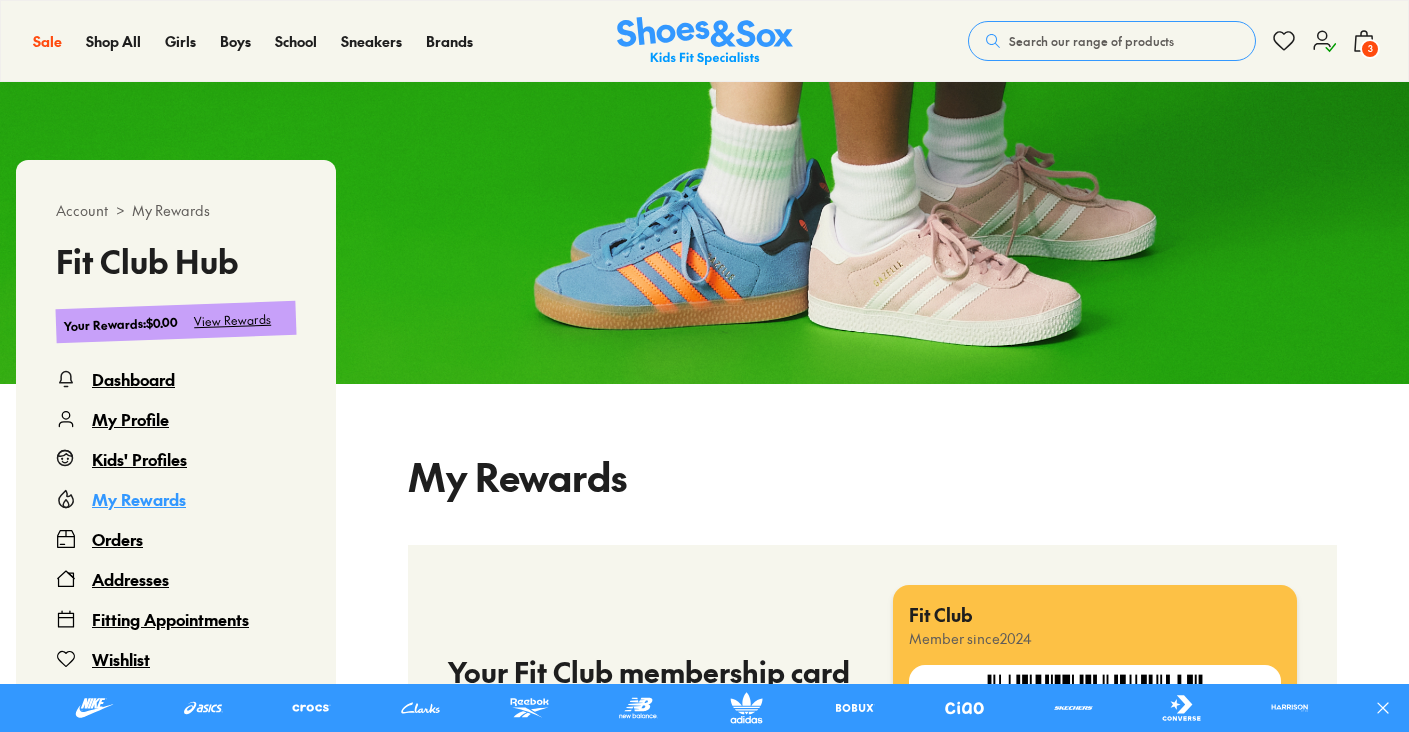 select 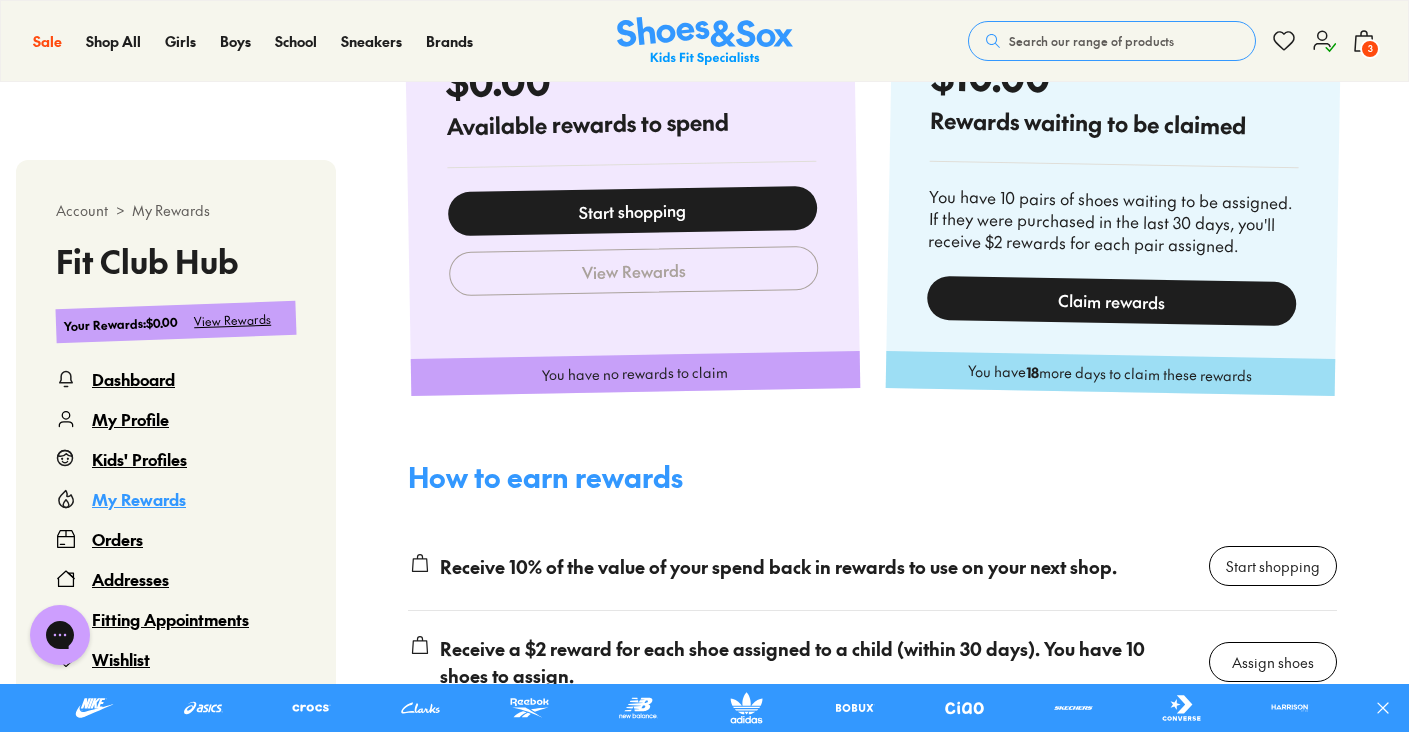 scroll, scrollTop: 1011, scrollLeft: 0, axis: vertical 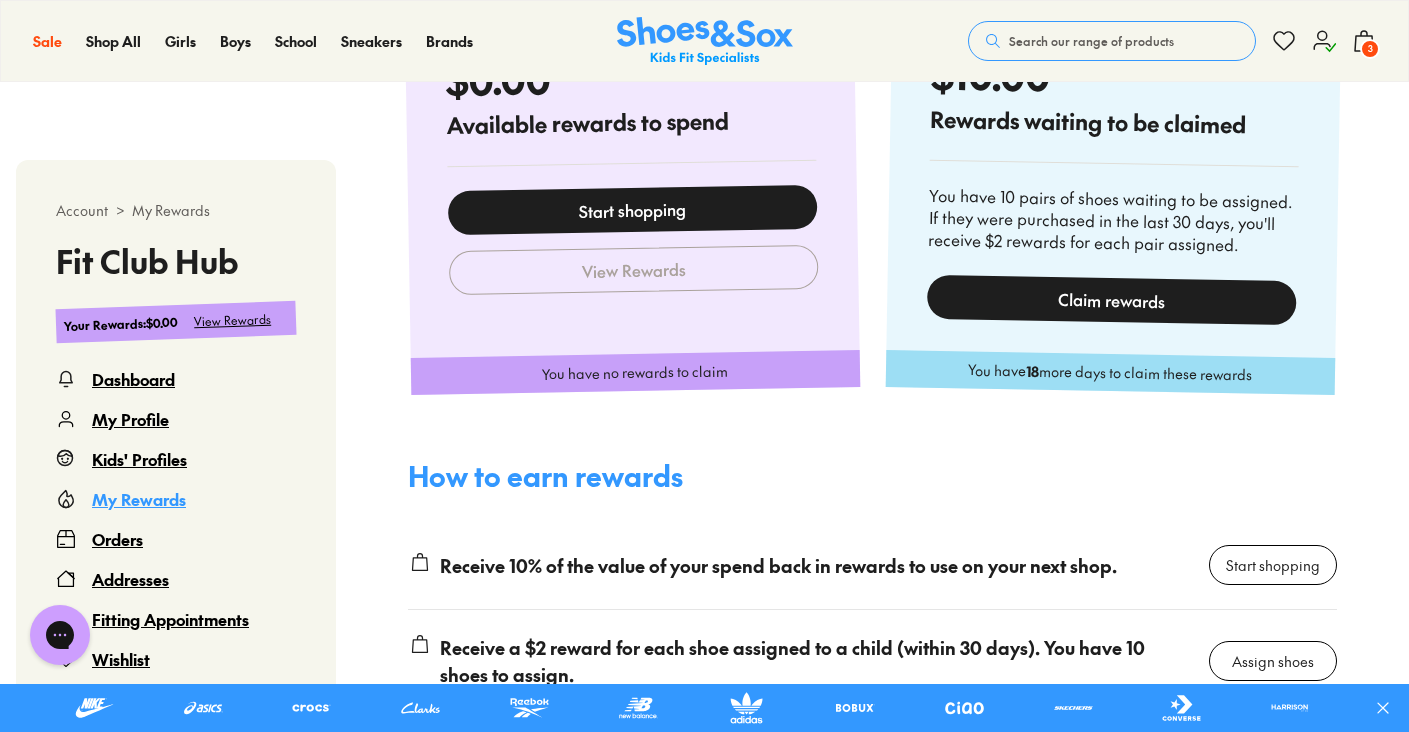 click on "Claim rewards" at bounding box center (1110, 300) 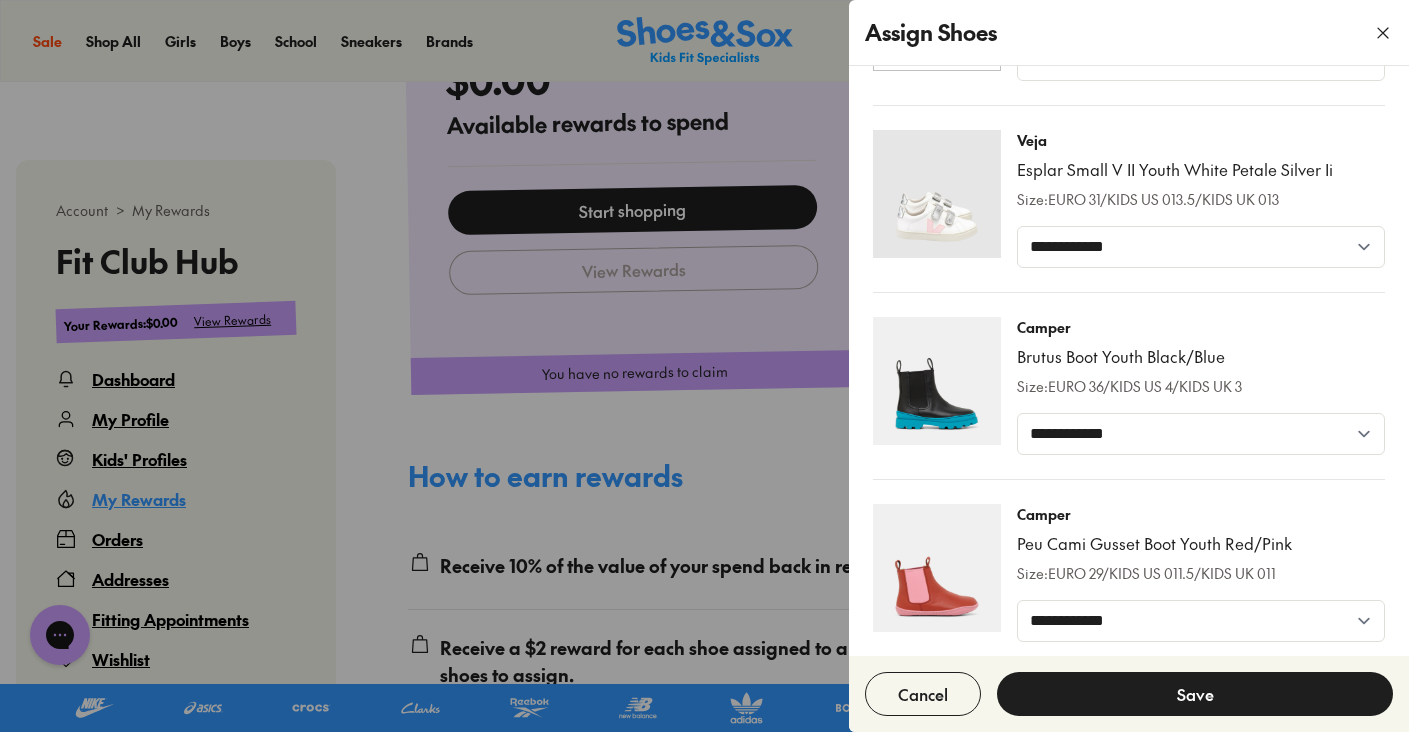 scroll, scrollTop: 1531, scrollLeft: 0, axis: vertical 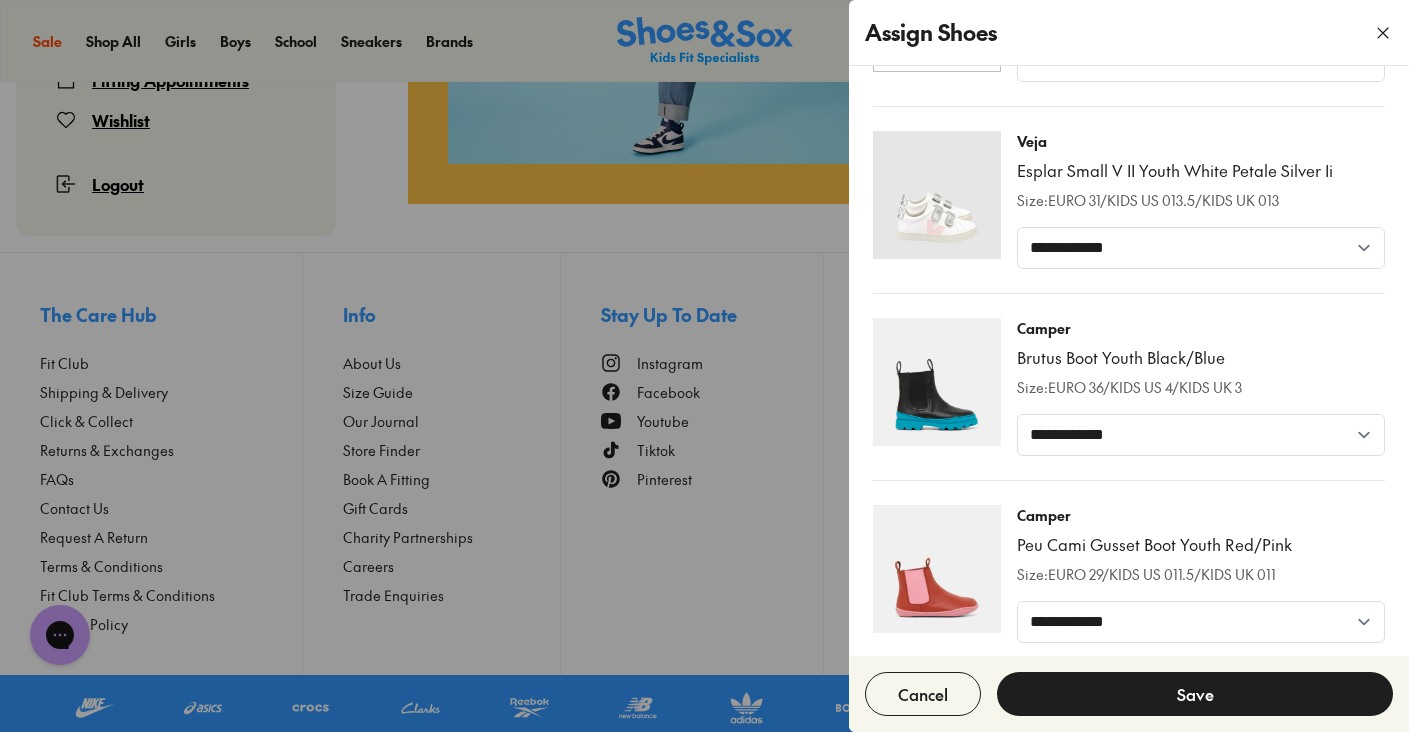 click 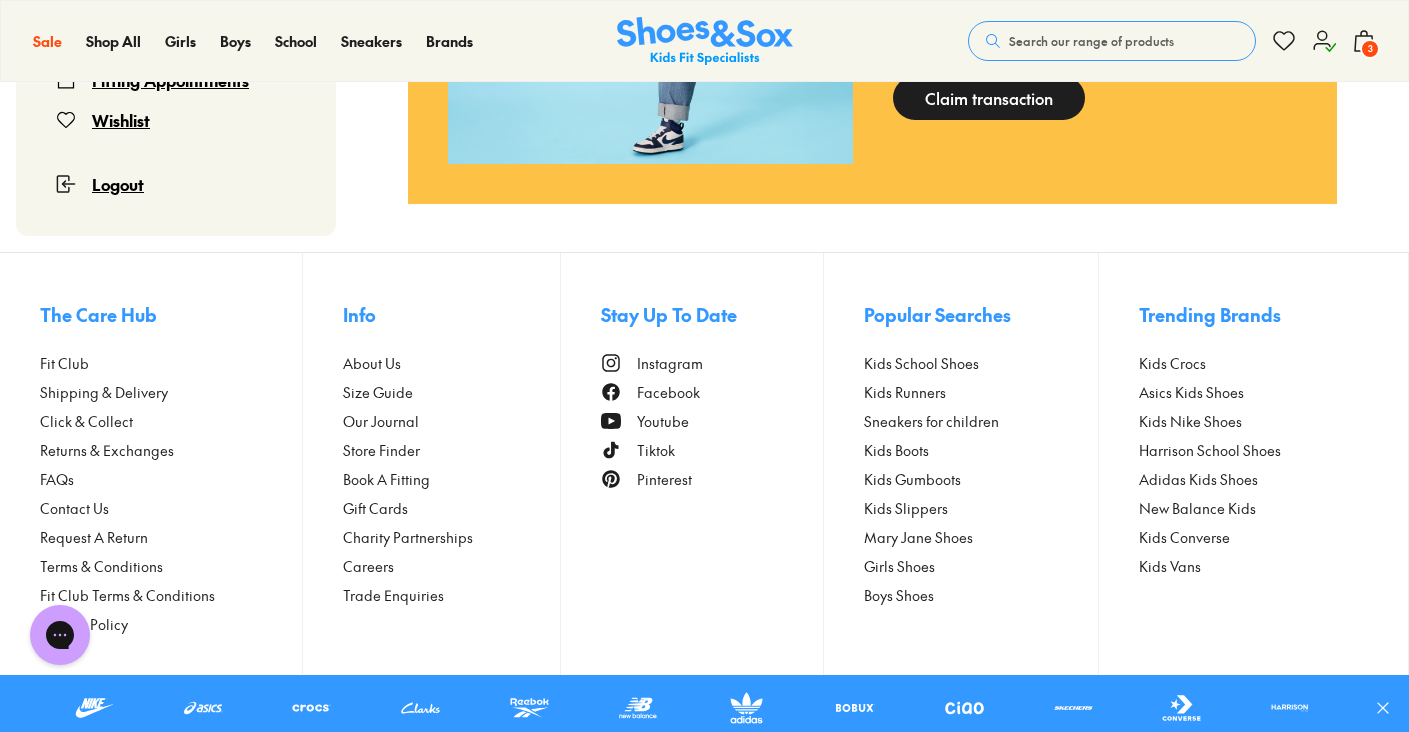 click 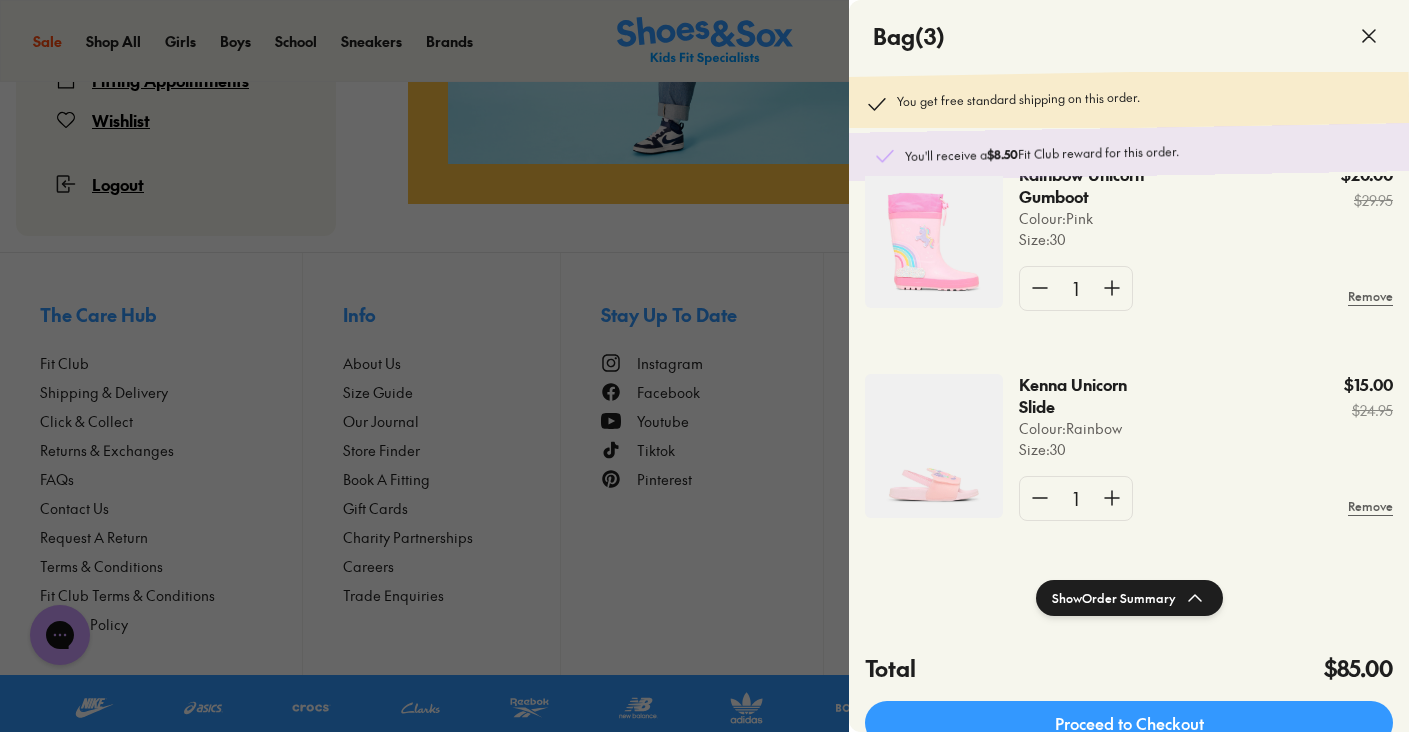 scroll, scrollTop: 285, scrollLeft: 0, axis: vertical 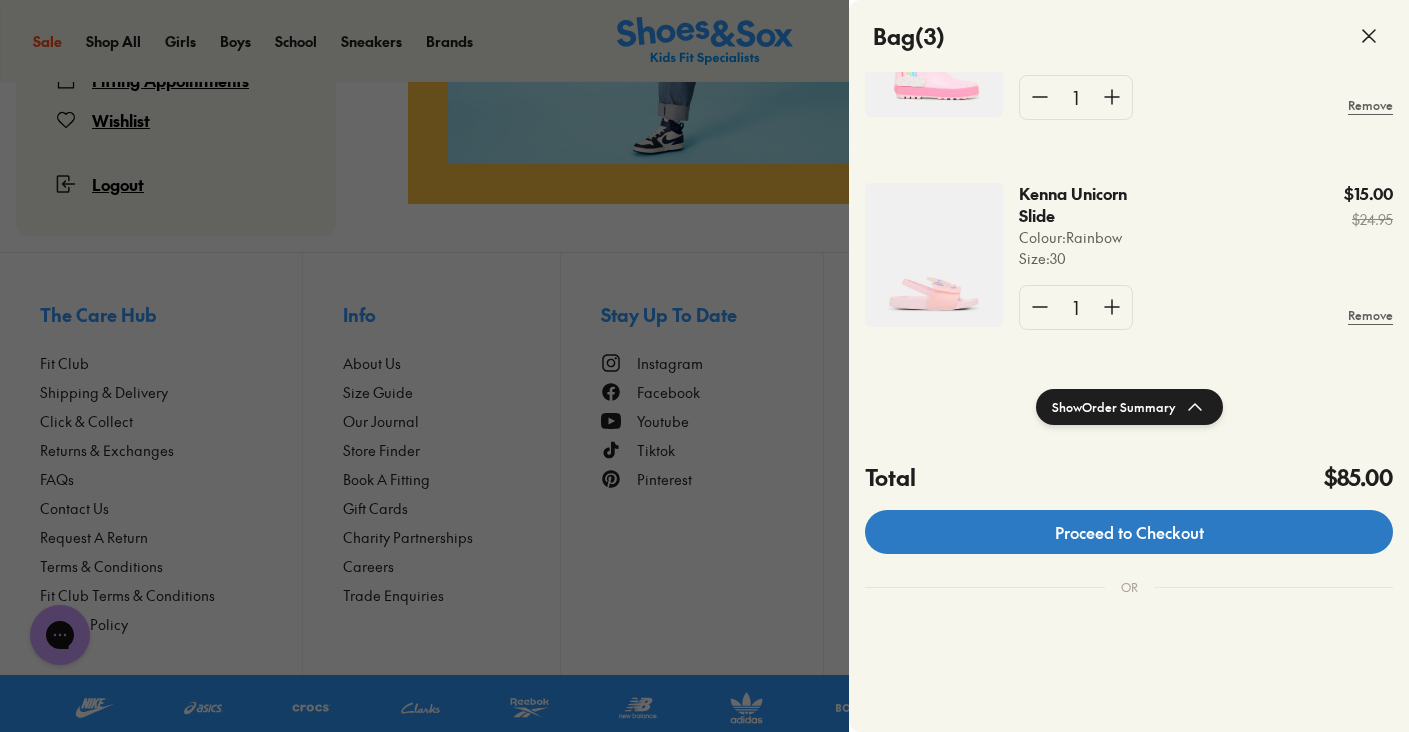 click on "Proceed to Checkout" 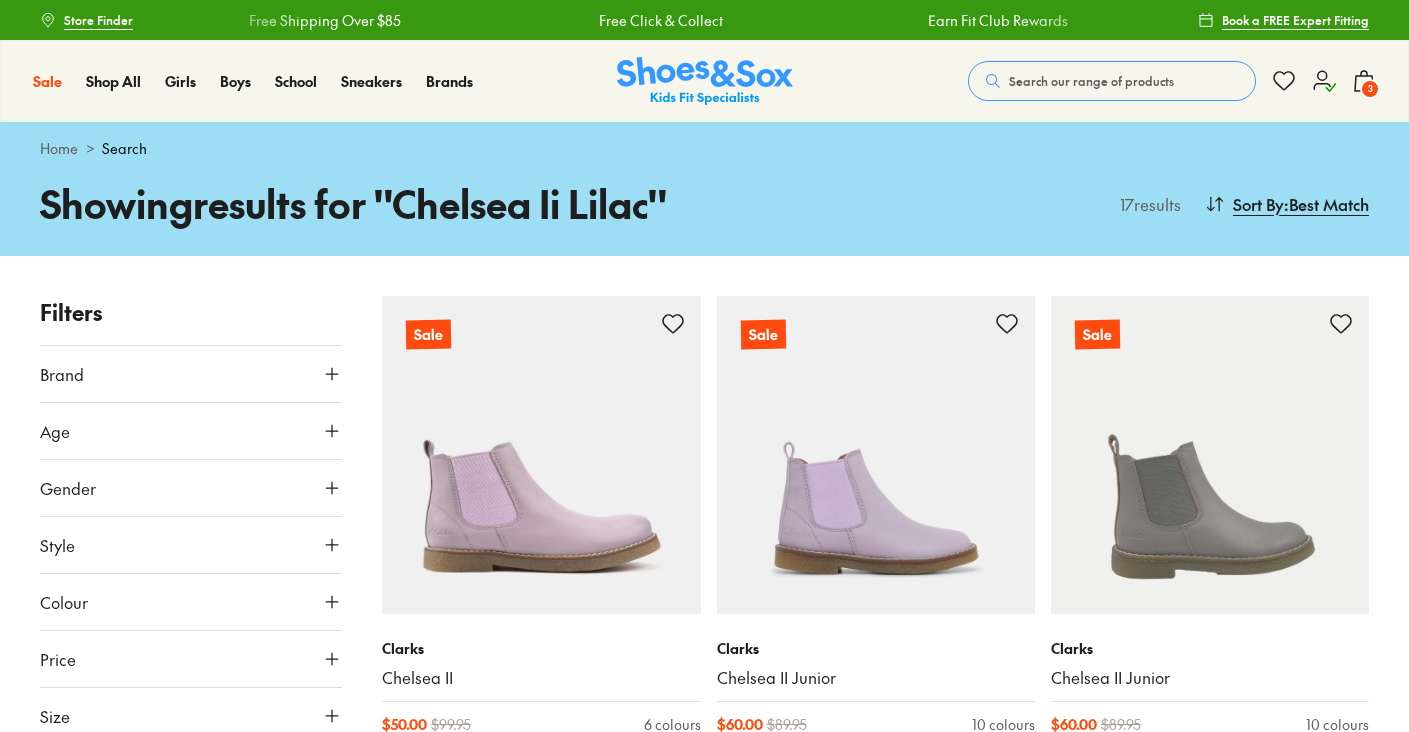 scroll, scrollTop: 215, scrollLeft: 0, axis: vertical 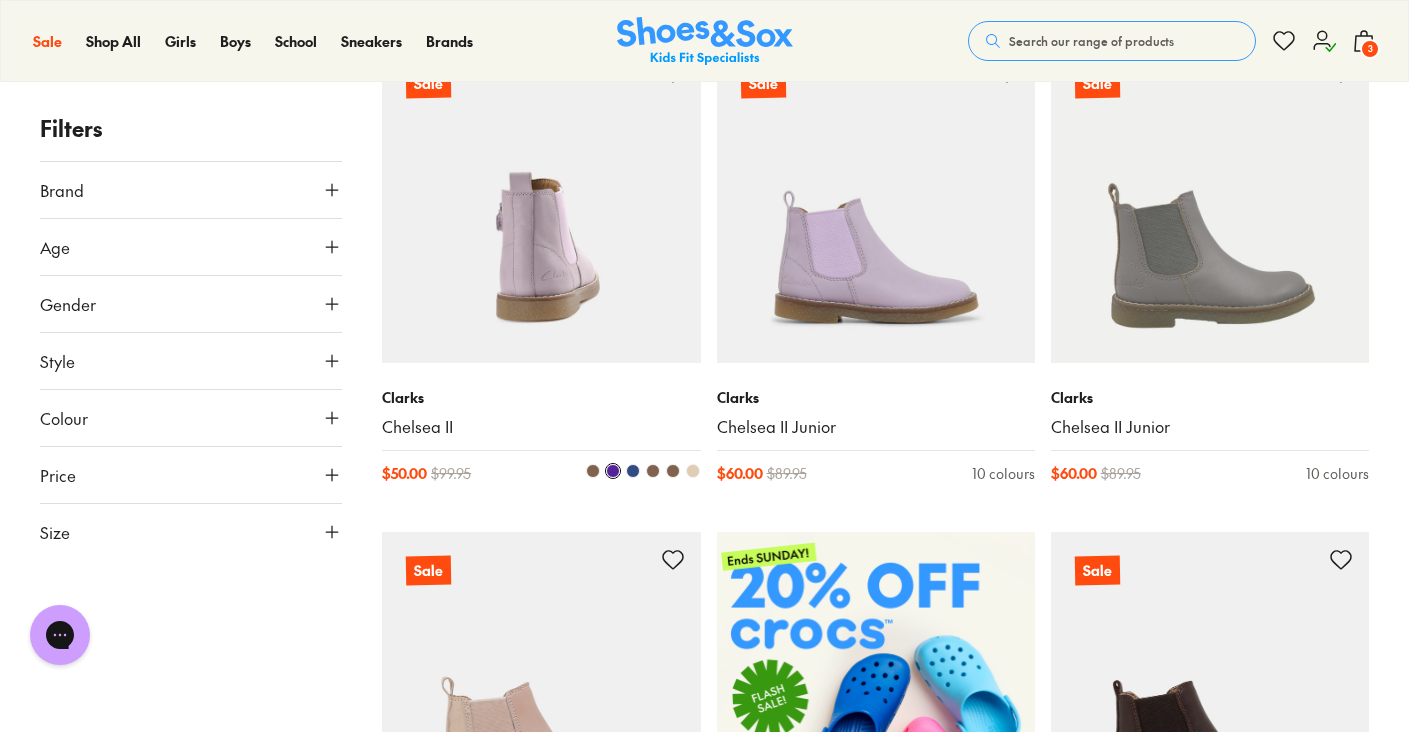 click at bounding box center [541, 204] 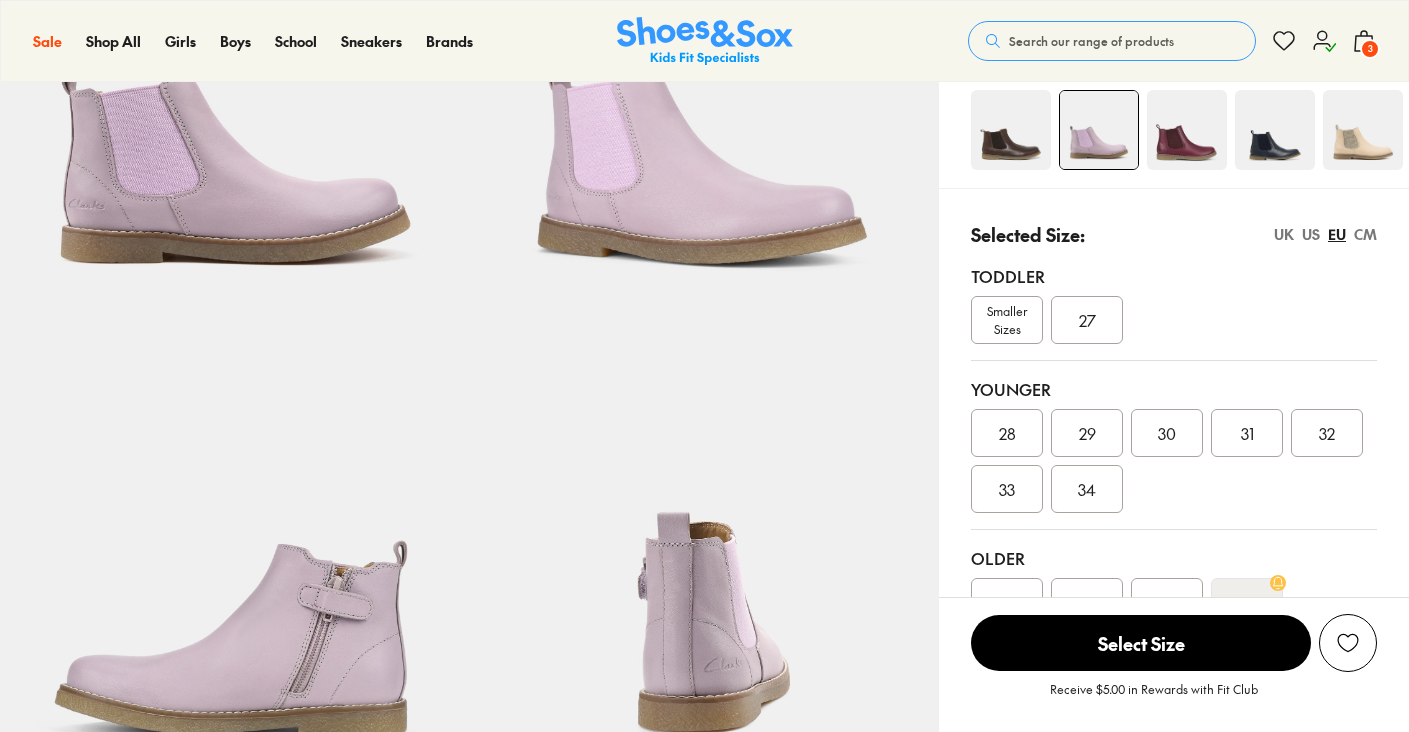 select on "*" 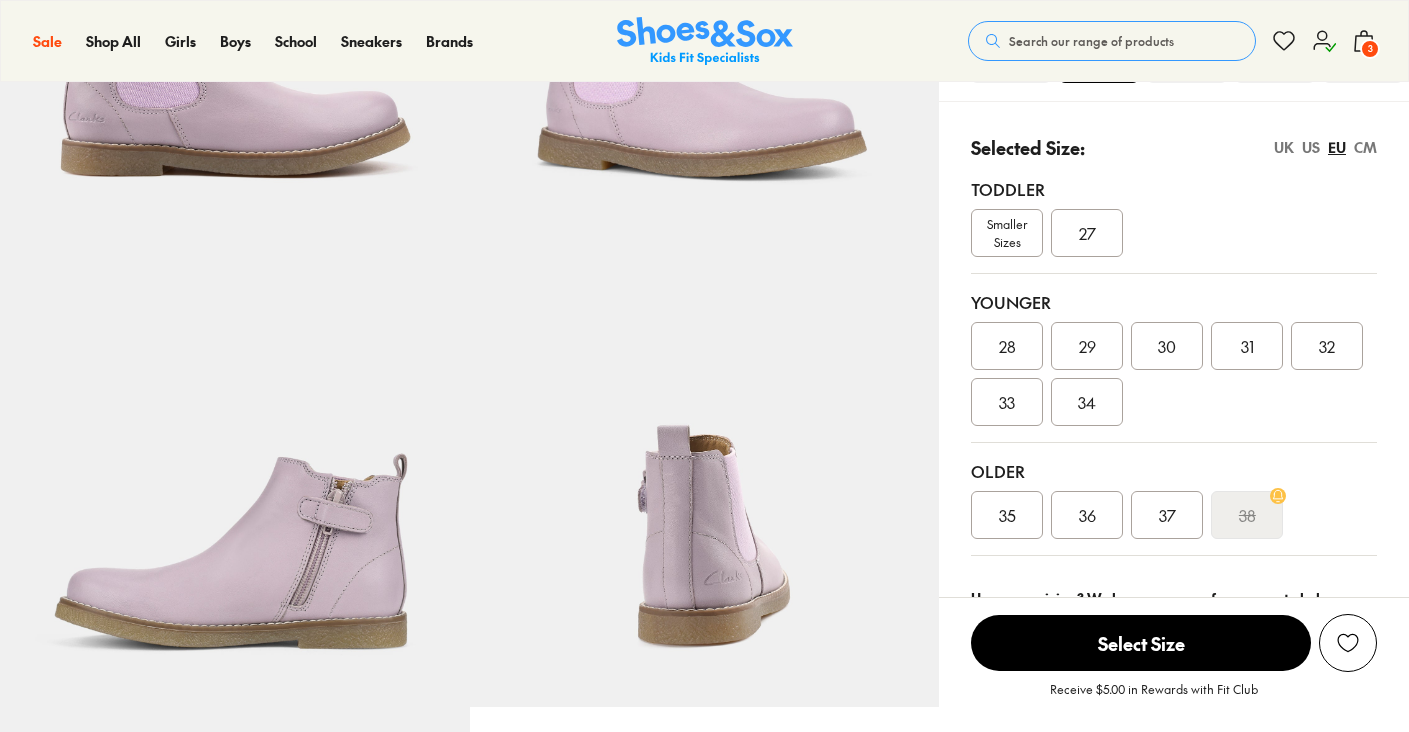 scroll, scrollTop: 354, scrollLeft: 0, axis: vertical 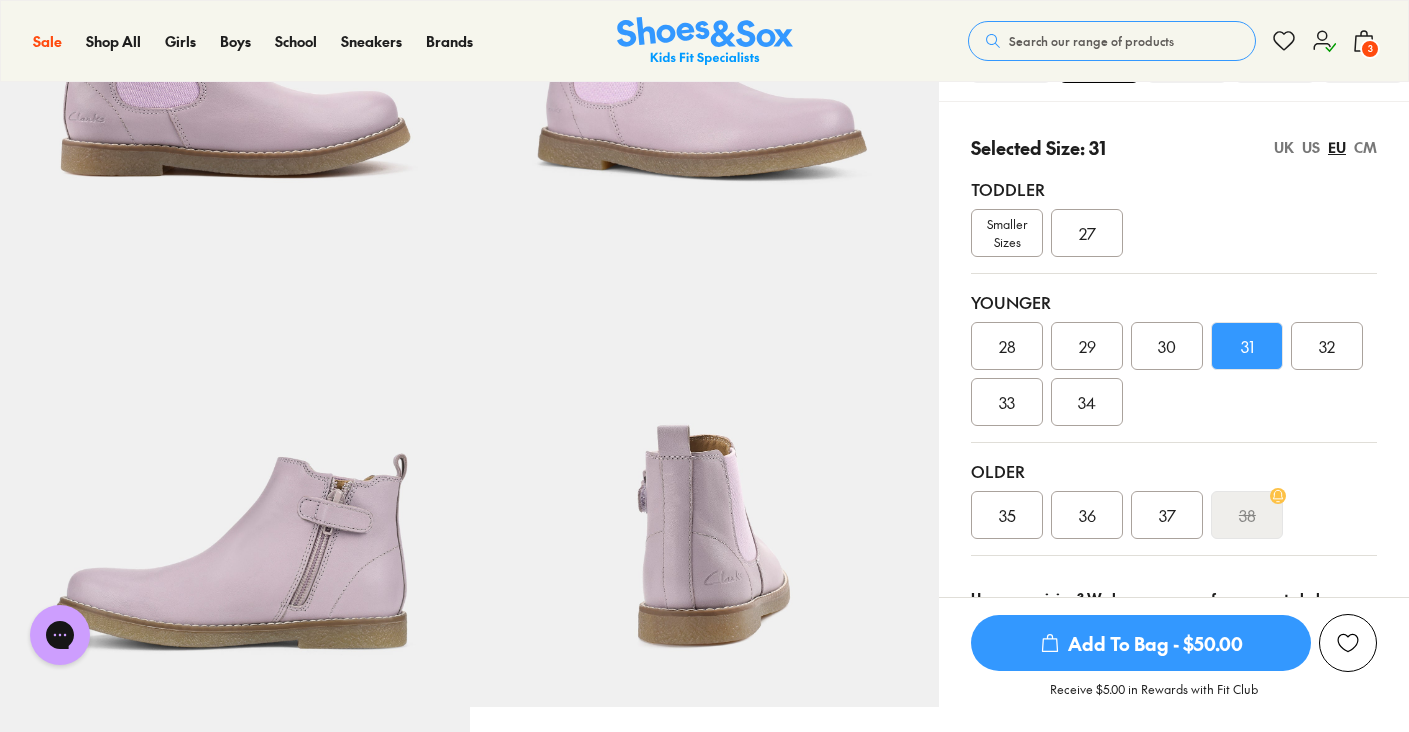 click on "Add To Bag - $50.00" at bounding box center [1141, 643] 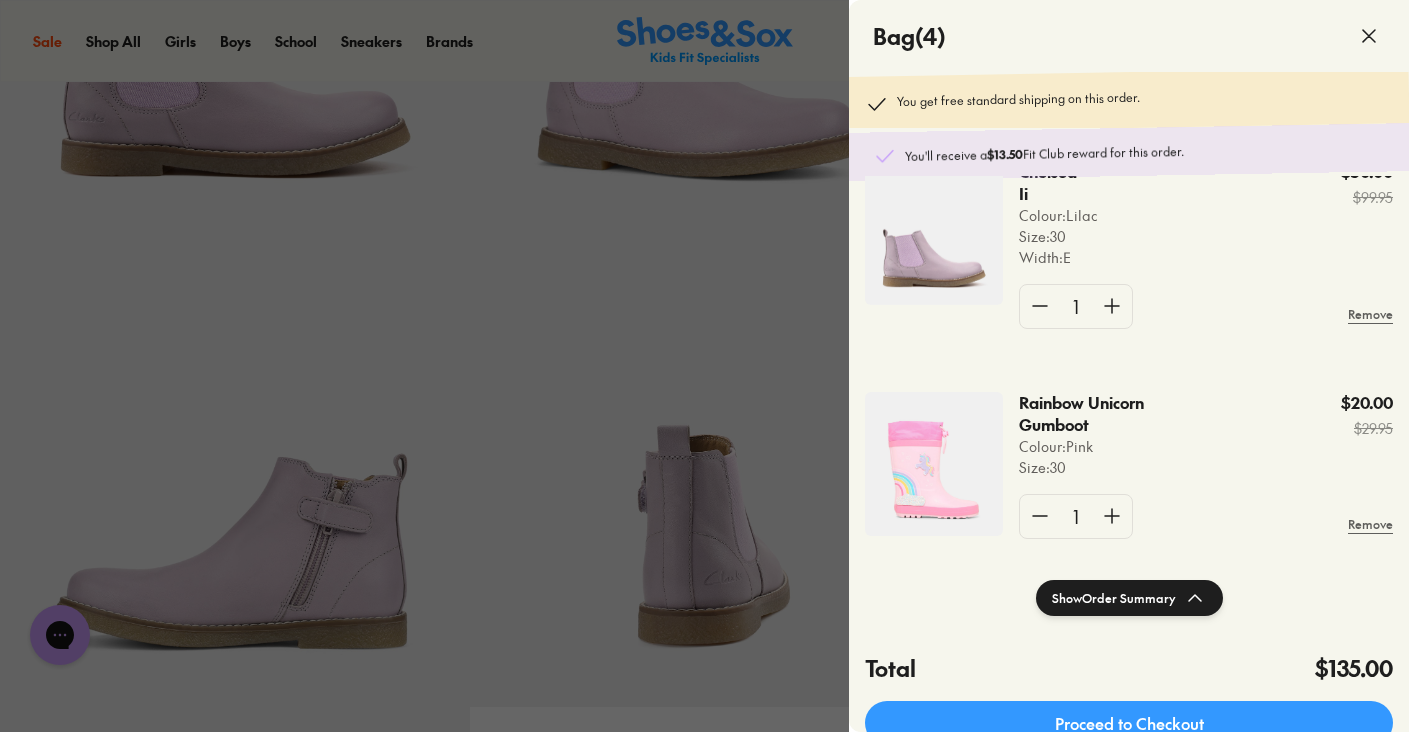 scroll, scrollTop: 284, scrollLeft: 0, axis: vertical 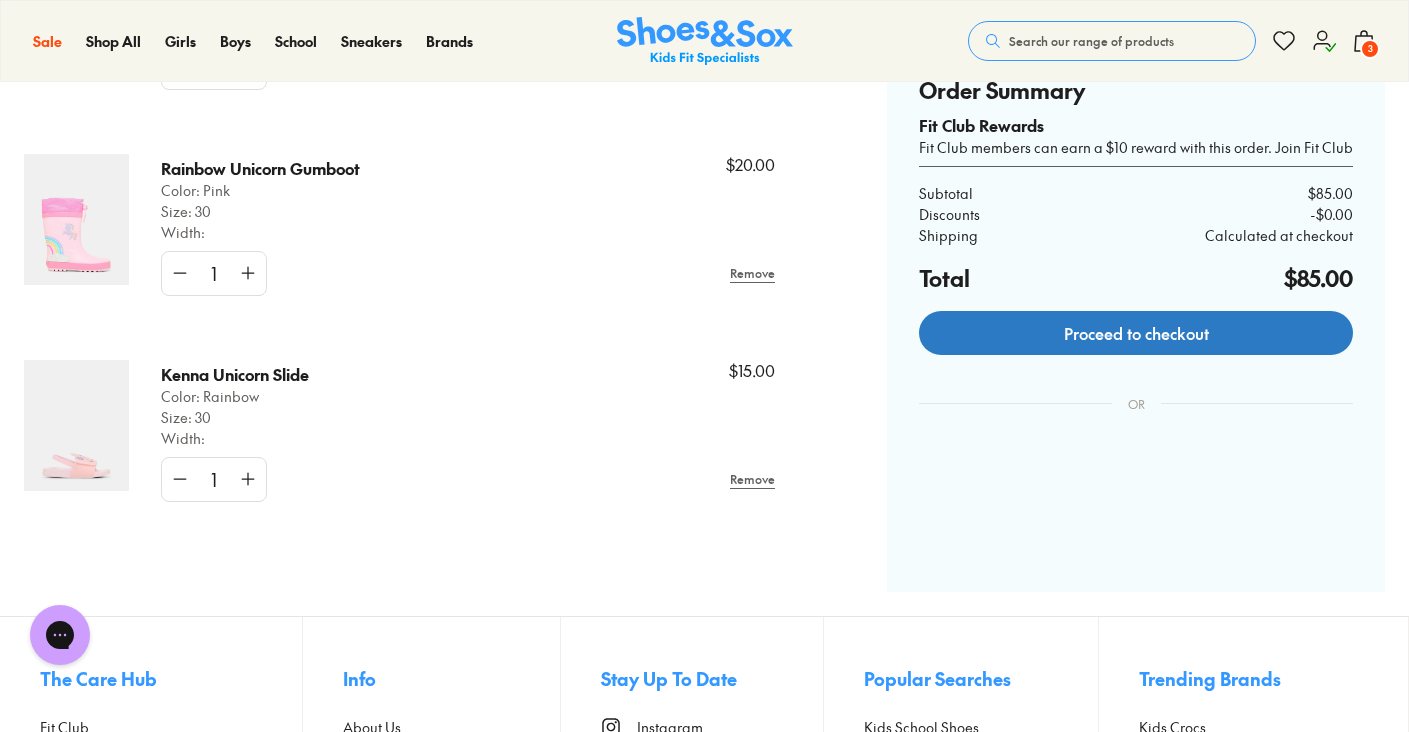 click on "Proceed to checkout" at bounding box center (1136, 333) 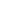 scroll, scrollTop: 0, scrollLeft: 0, axis: both 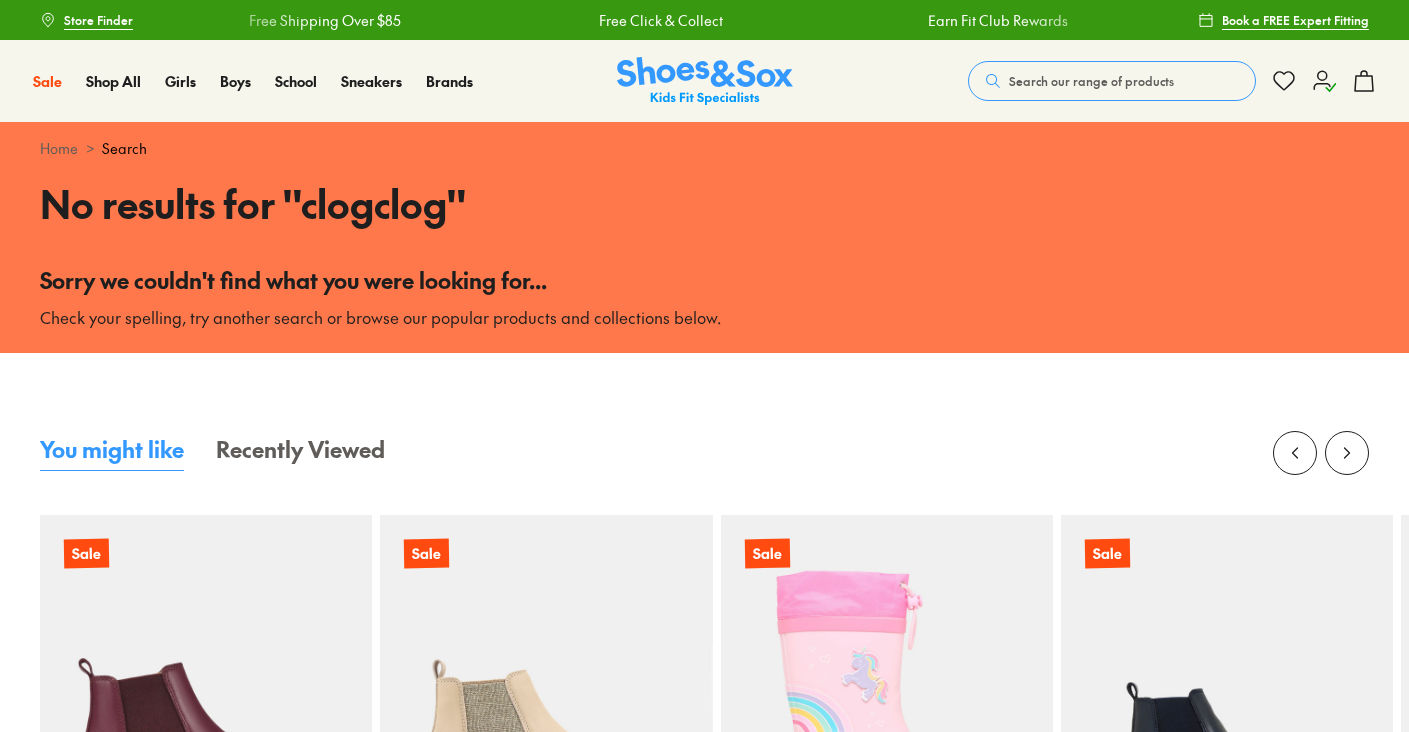 click on "Search our range of products" at bounding box center (1091, 81) 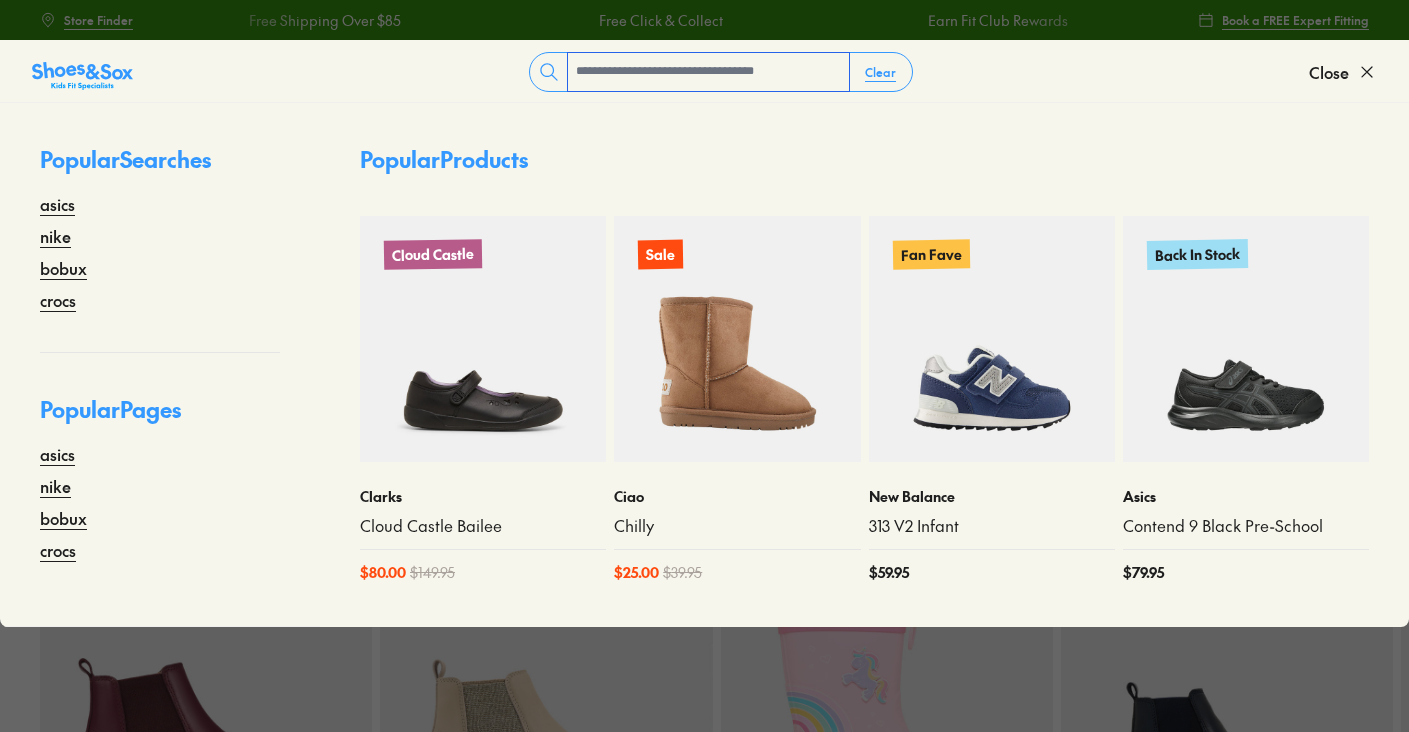 scroll, scrollTop: 0, scrollLeft: 0, axis: both 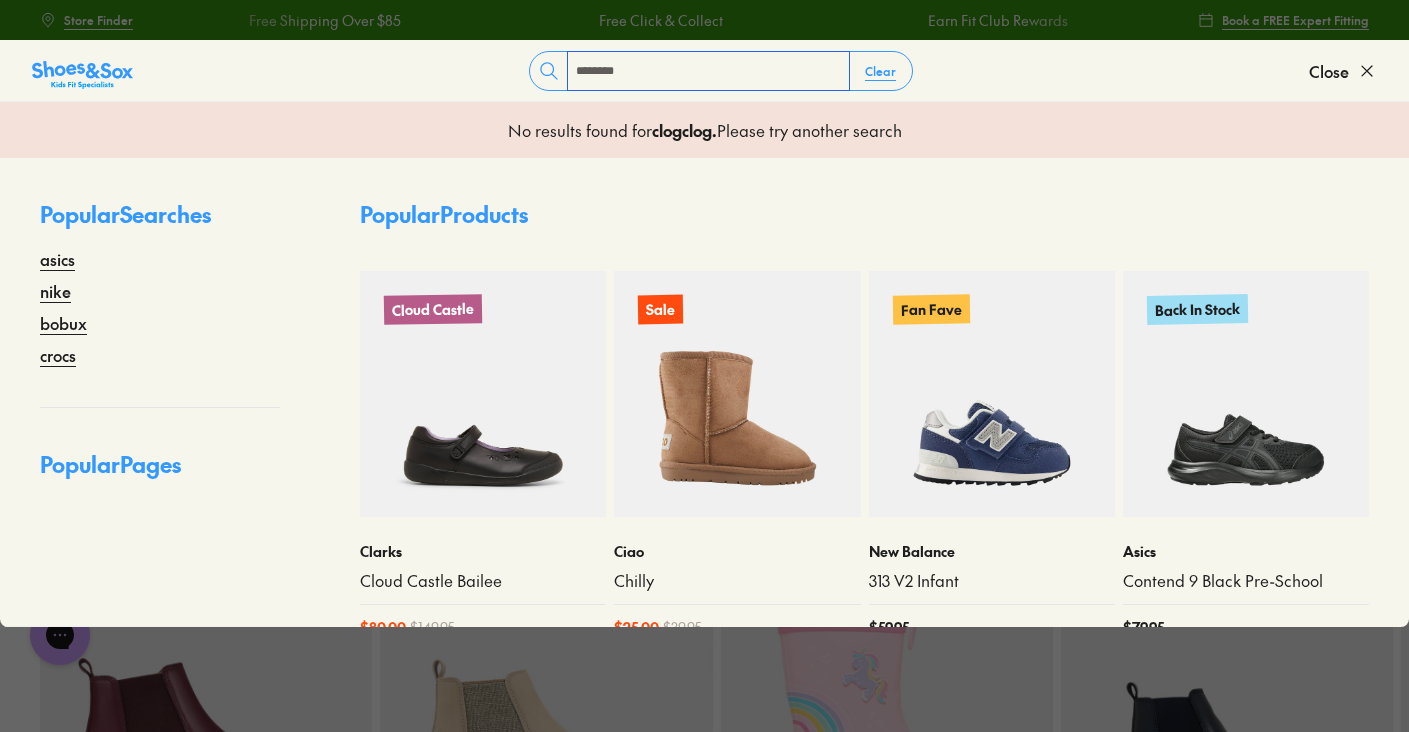 click on "********" at bounding box center [708, 71] 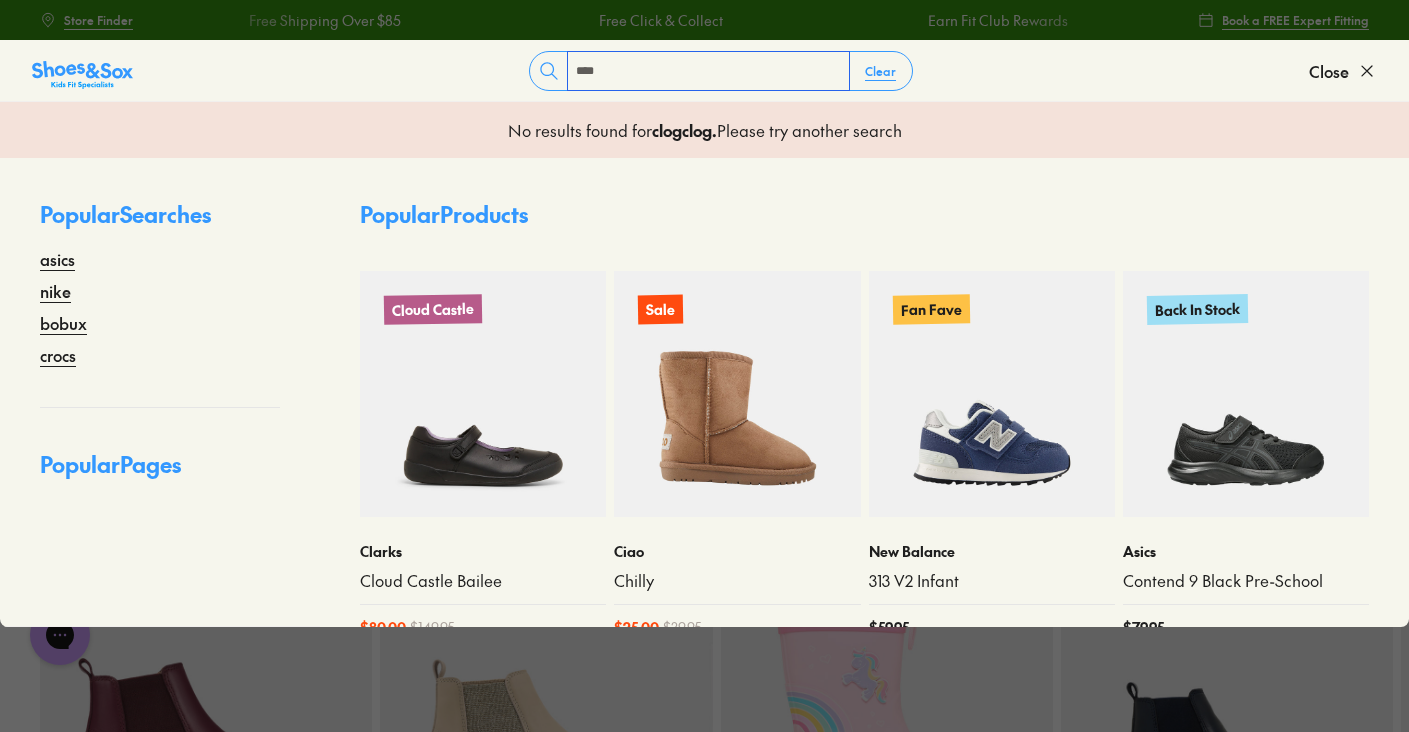 type on "****" 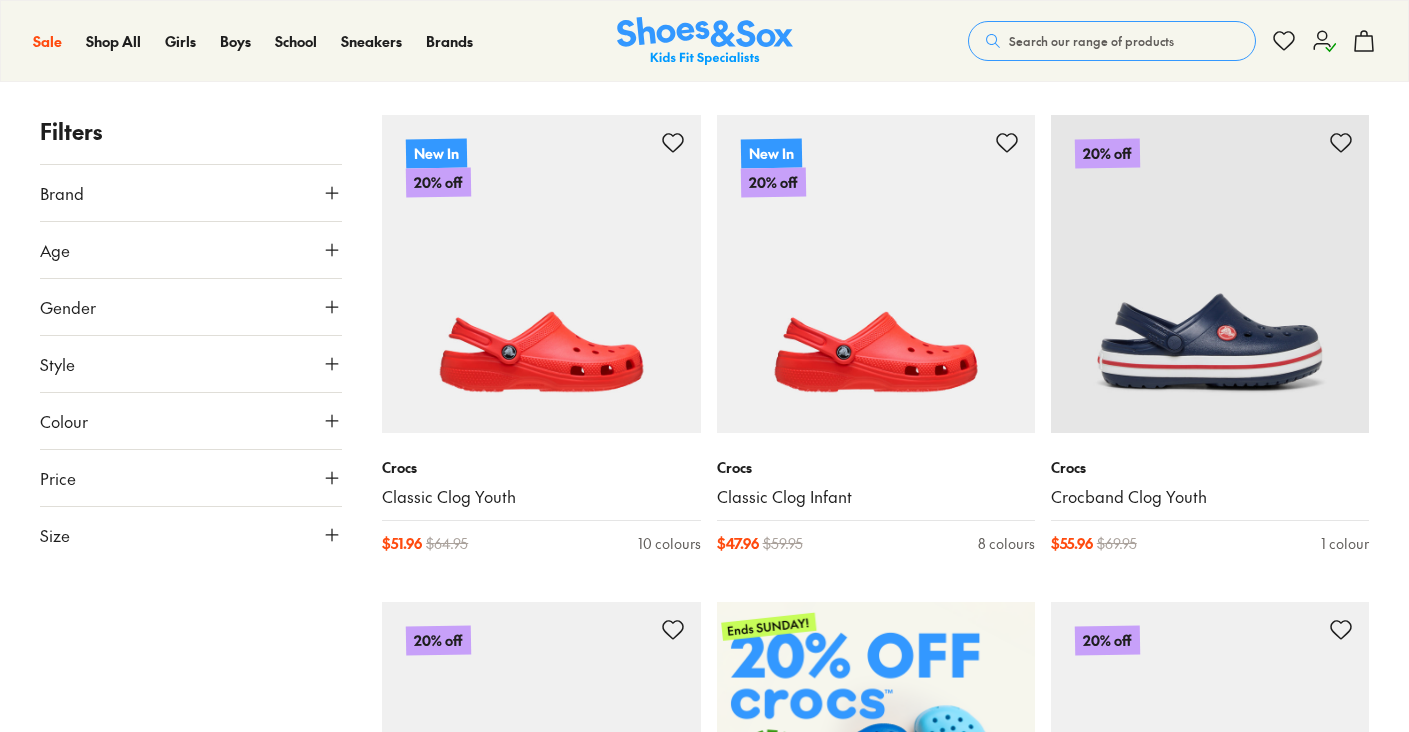 scroll, scrollTop: 290, scrollLeft: 0, axis: vertical 